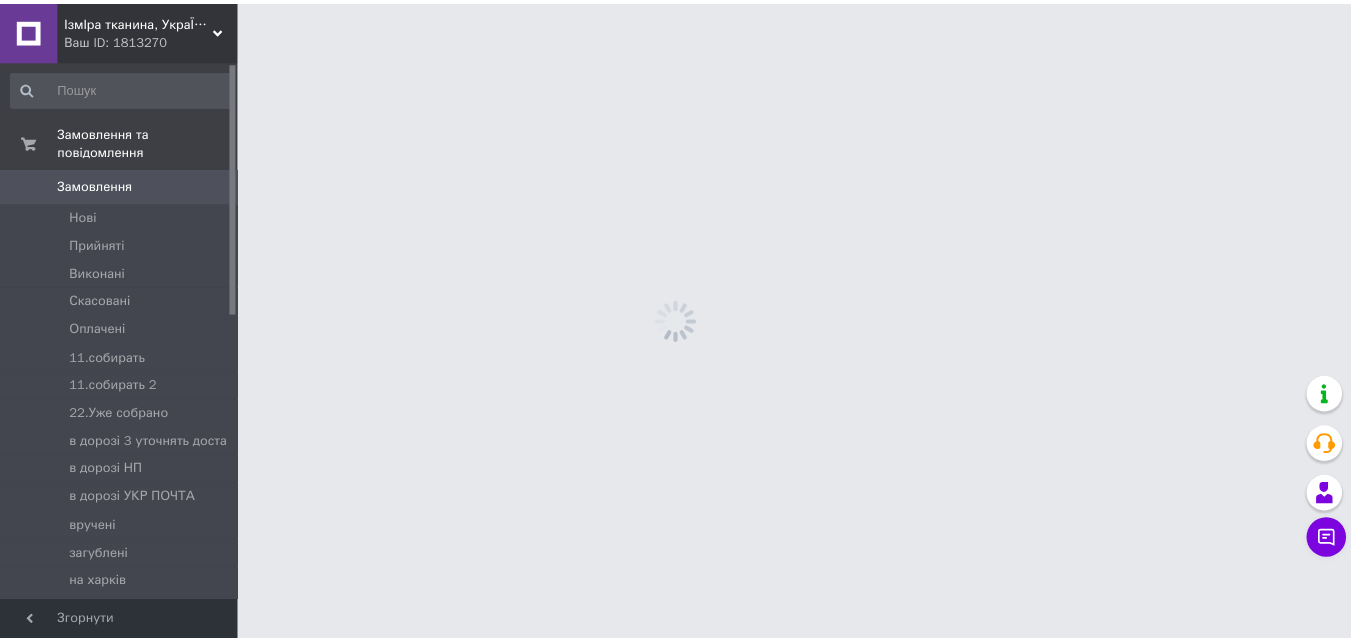 scroll, scrollTop: 0, scrollLeft: 0, axis: both 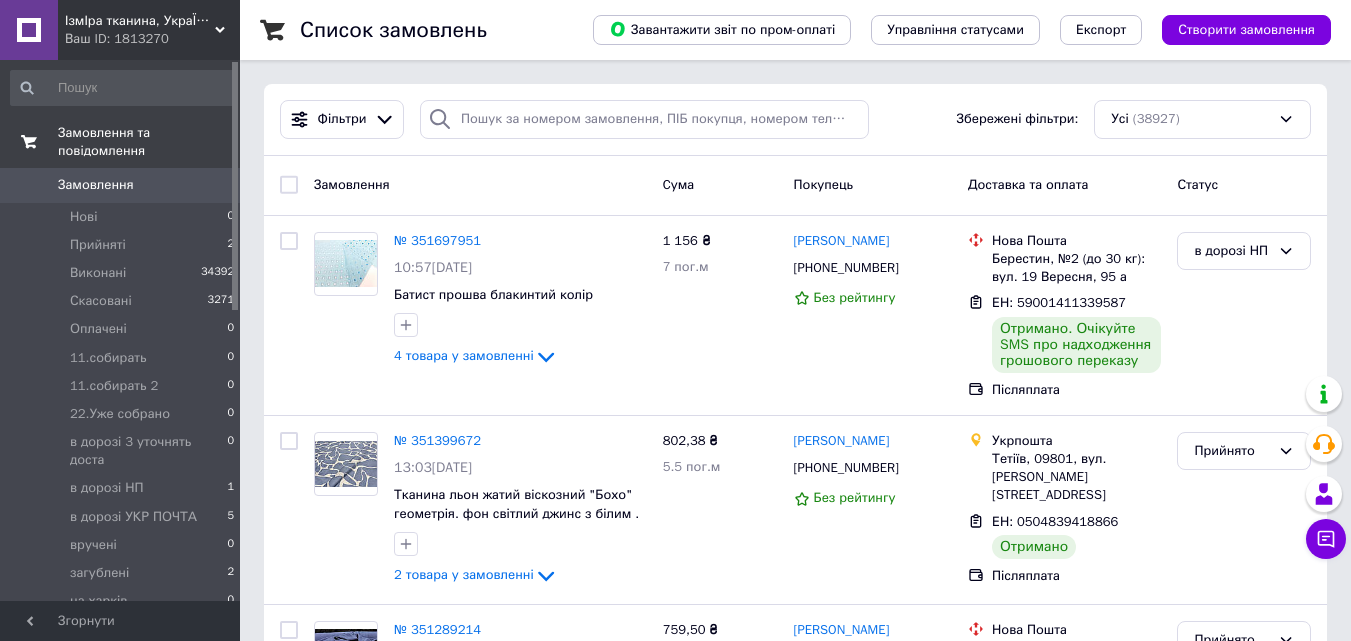 click 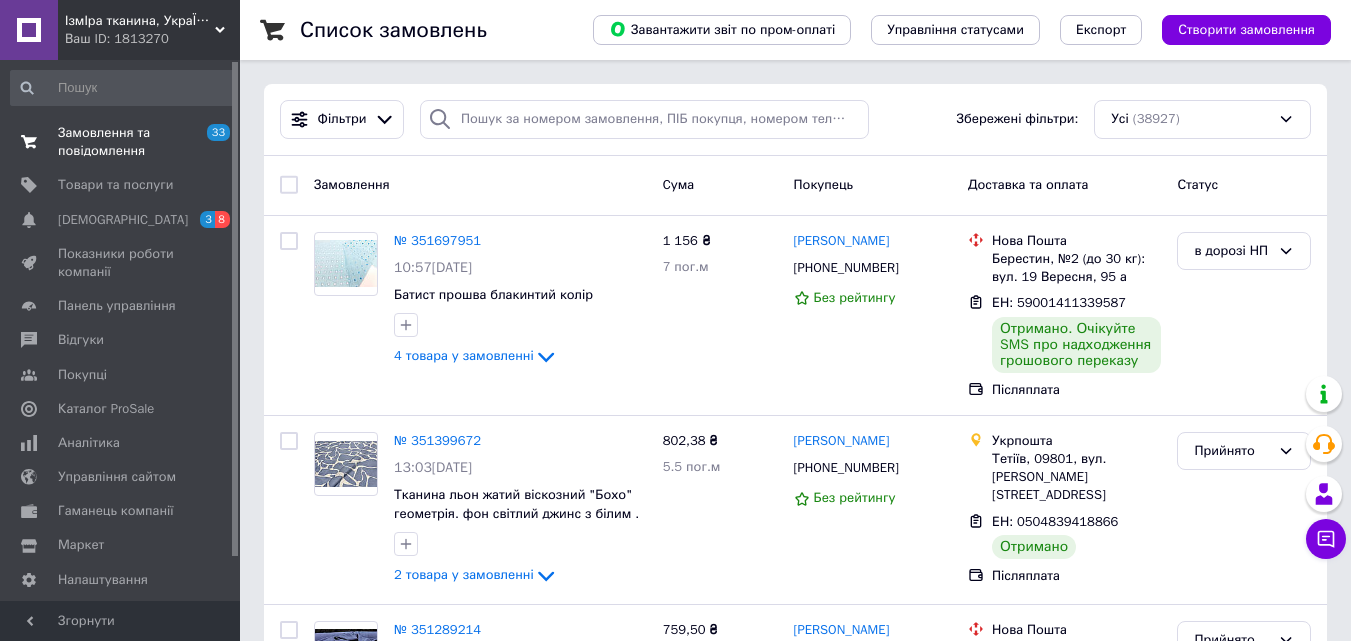 click at bounding box center [29, 142] 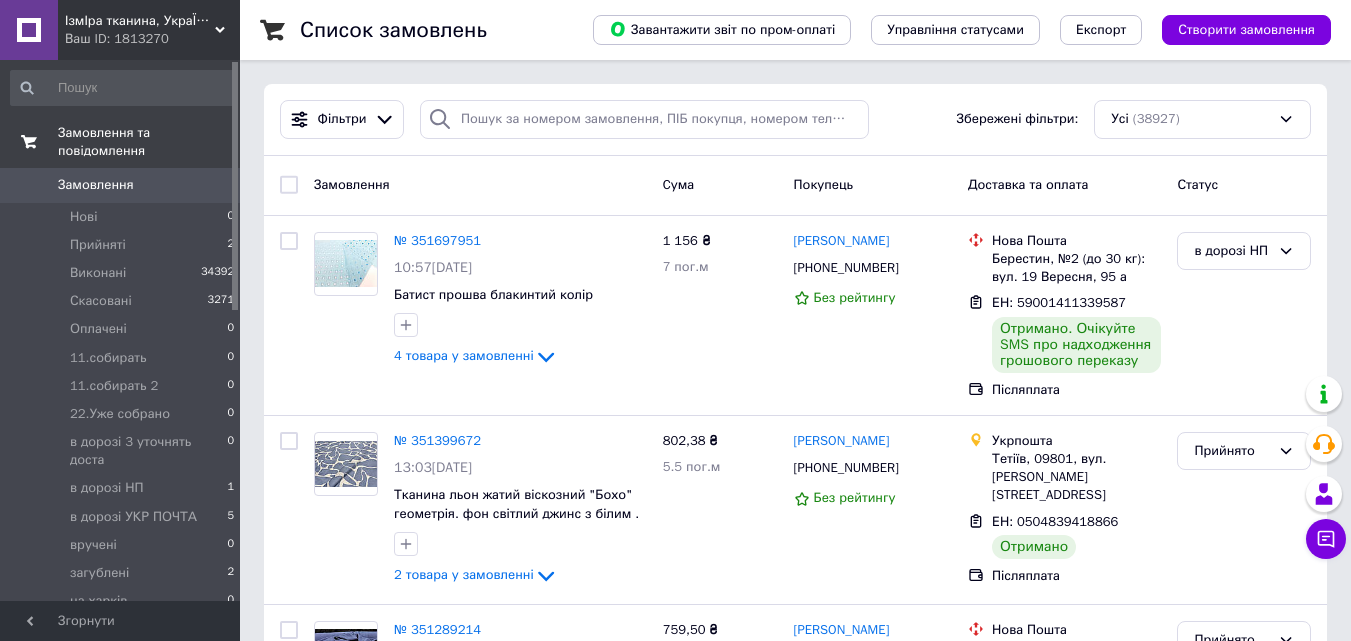 click 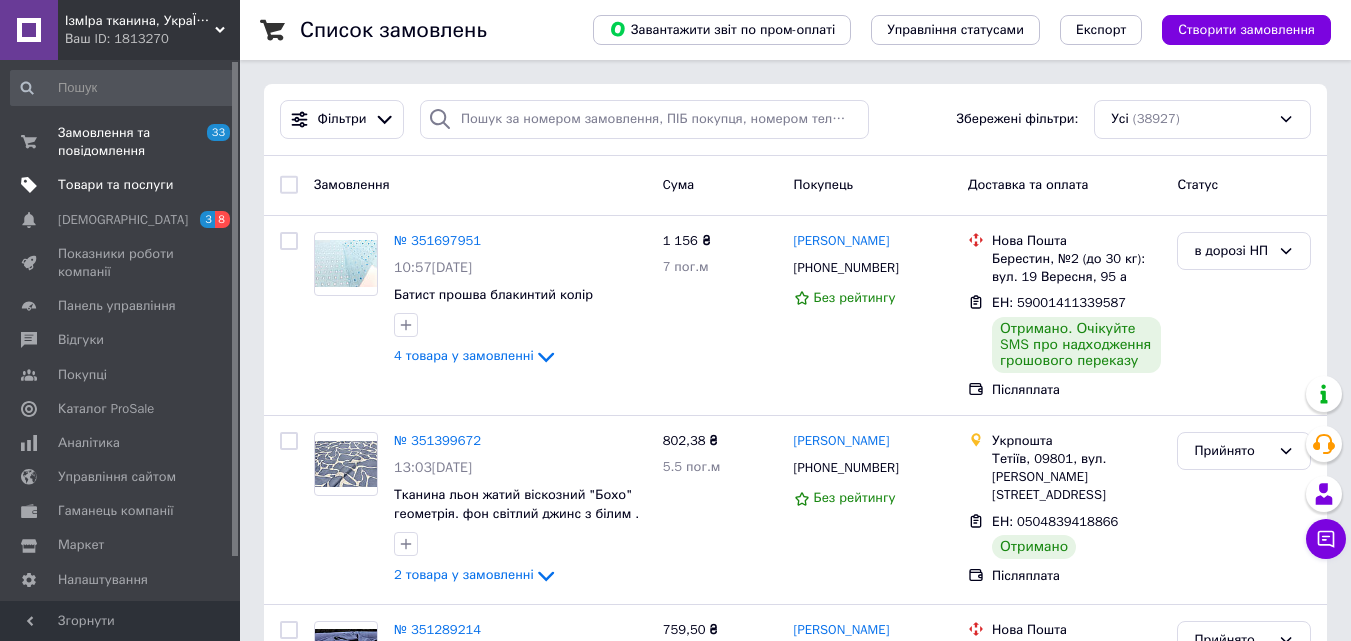 click on "Товари та послуги" at bounding box center (115, 185) 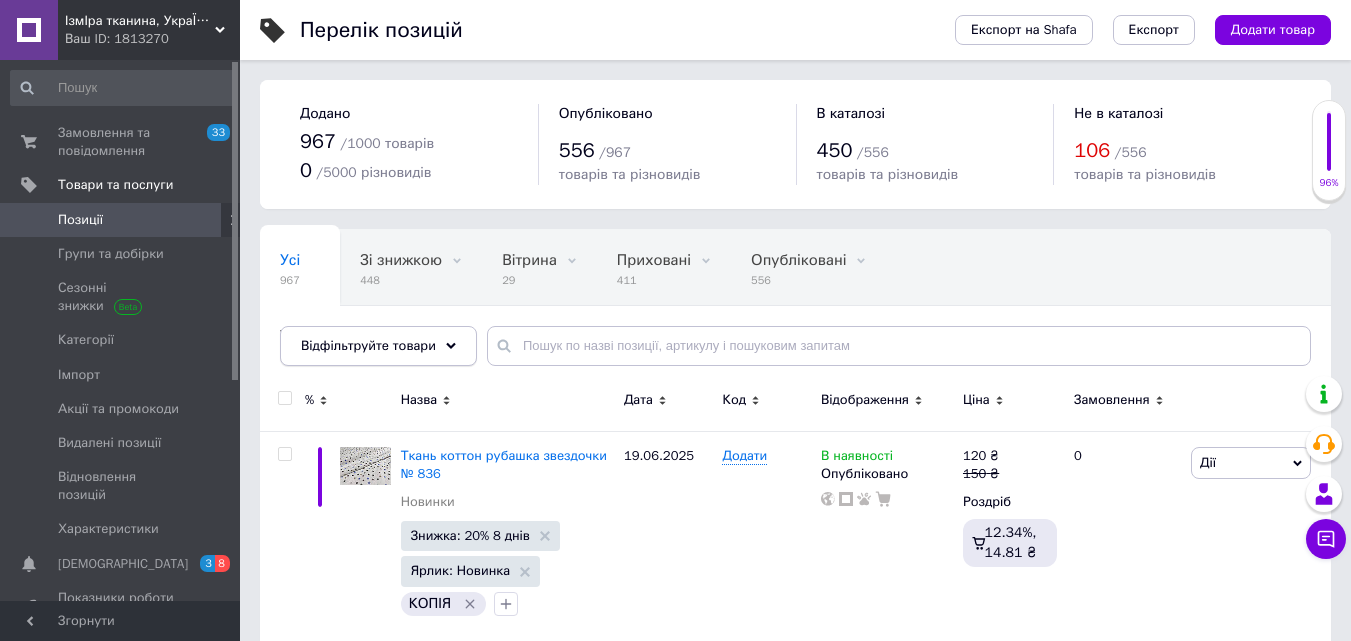 click 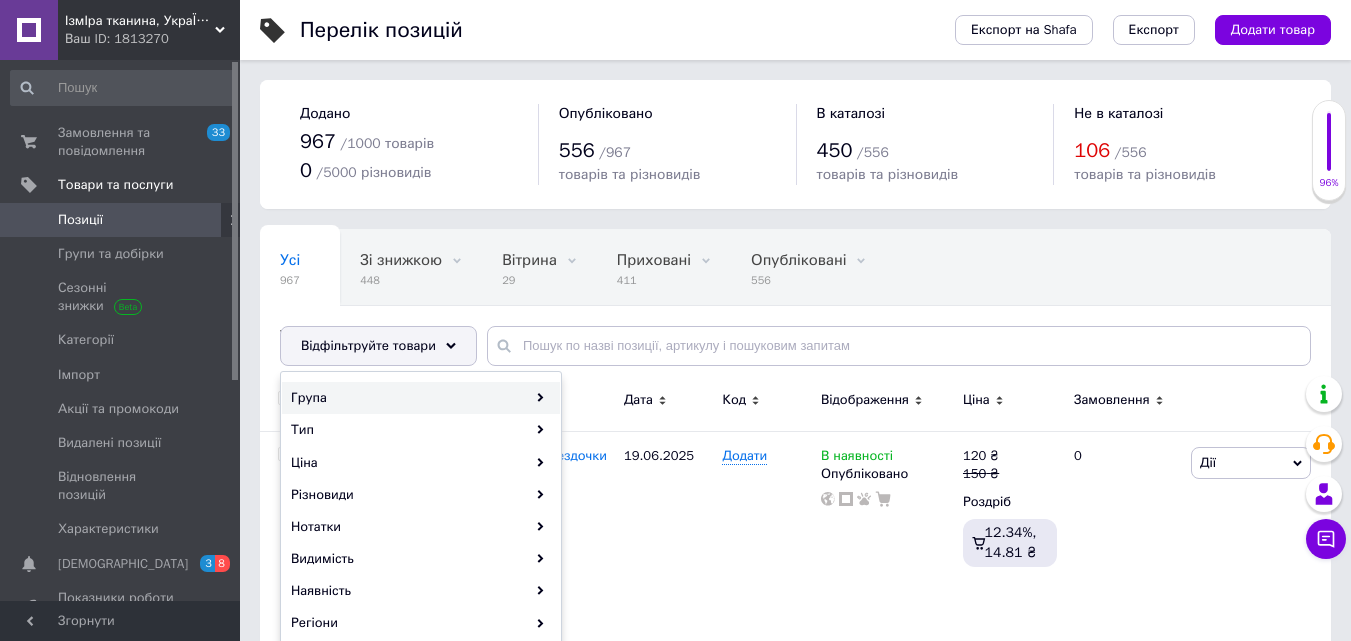 click on "Група" at bounding box center (421, 398) 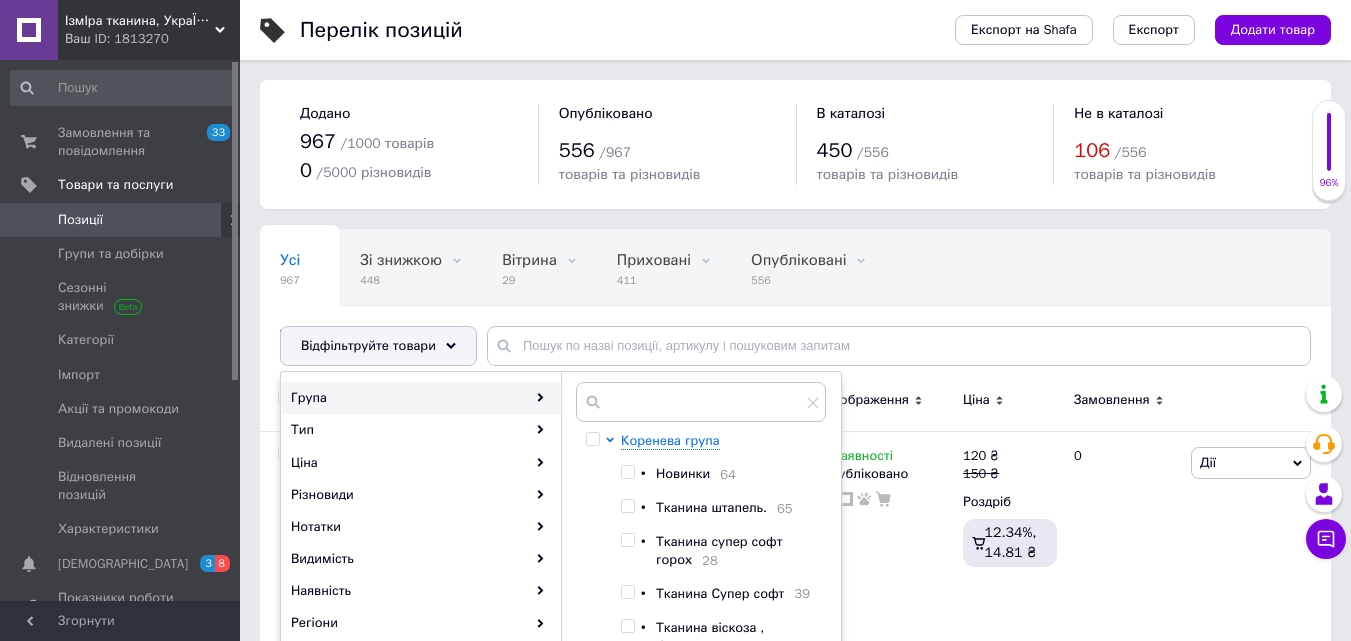 click at bounding box center [627, 472] 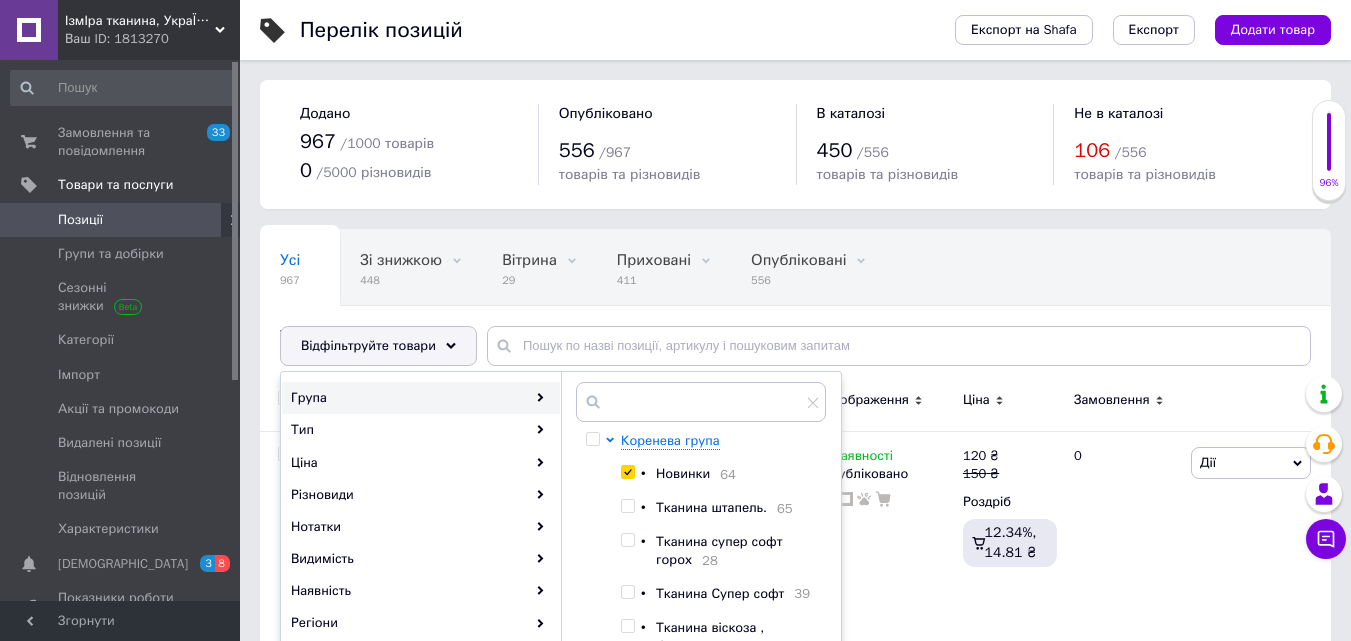 checkbox on "true" 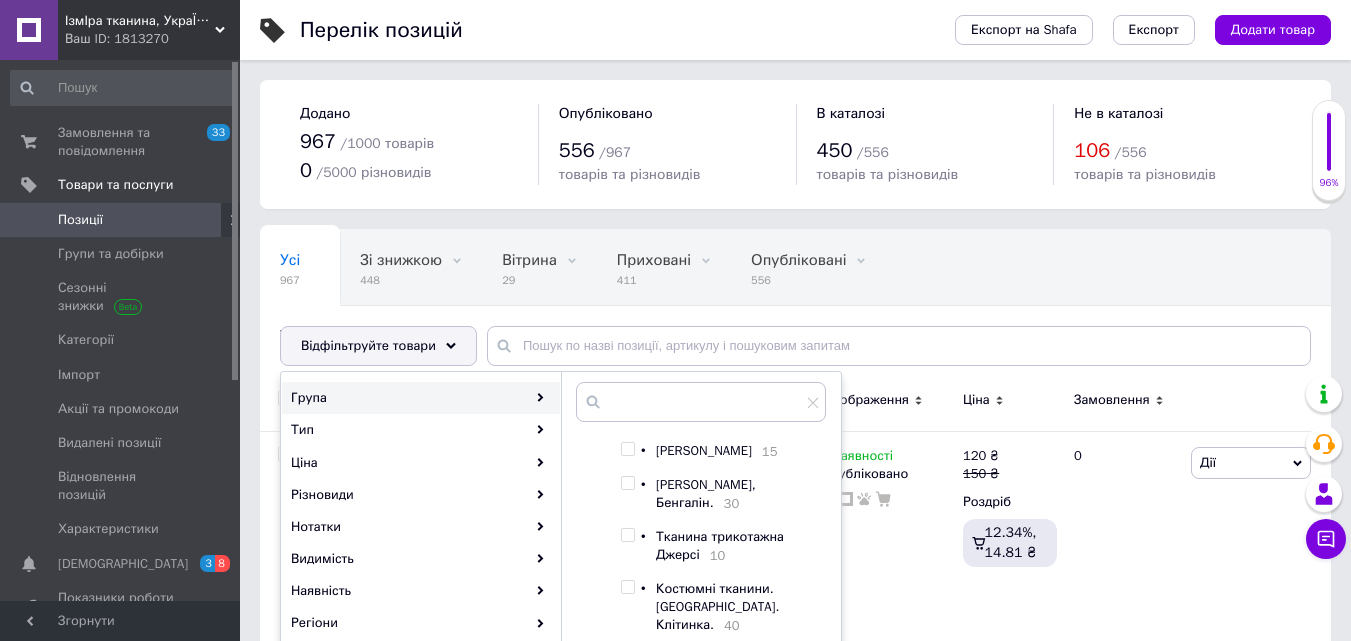 scroll, scrollTop: 511, scrollLeft: 0, axis: vertical 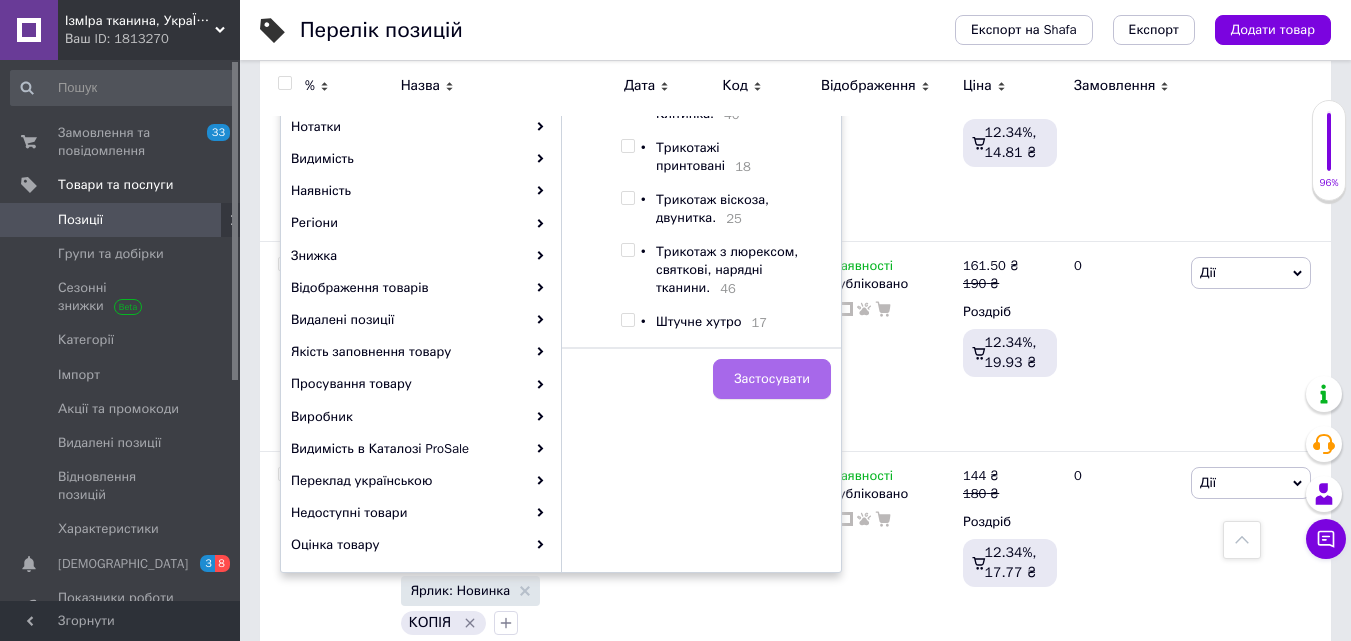 click on "Застосувати" at bounding box center (772, 379) 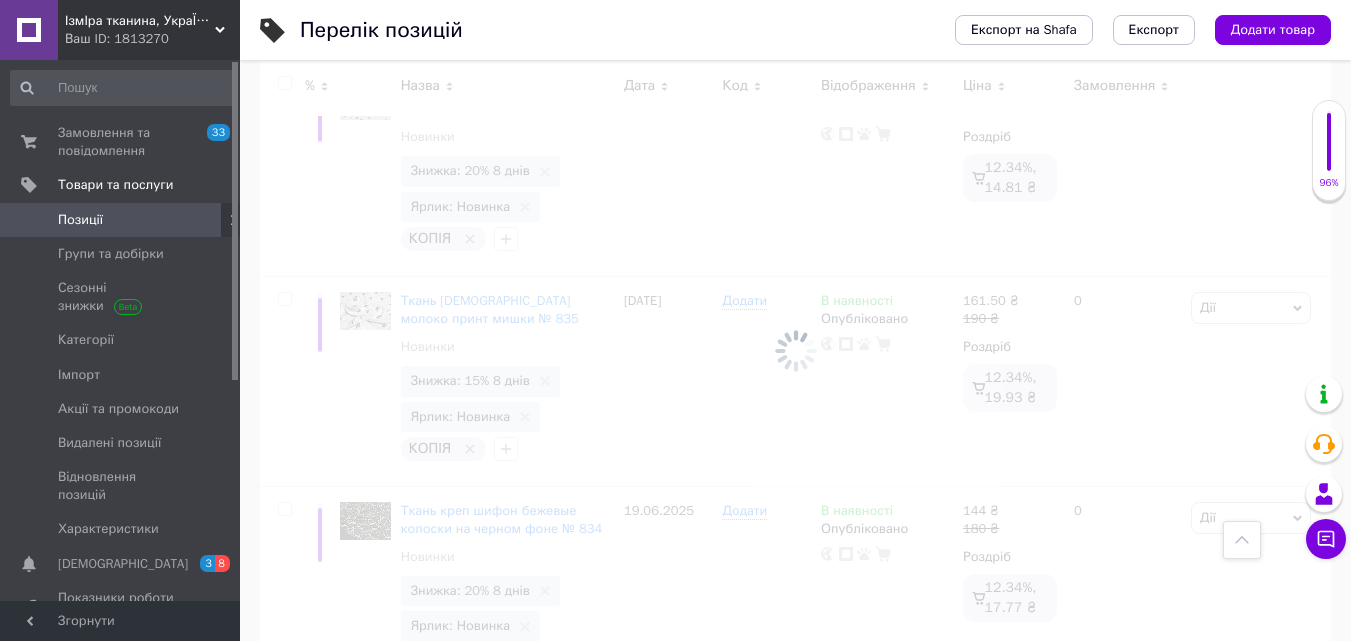 scroll, scrollTop: 435, scrollLeft: 0, axis: vertical 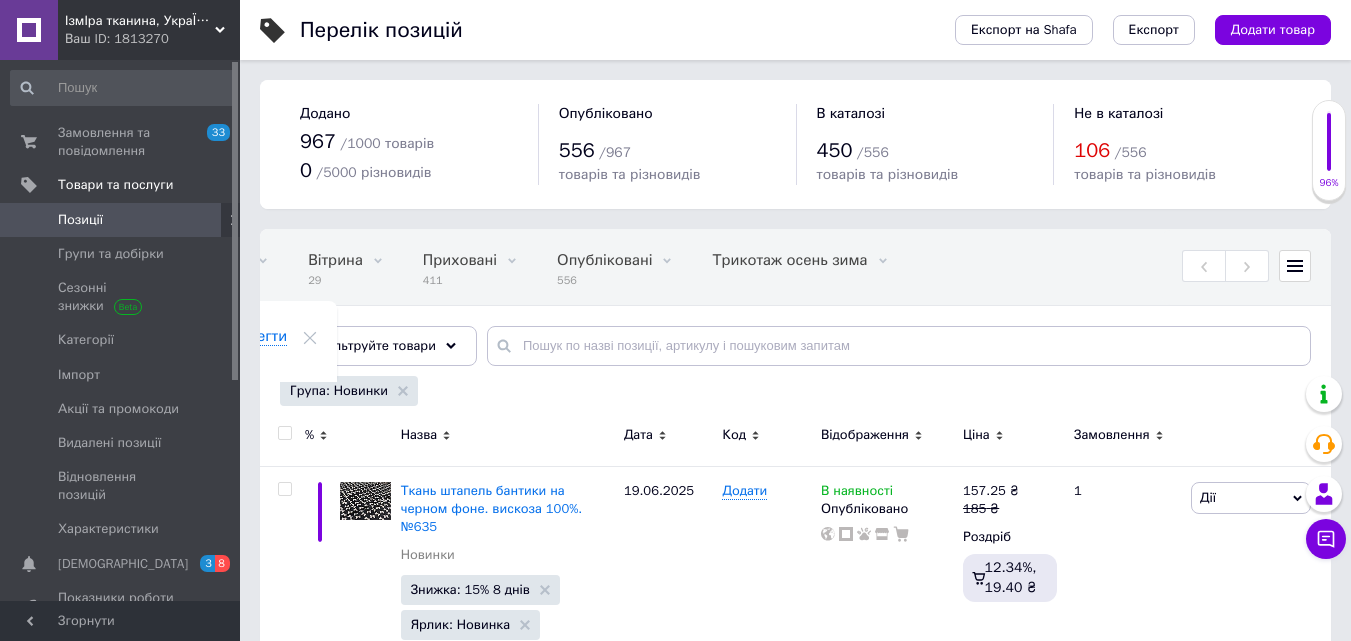 click at bounding box center [284, 433] 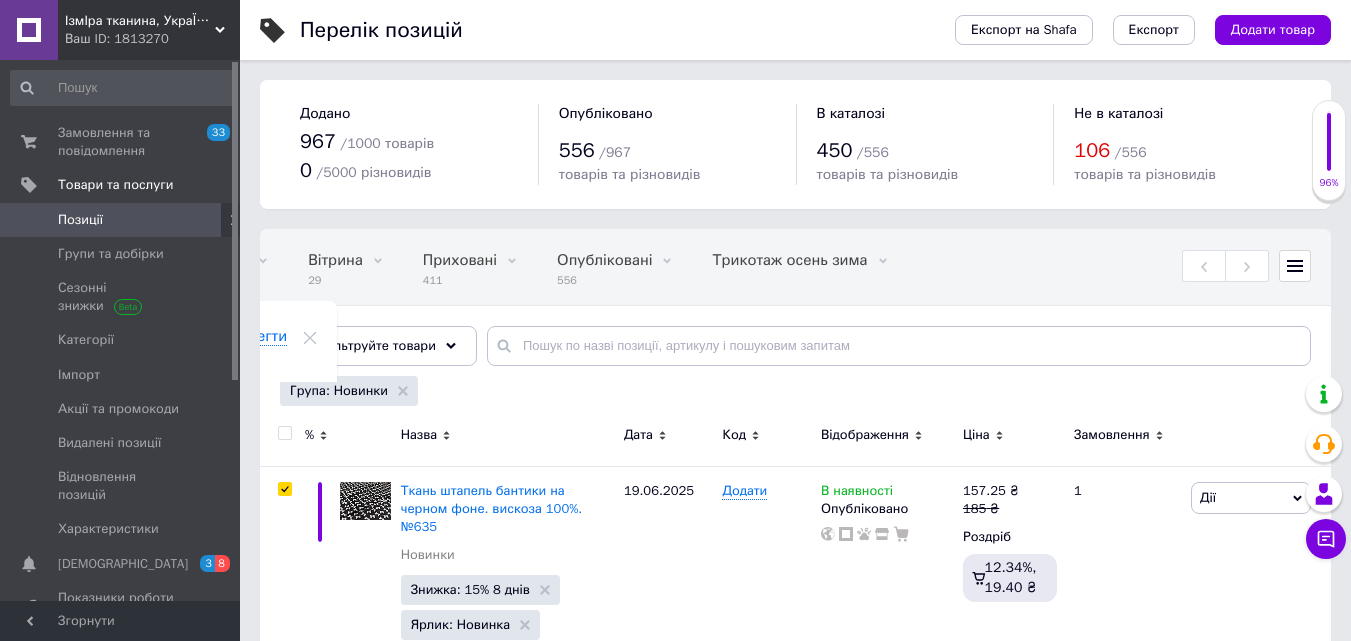 checkbox on "true" 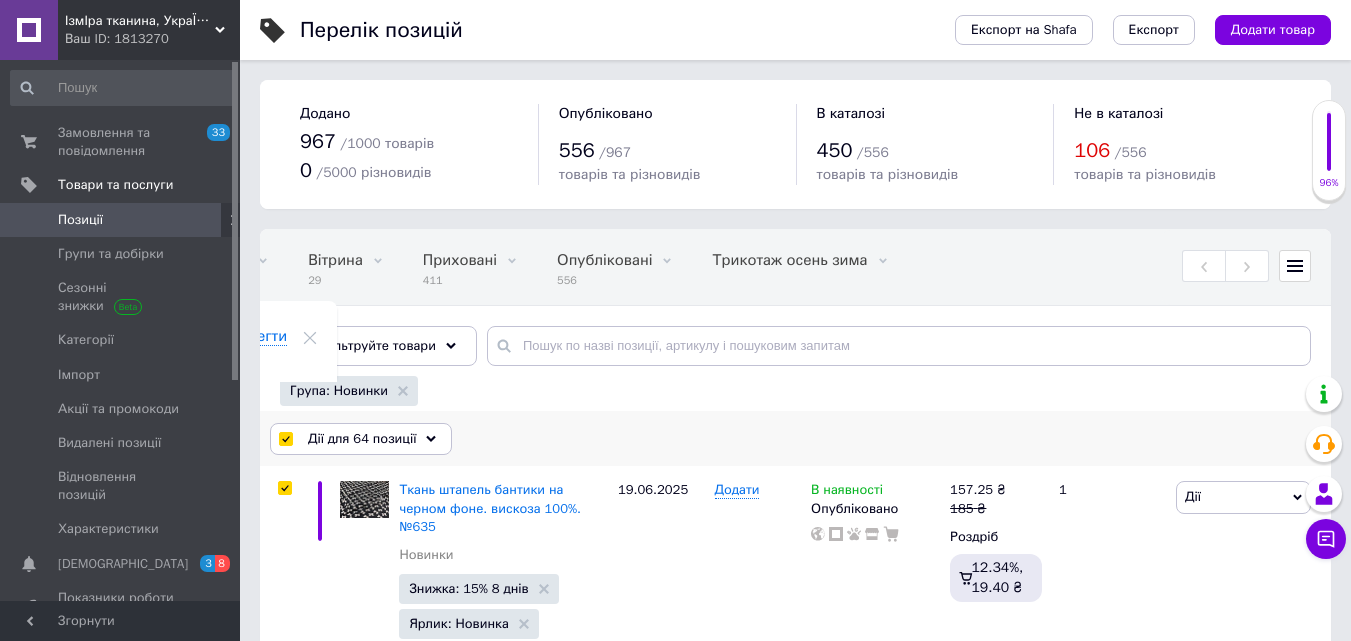 click 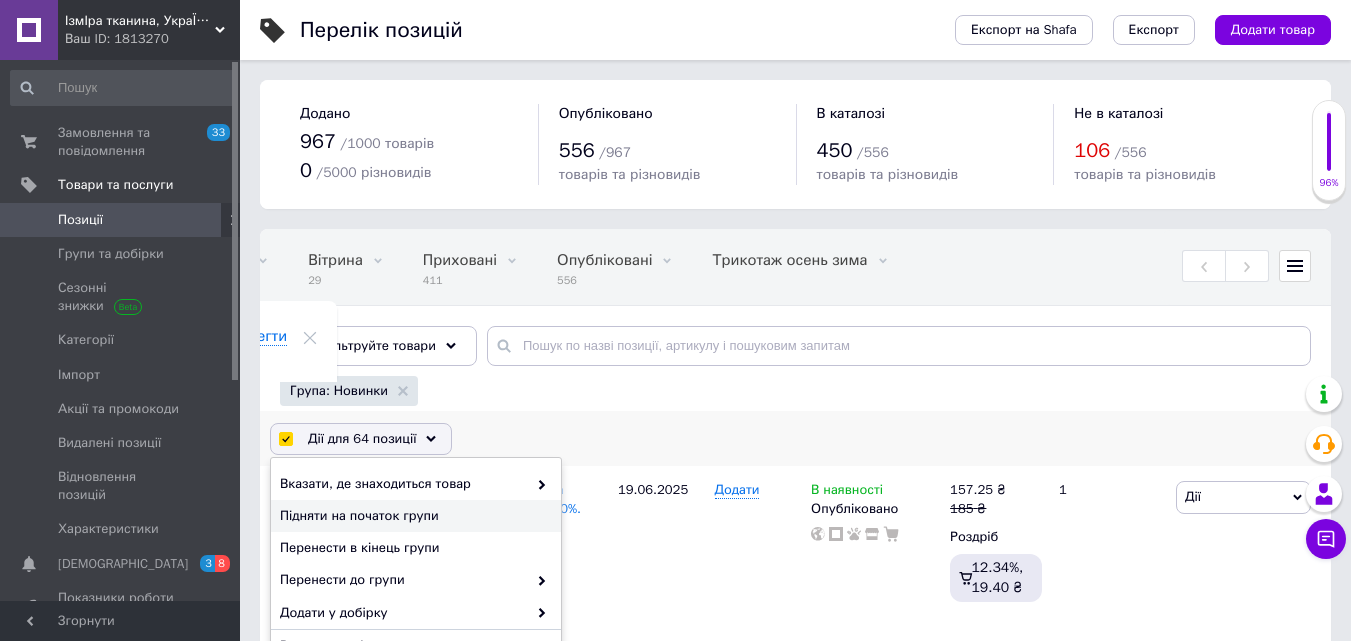 scroll, scrollTop: 199, scrollLeft: 0, axis: vertical 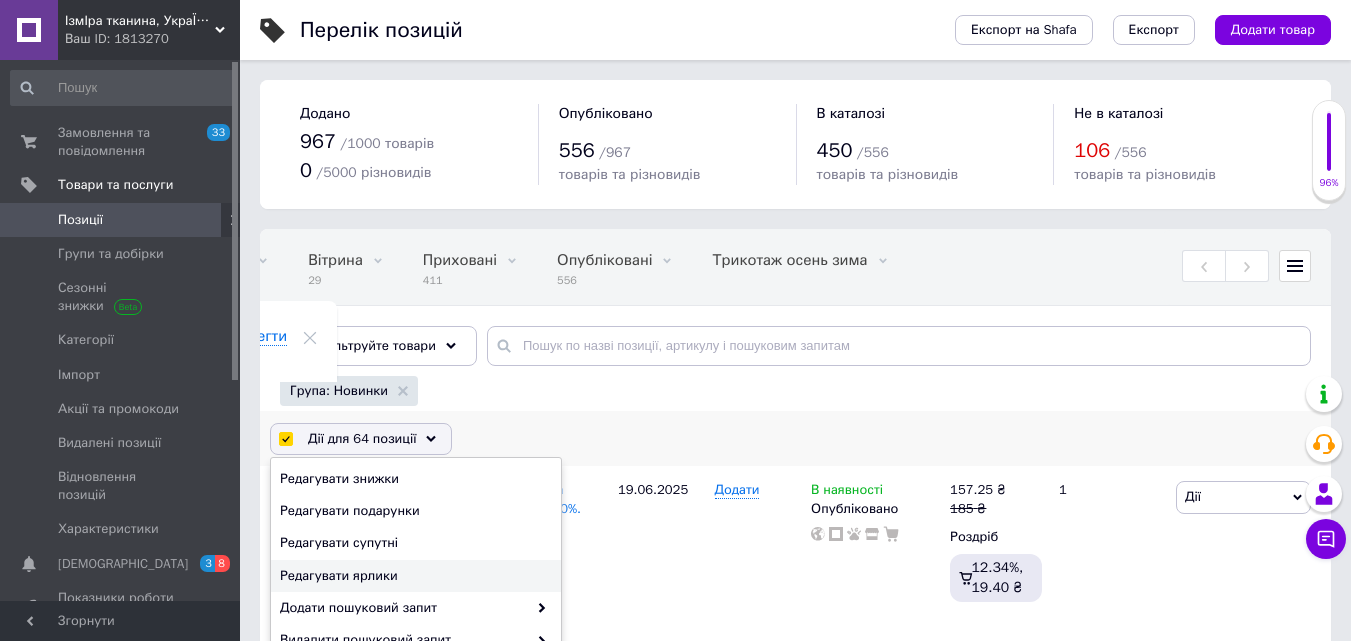 click on "Редагувати ярлики" at bounding box center (413, 576) 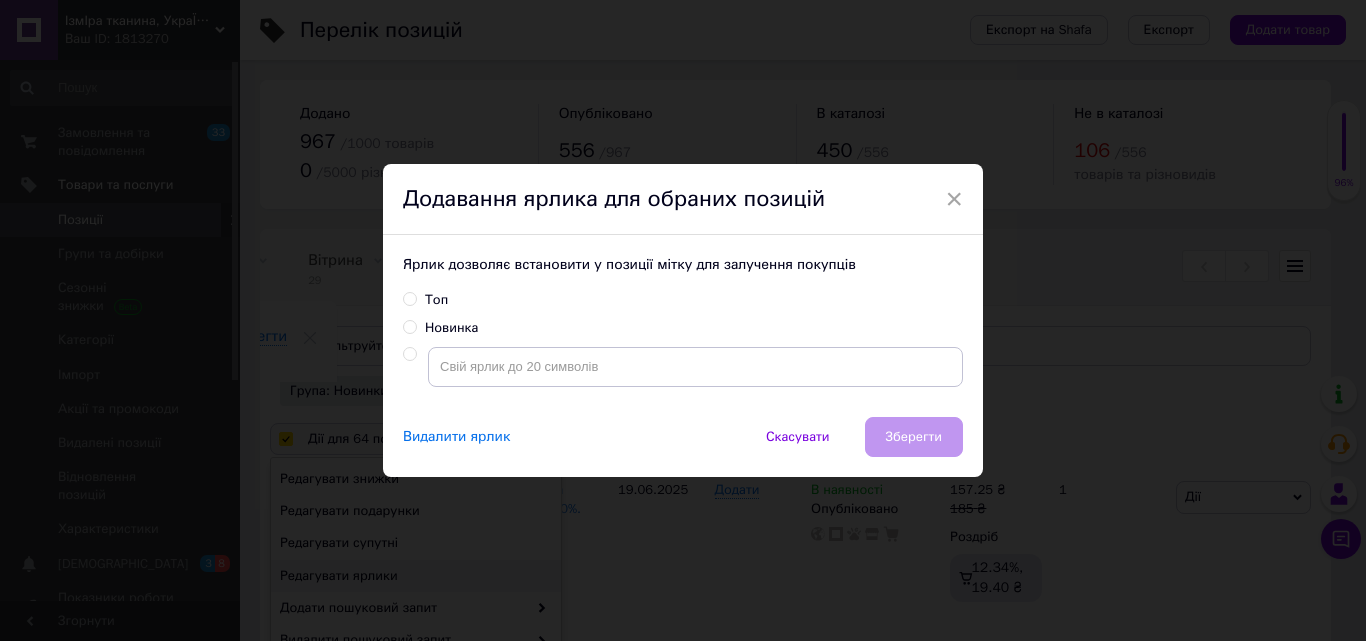 click on "Видалити ярлик" at bounding box center [456, 437] 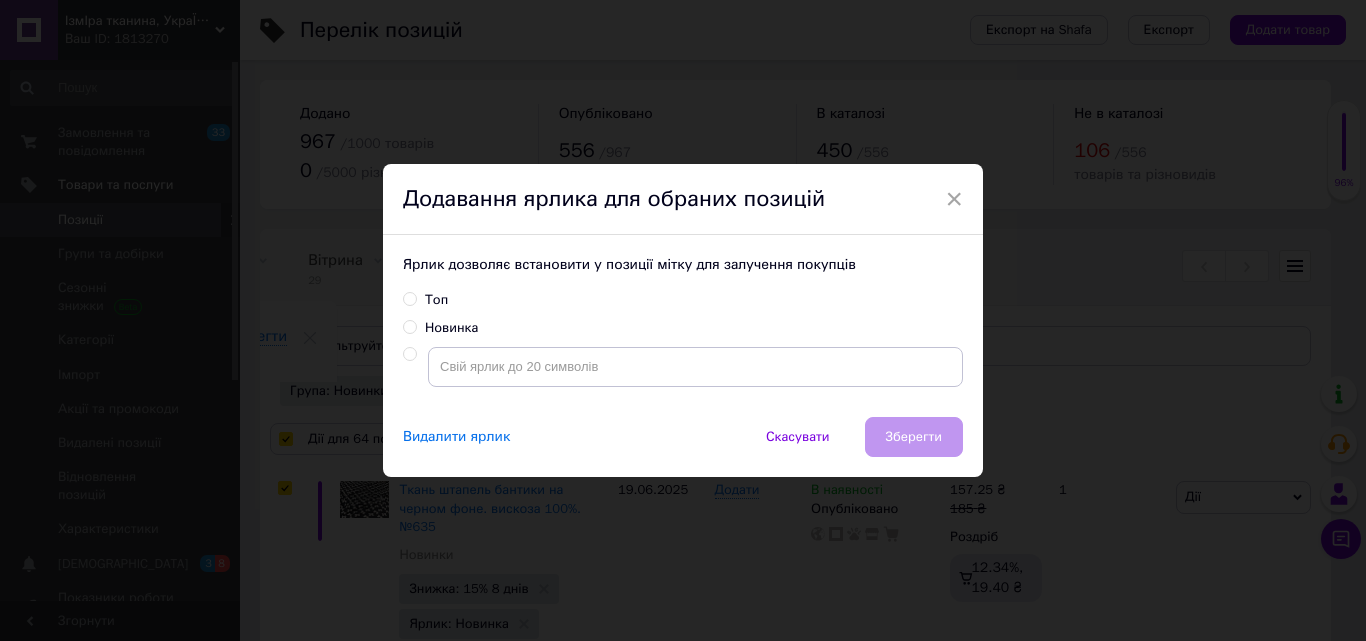 click on "Видалити ярлик" at bounding box center [456, 437] 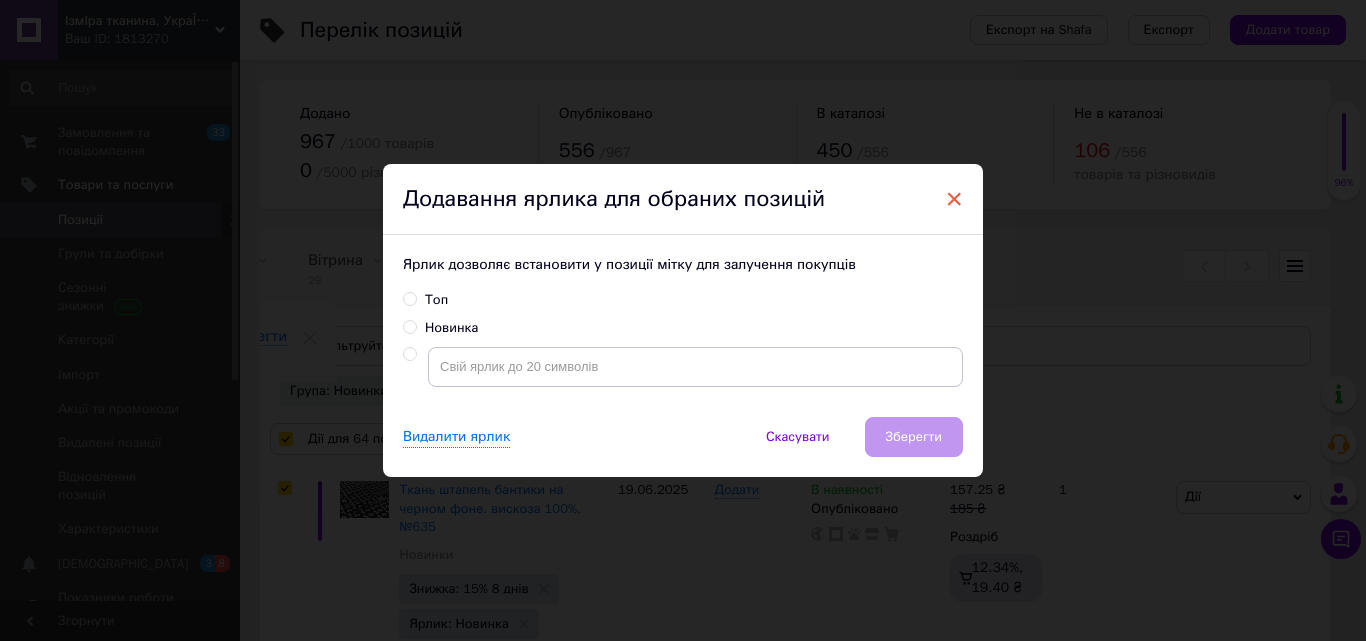 click on "×" at bounding box center (954, 199) 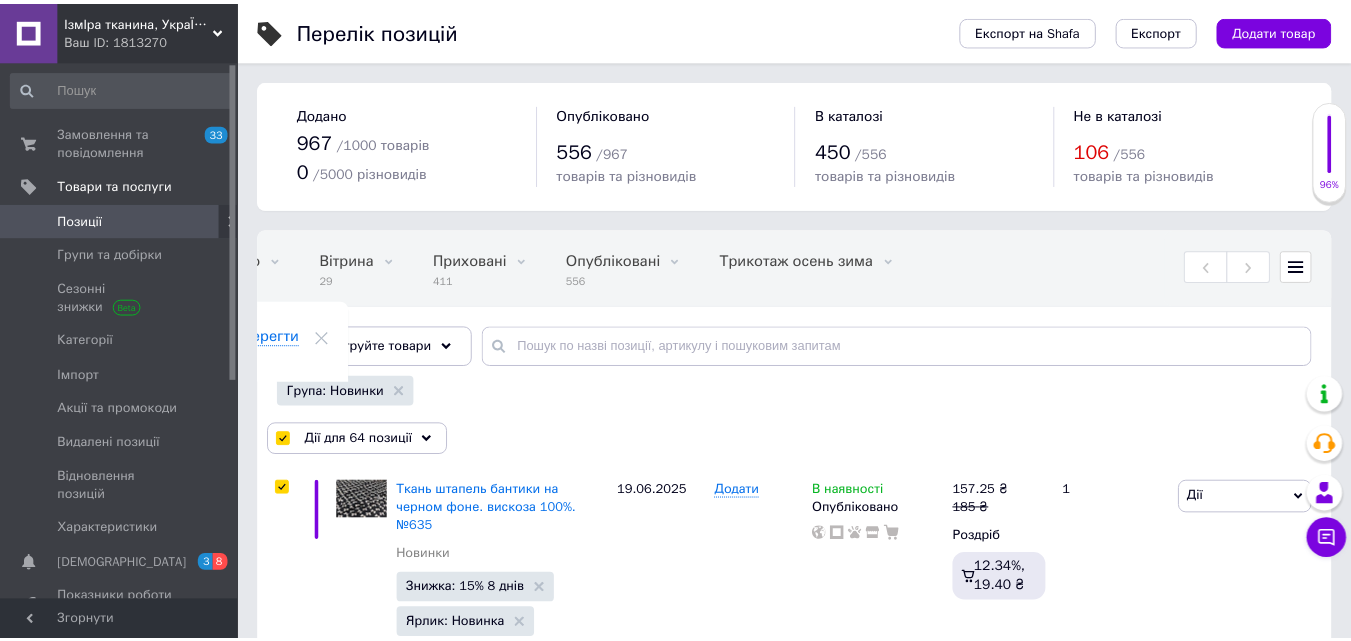 scroll, scrollTop: 0, scrollLeft: 194, axis: horizontal 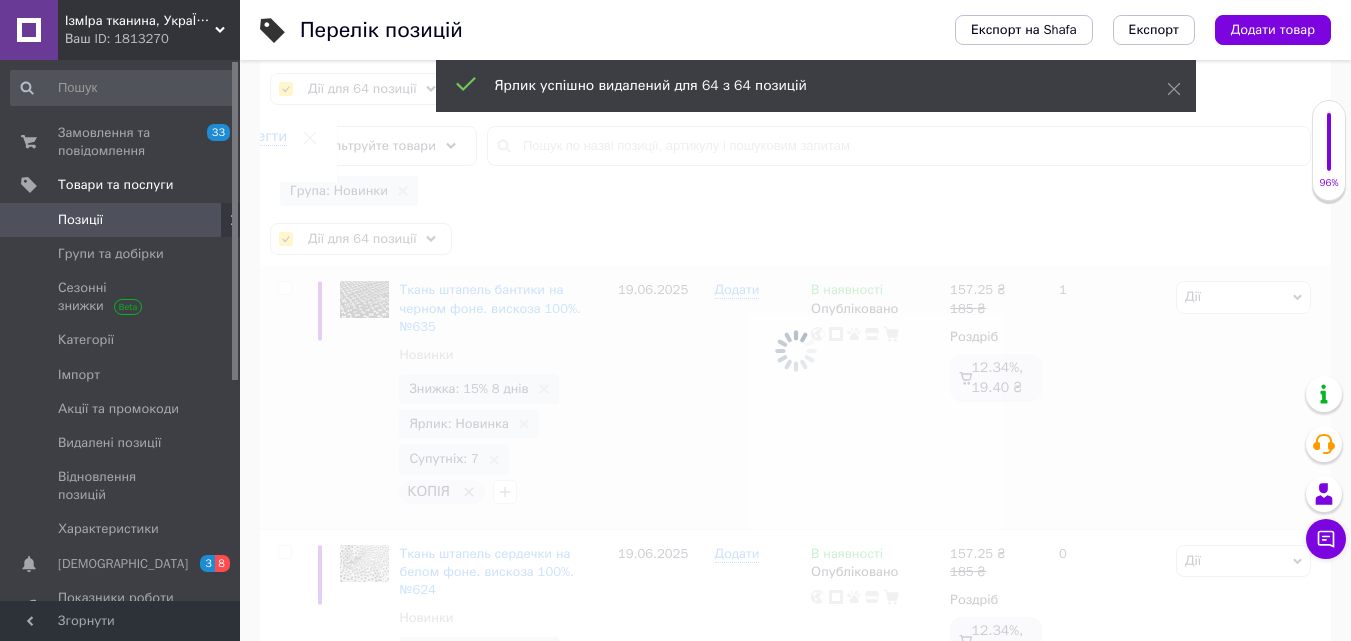 checkbox on "false" 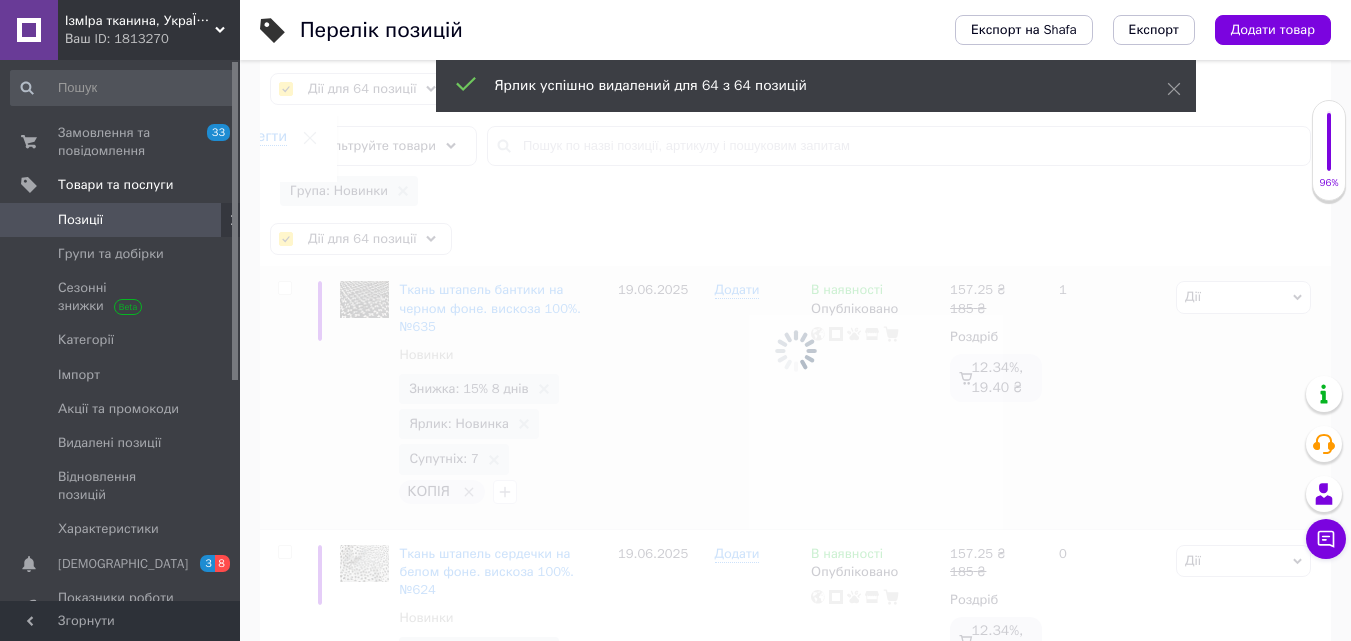 checkbox on "false" 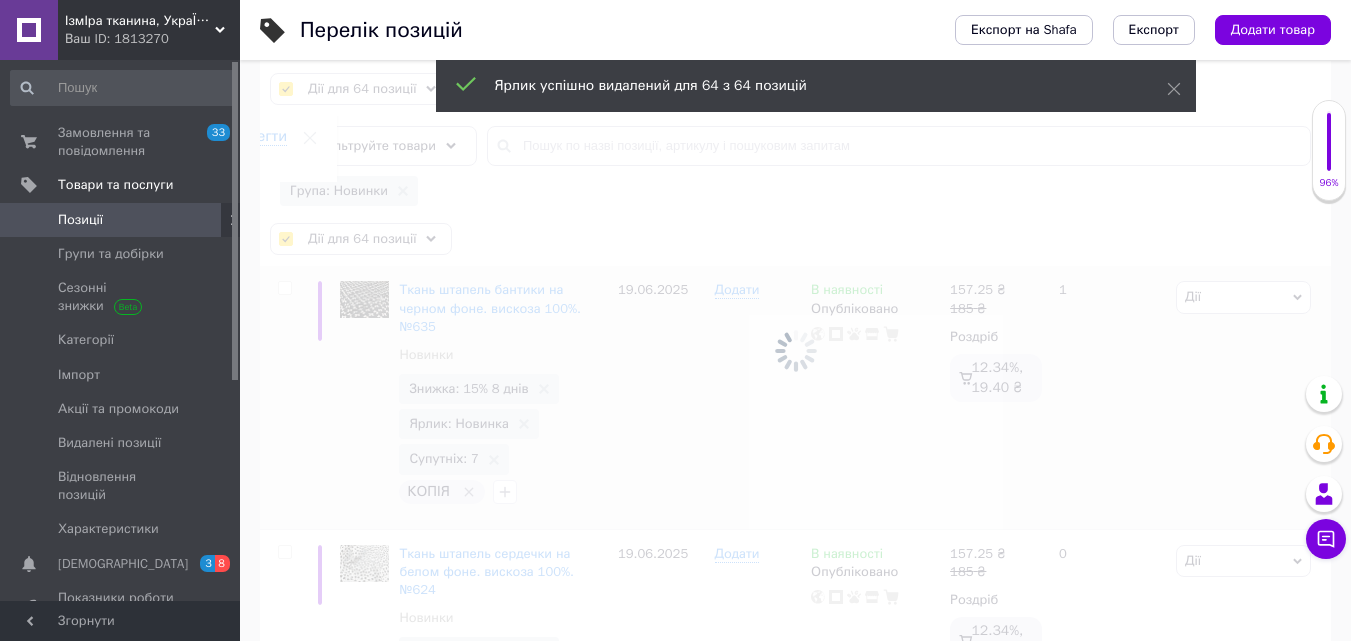 checkbox on "false" 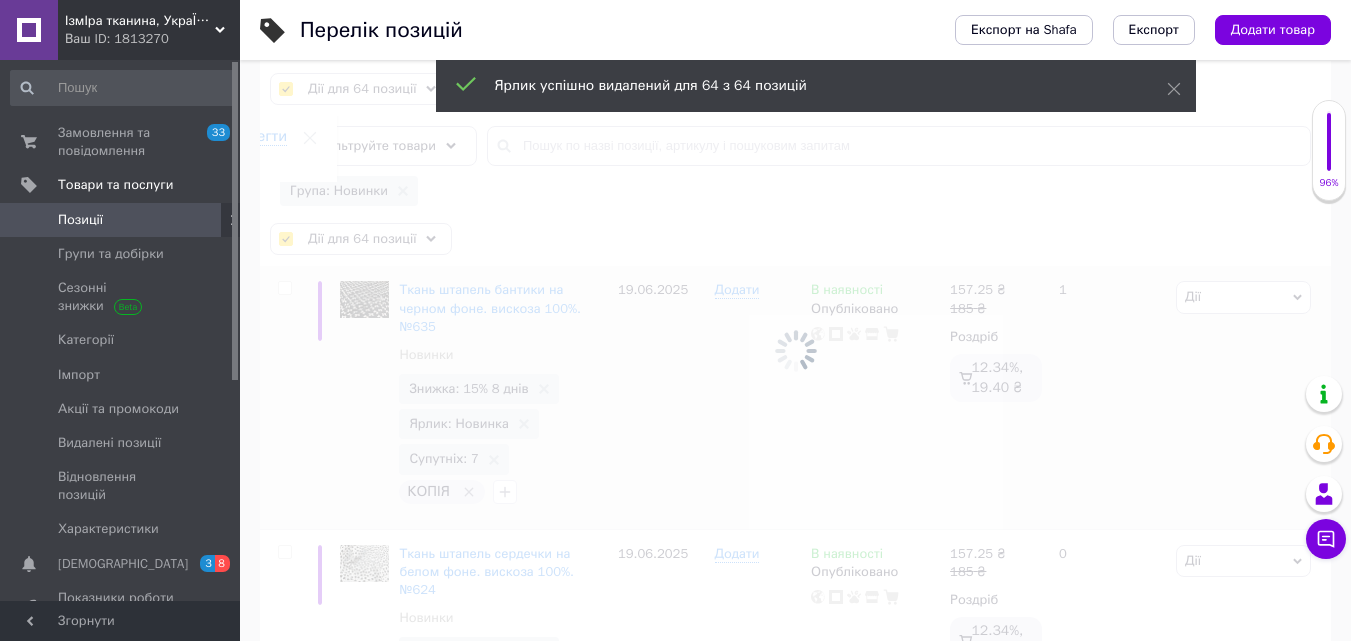 checkbox on "false" 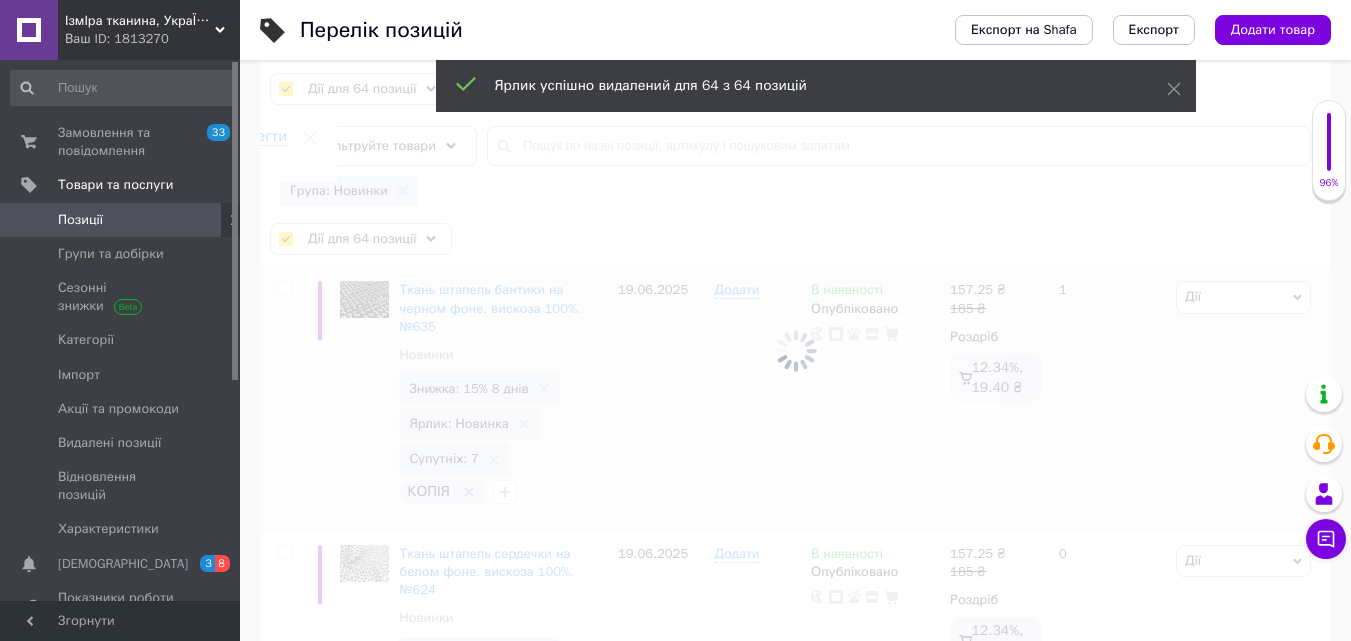 checkbox on "false" 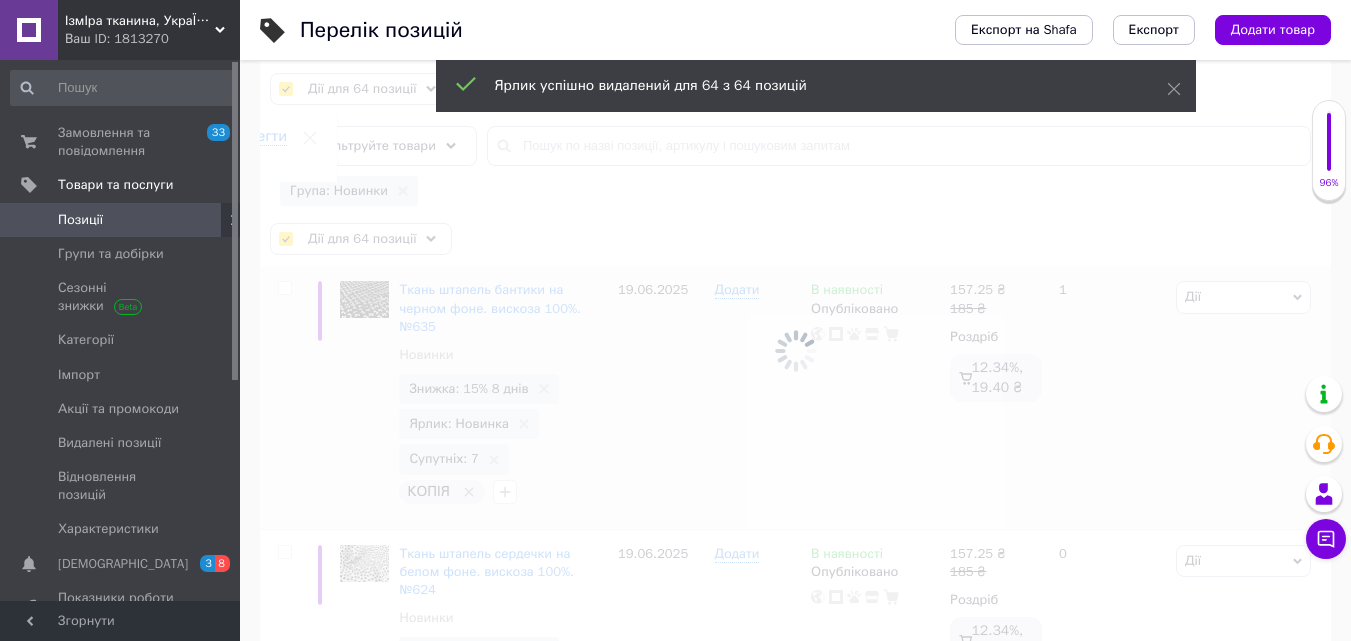 checkbox on "false" 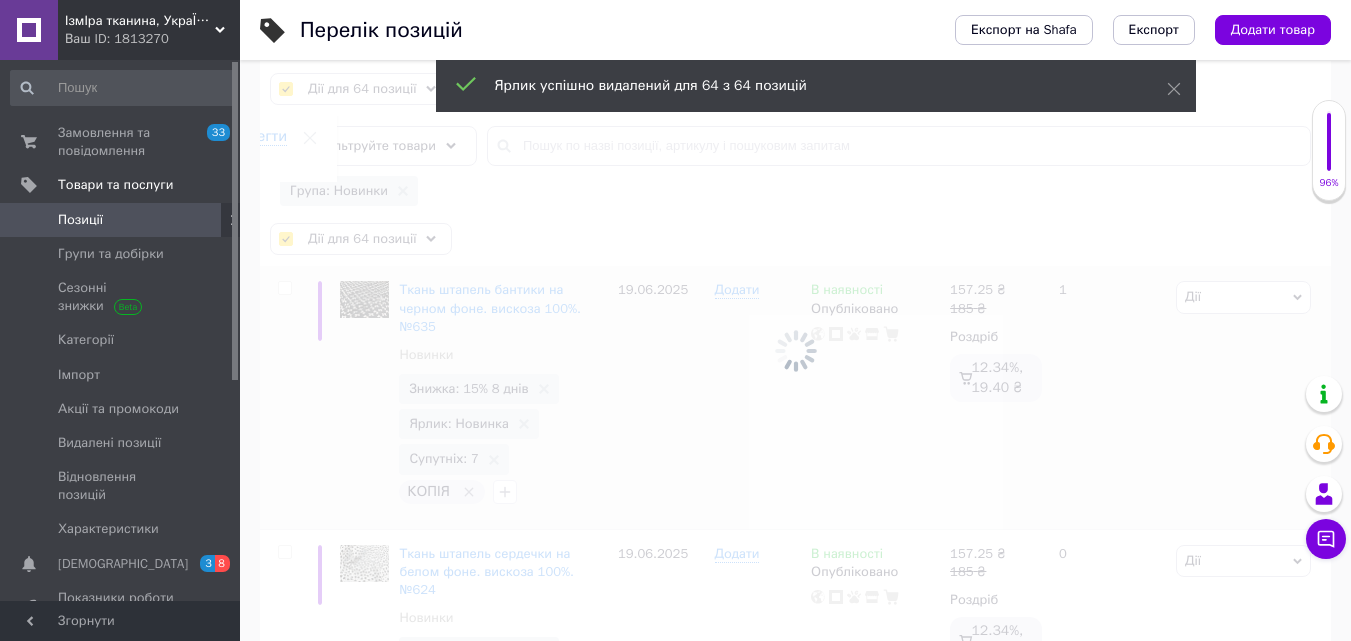 checkbox on "false" 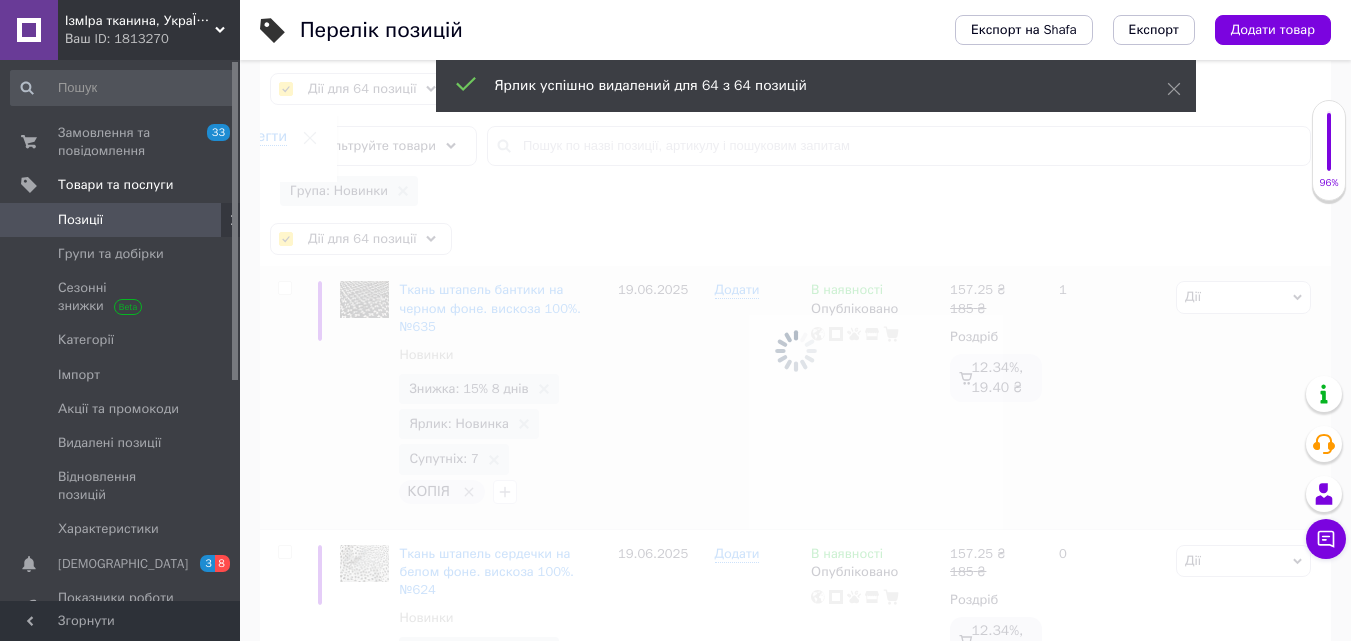 checkbox on "false" 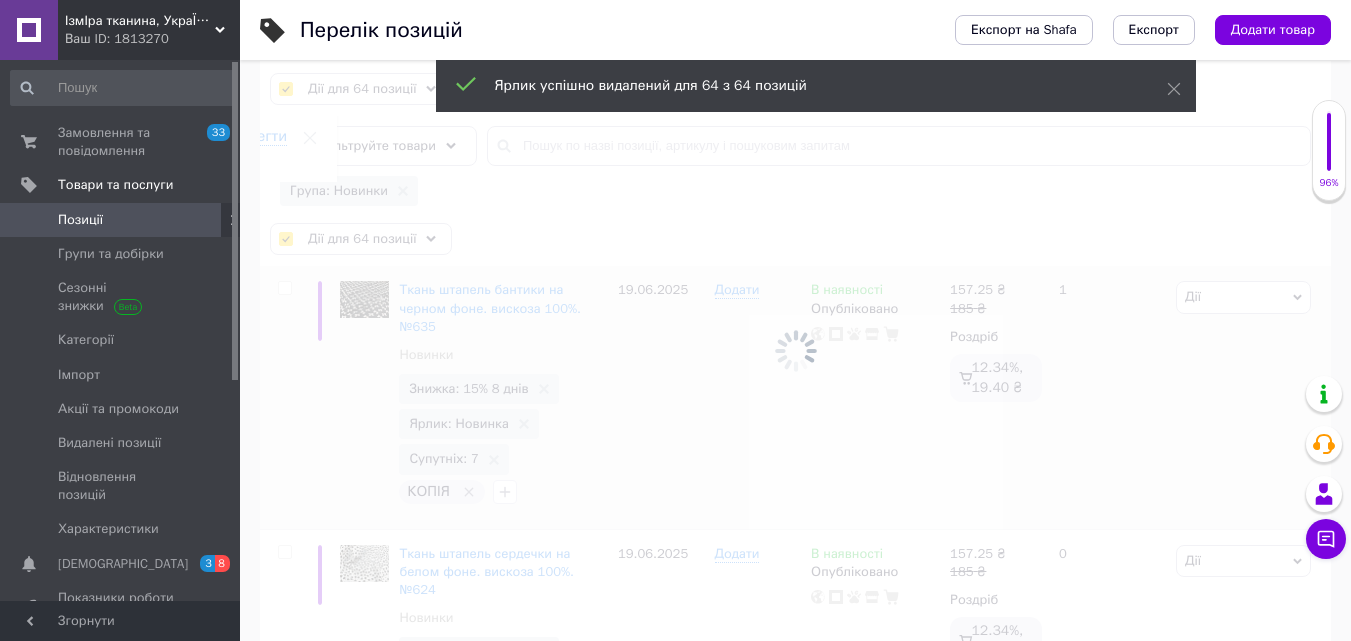 checkbox on "false" 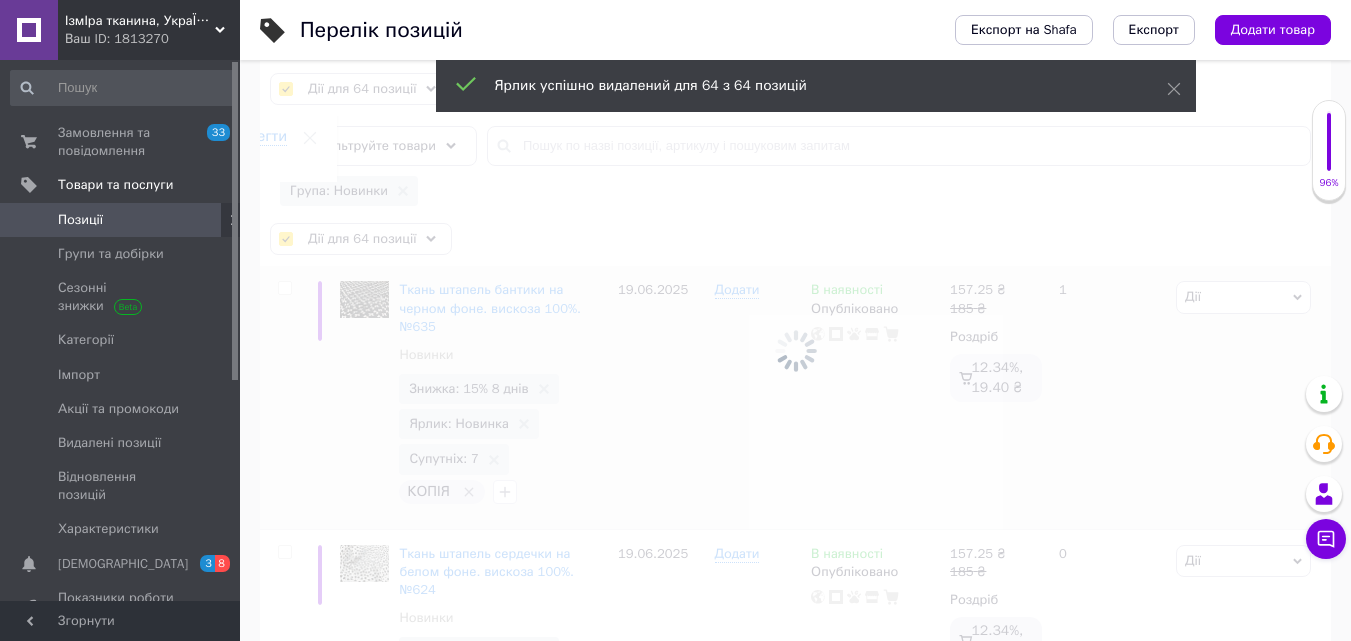 checkbox on "false" 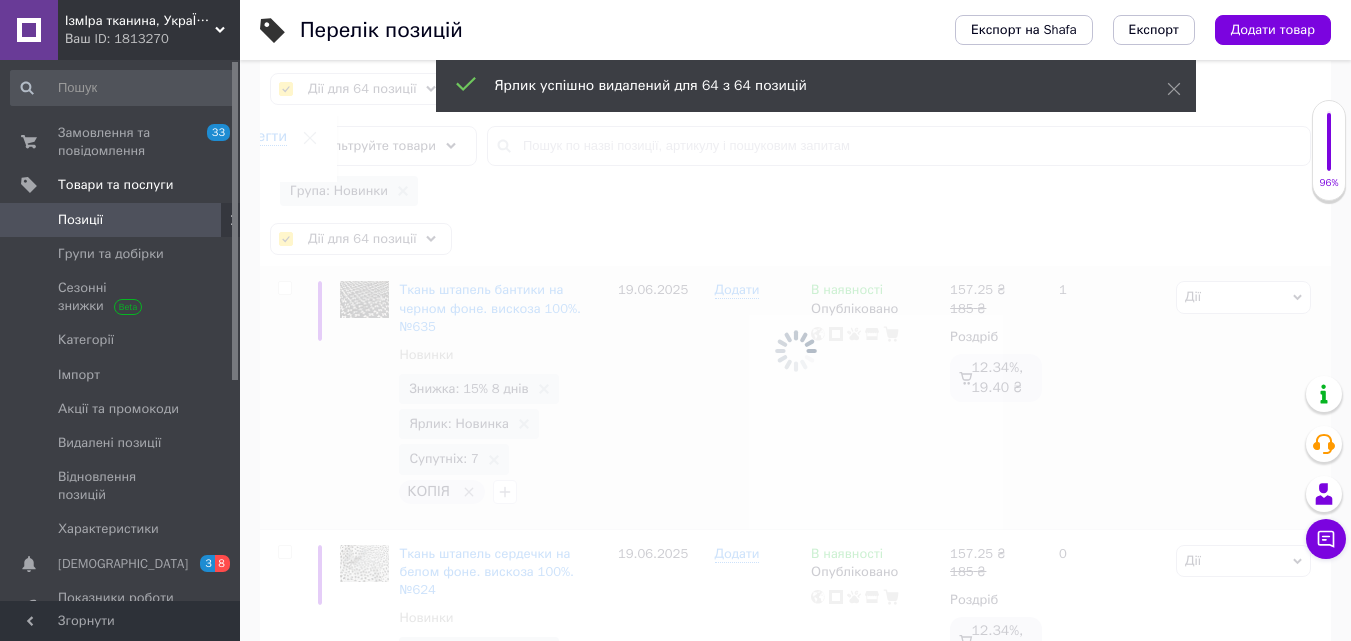 checkbox on "false" 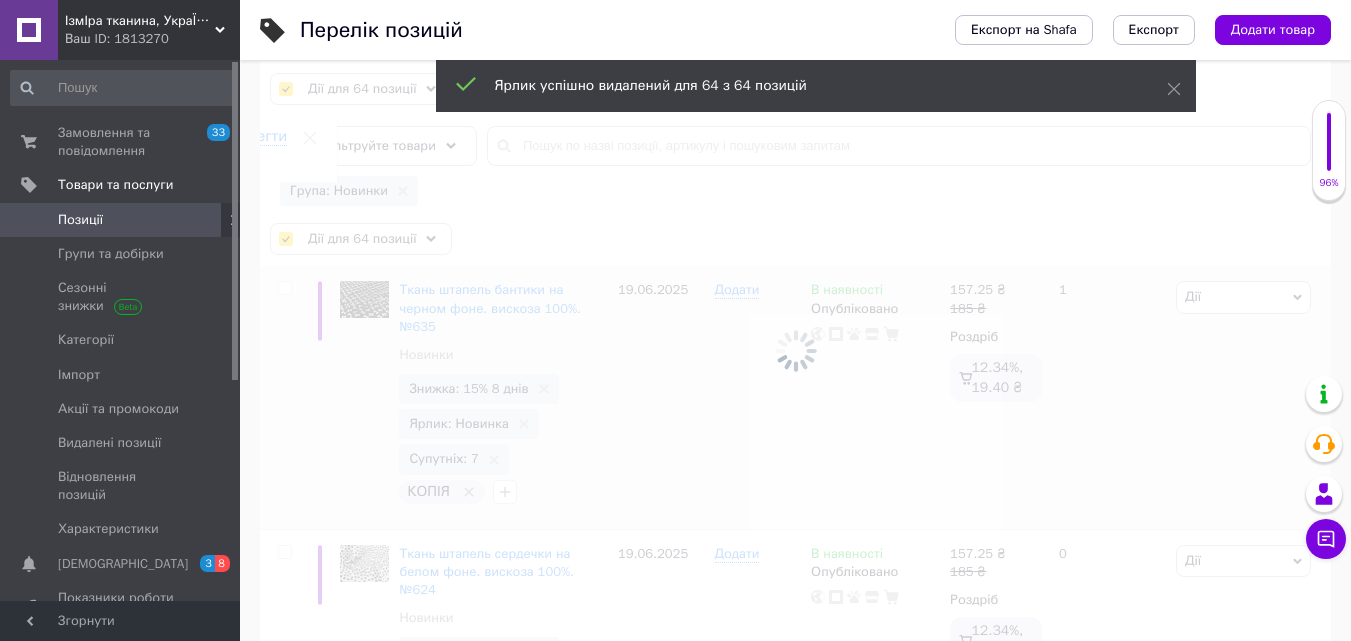 checkbox on "false" 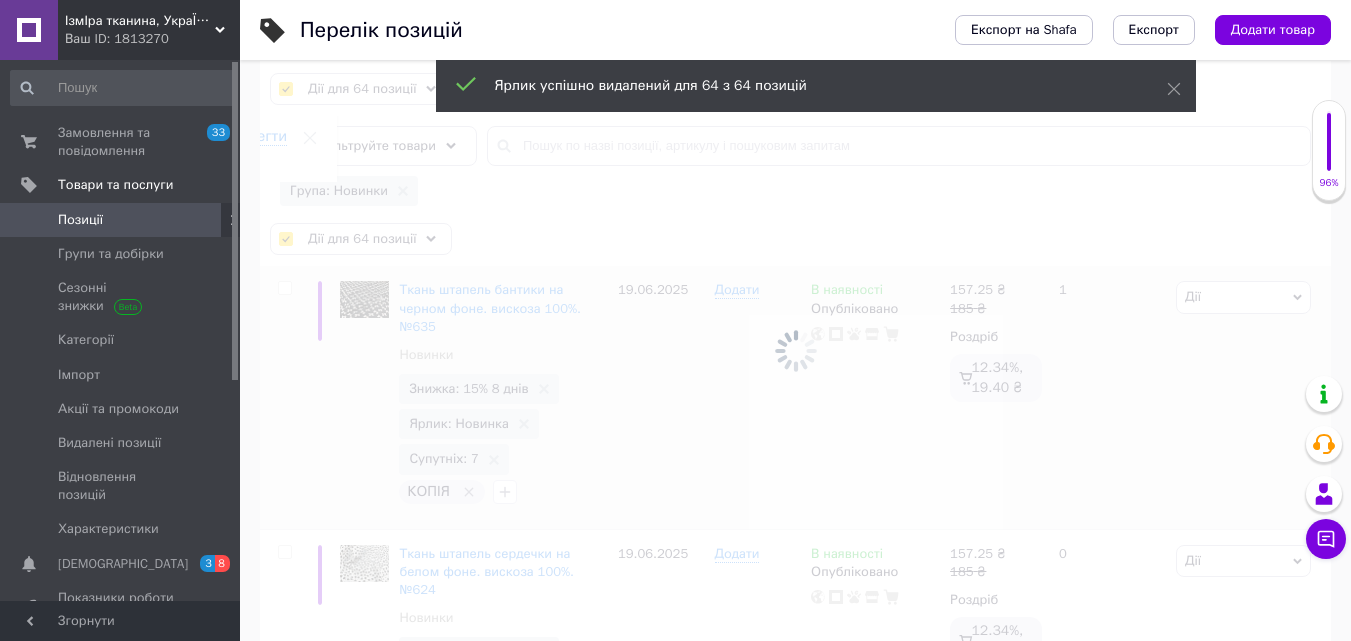 checkbox on "false" 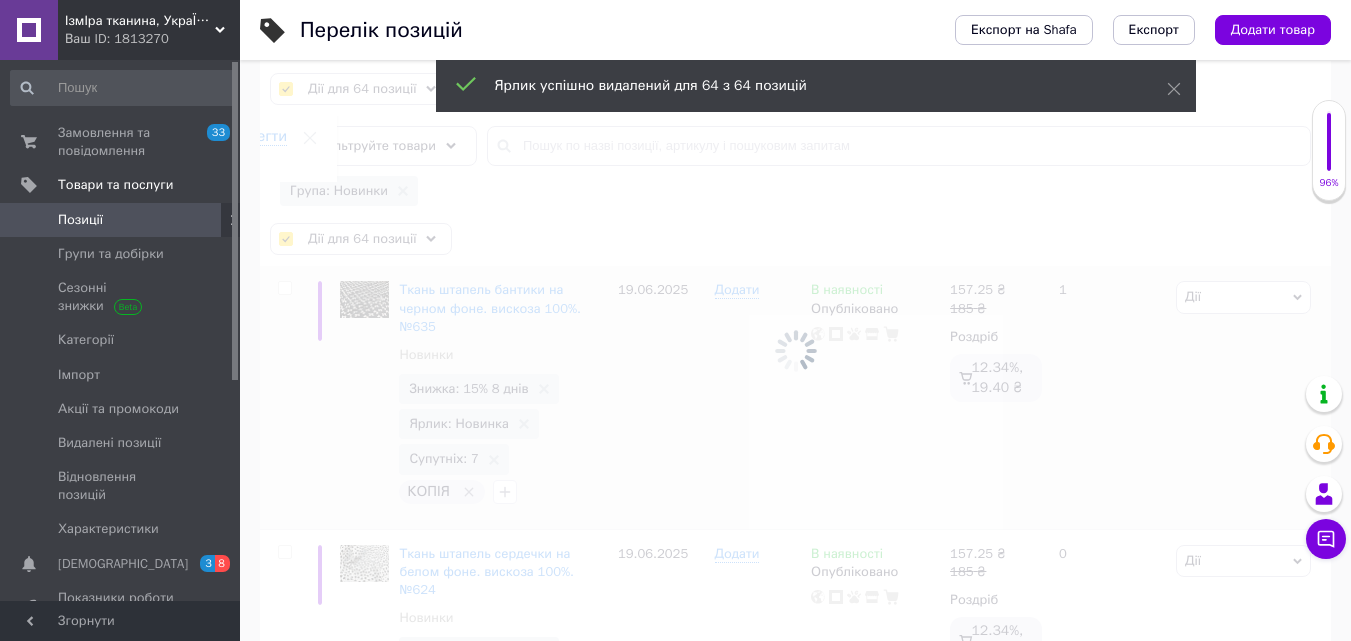 checkbox on "false" 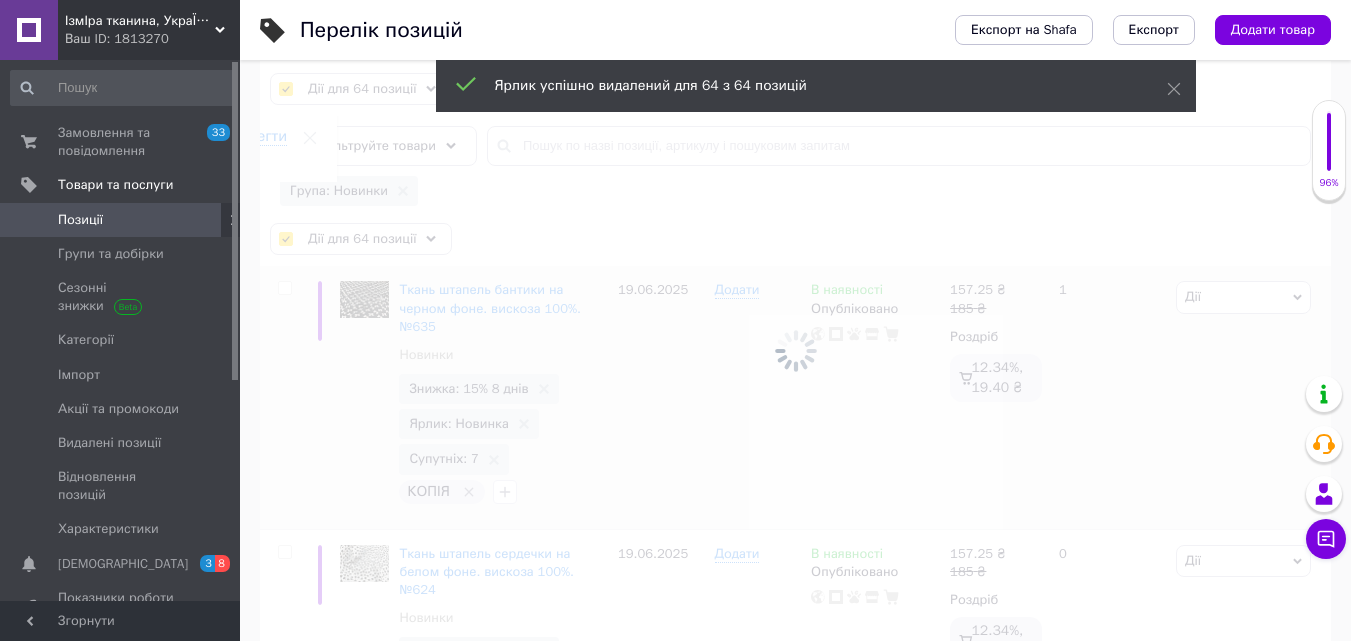 checkbox on "false" 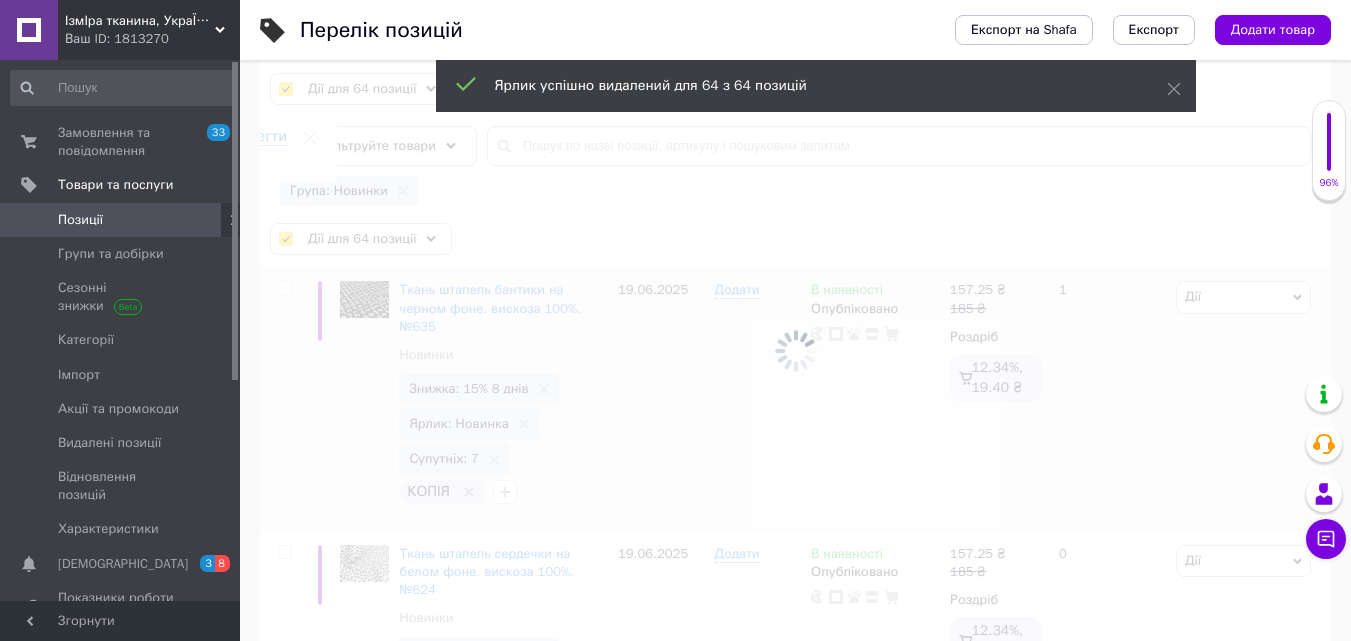 checkbox on "false" 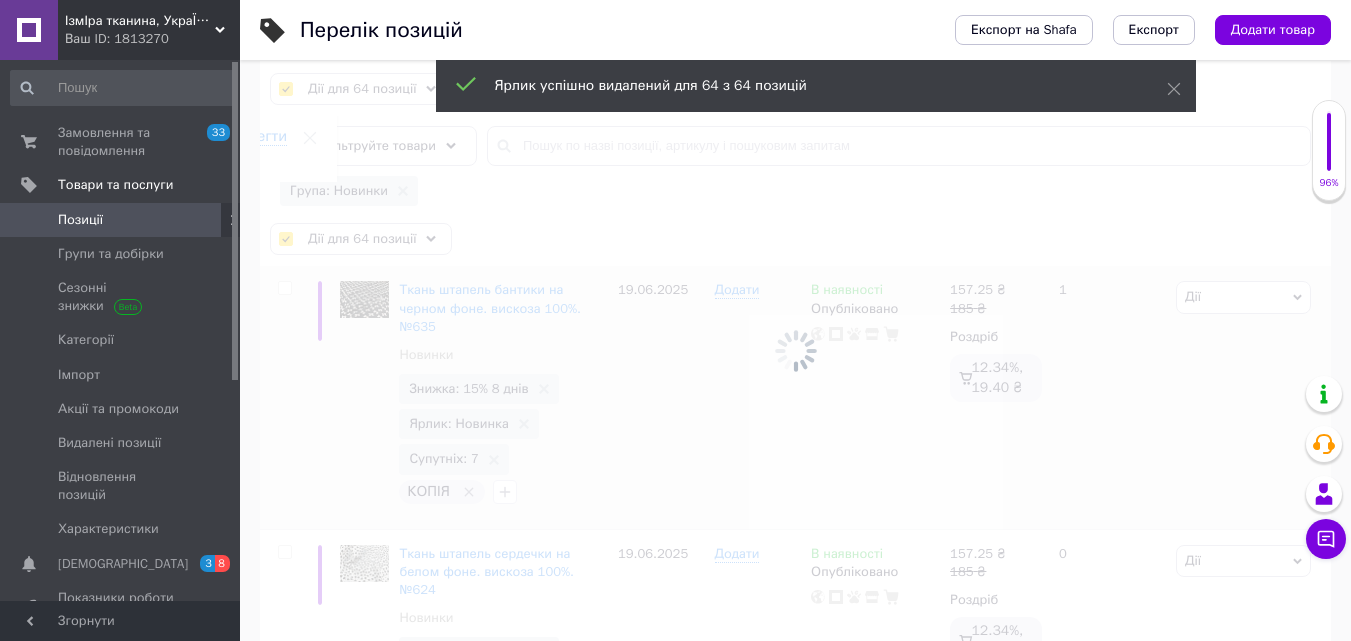 checkbox on "false" 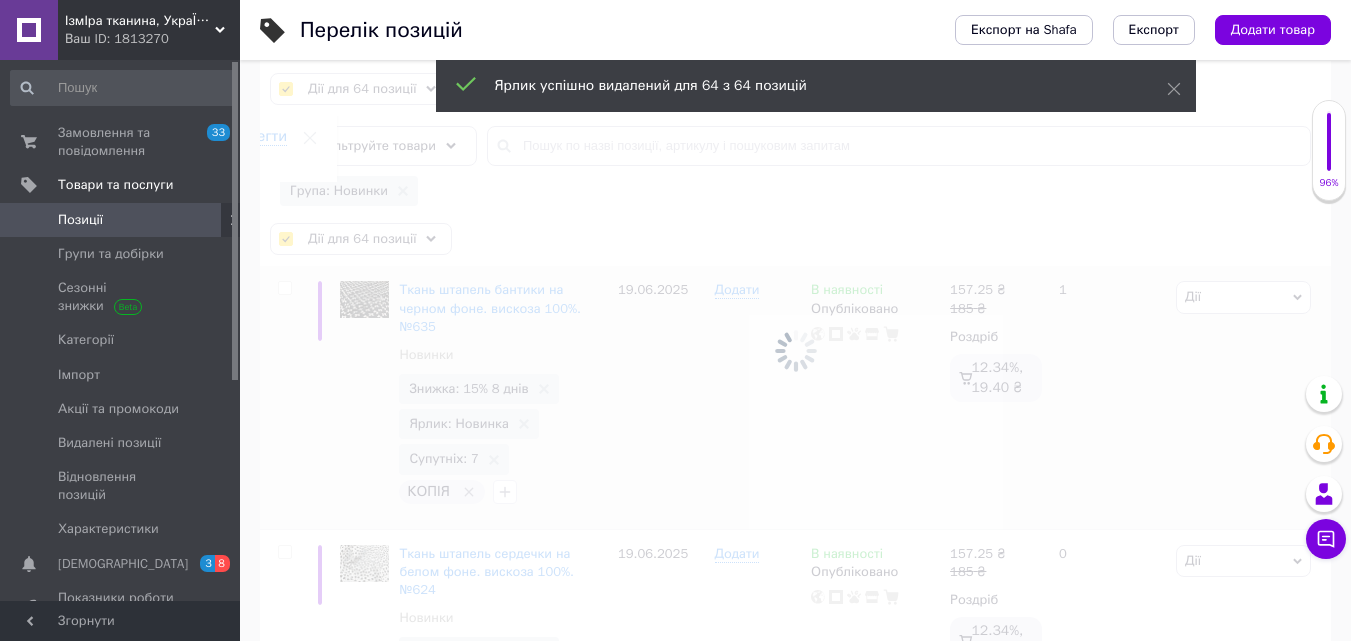 checkbox on "false" 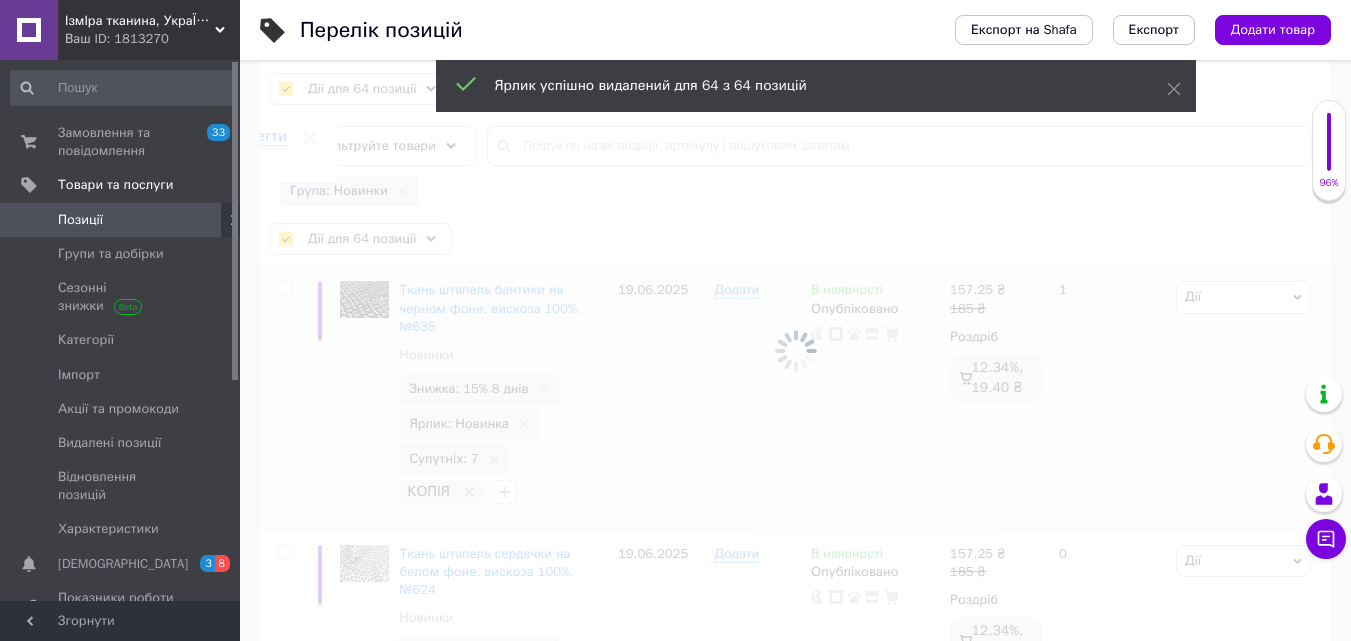 checkbox on "false" 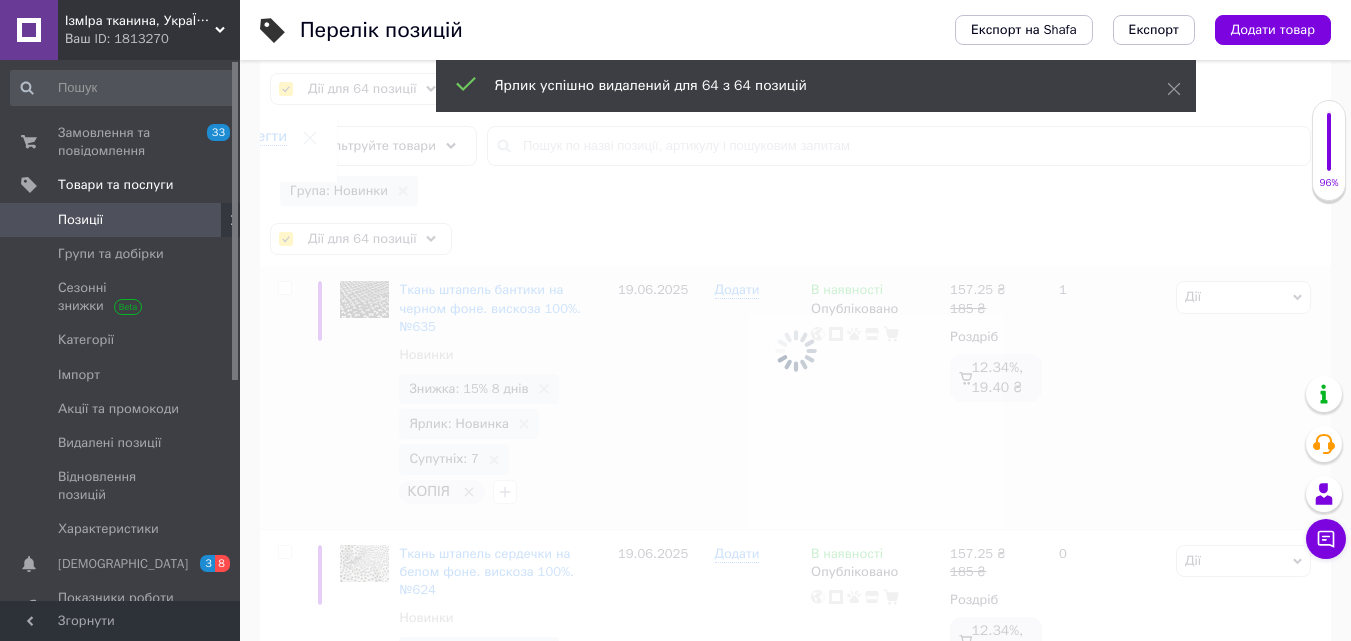 checkbox on "false" 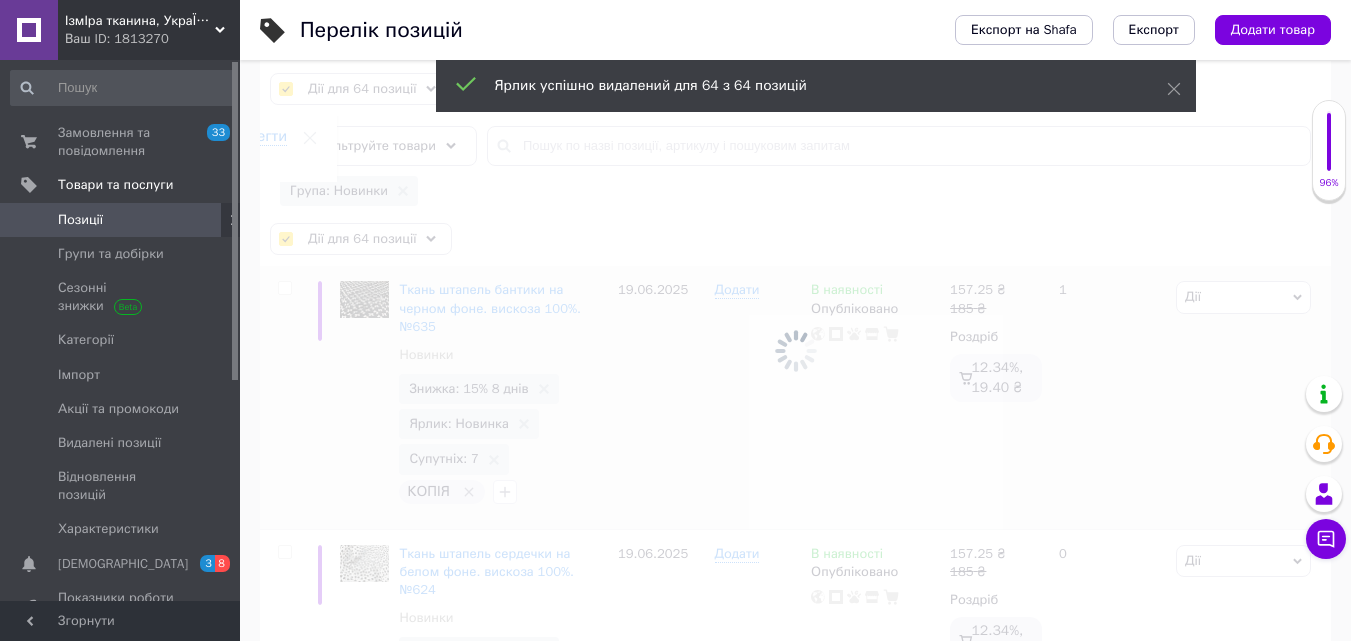 checkbox on "false" 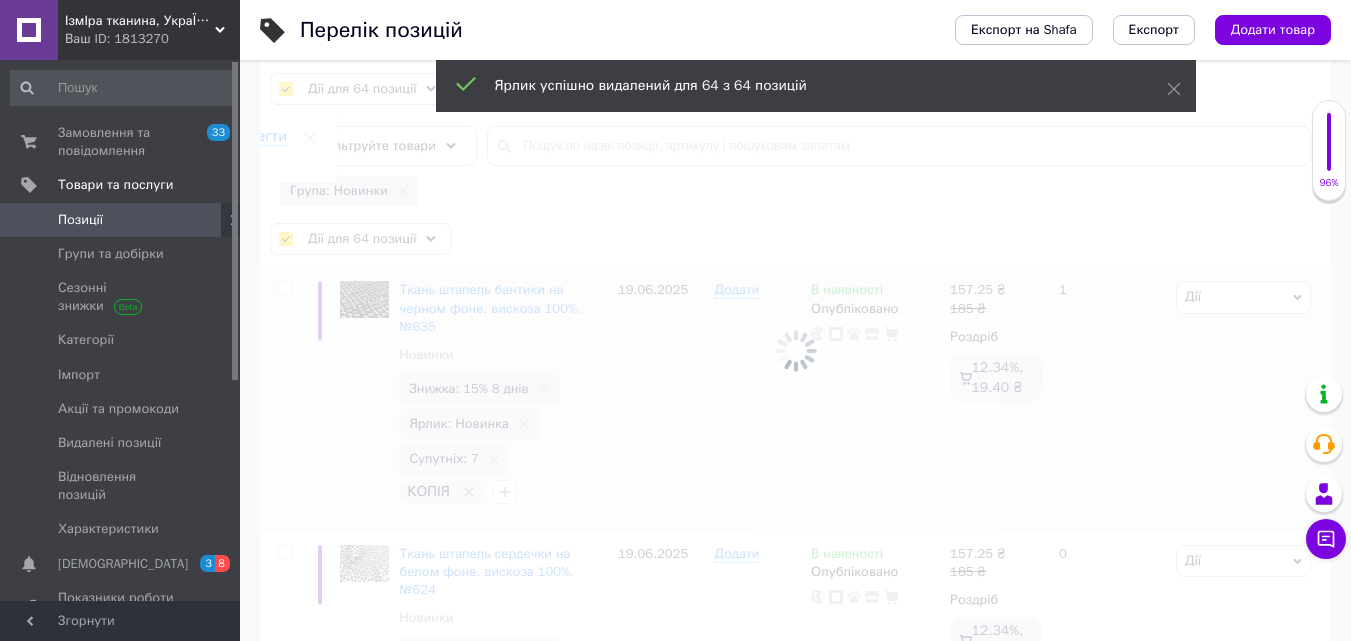 checkbox on "false" 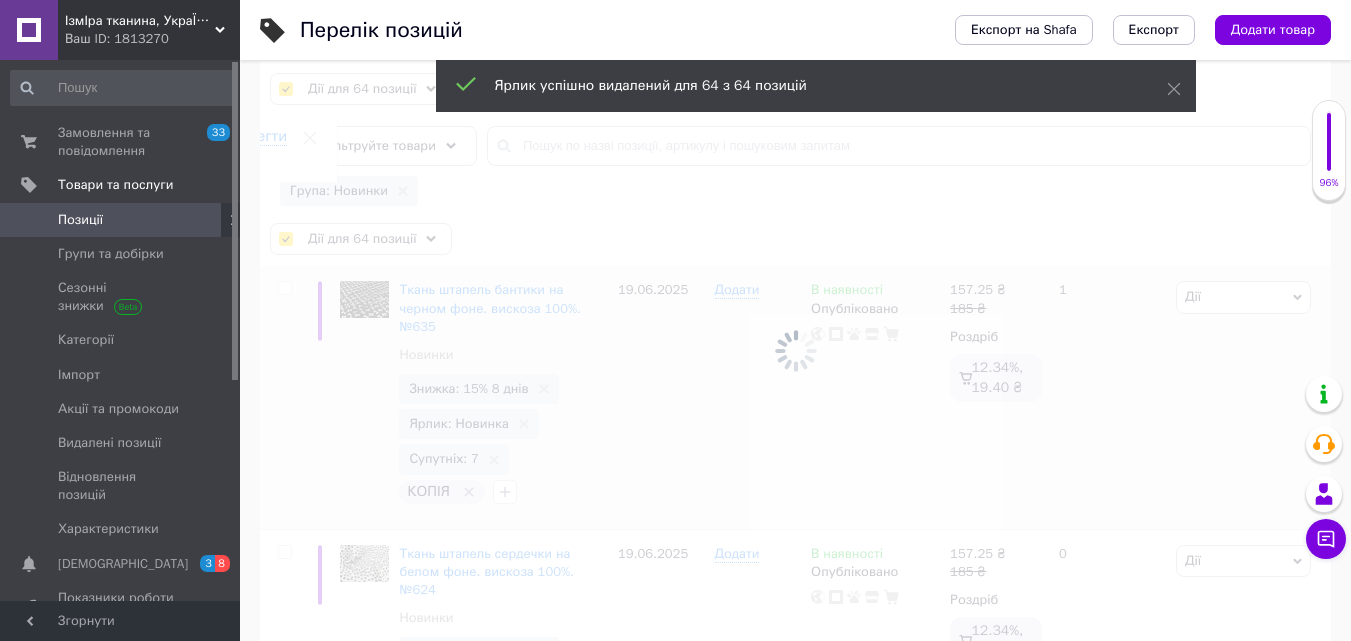 checkbox on "false" 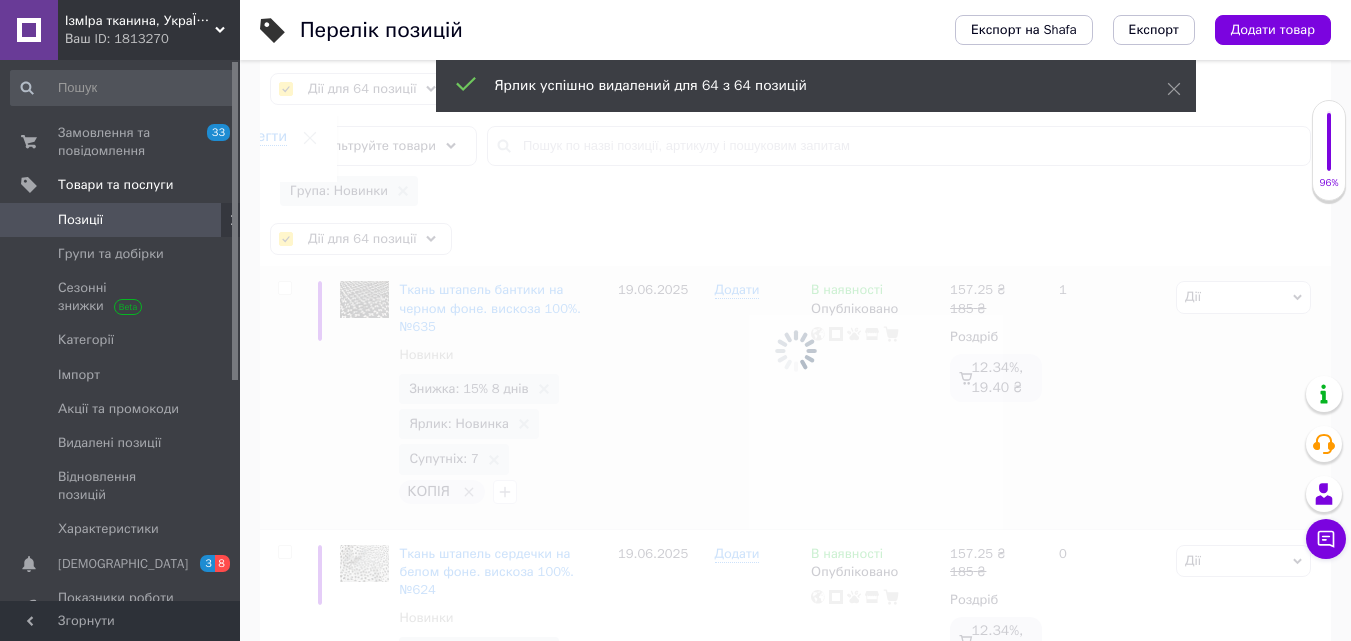 checkbox on "false" 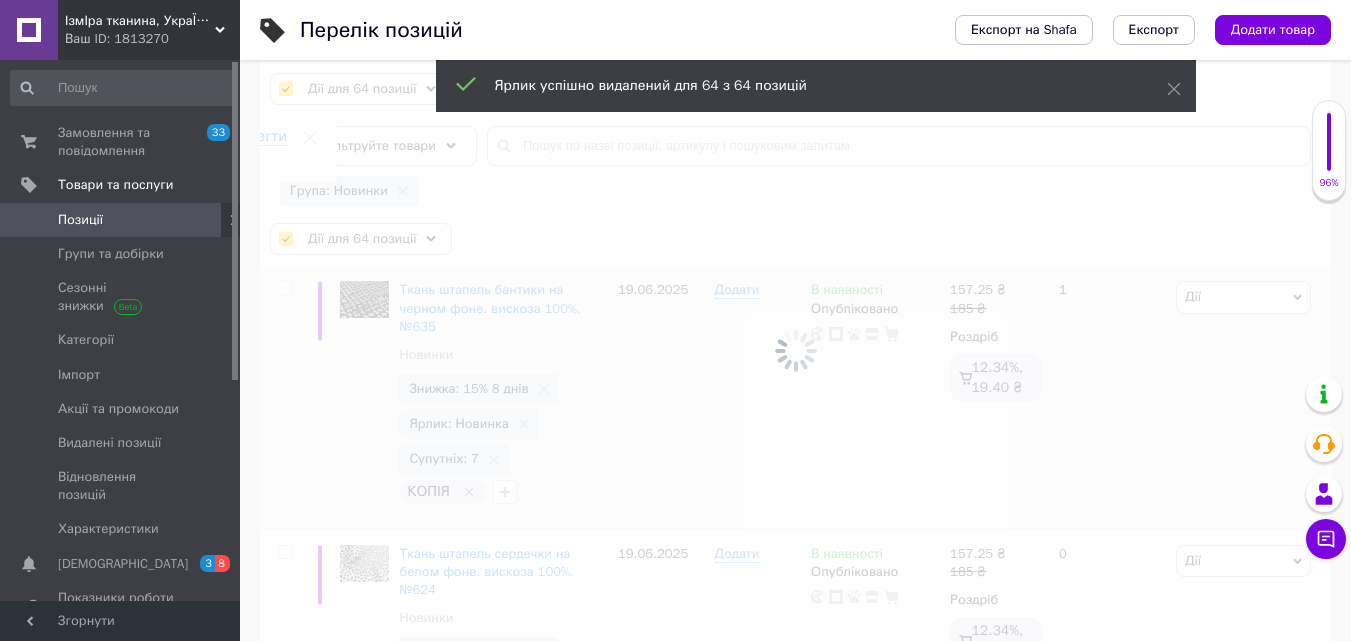 checkbox on "false" 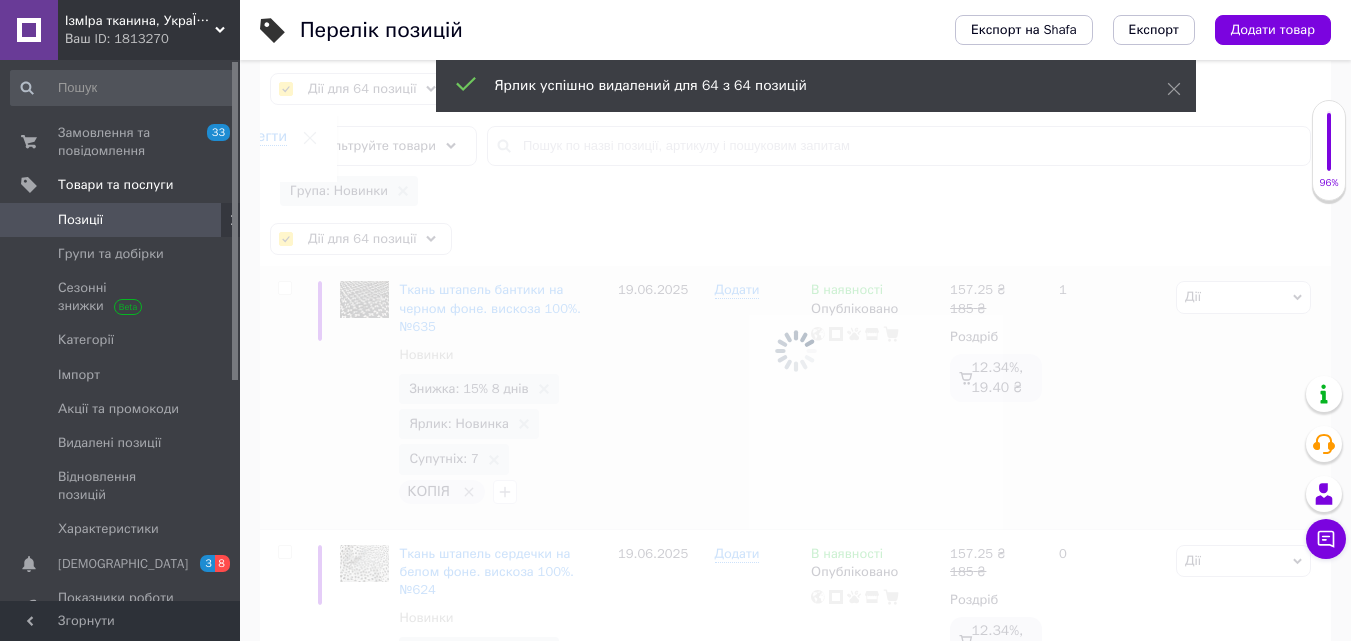 checkbox on "false" 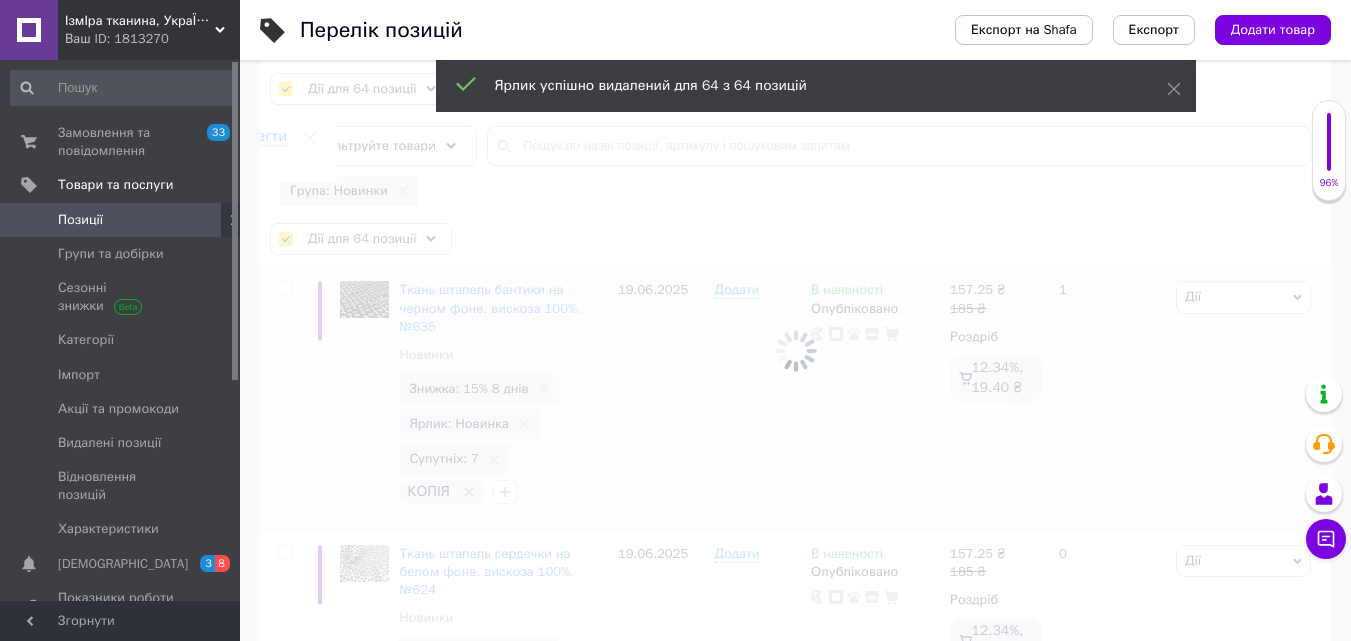 checkbox on "false" 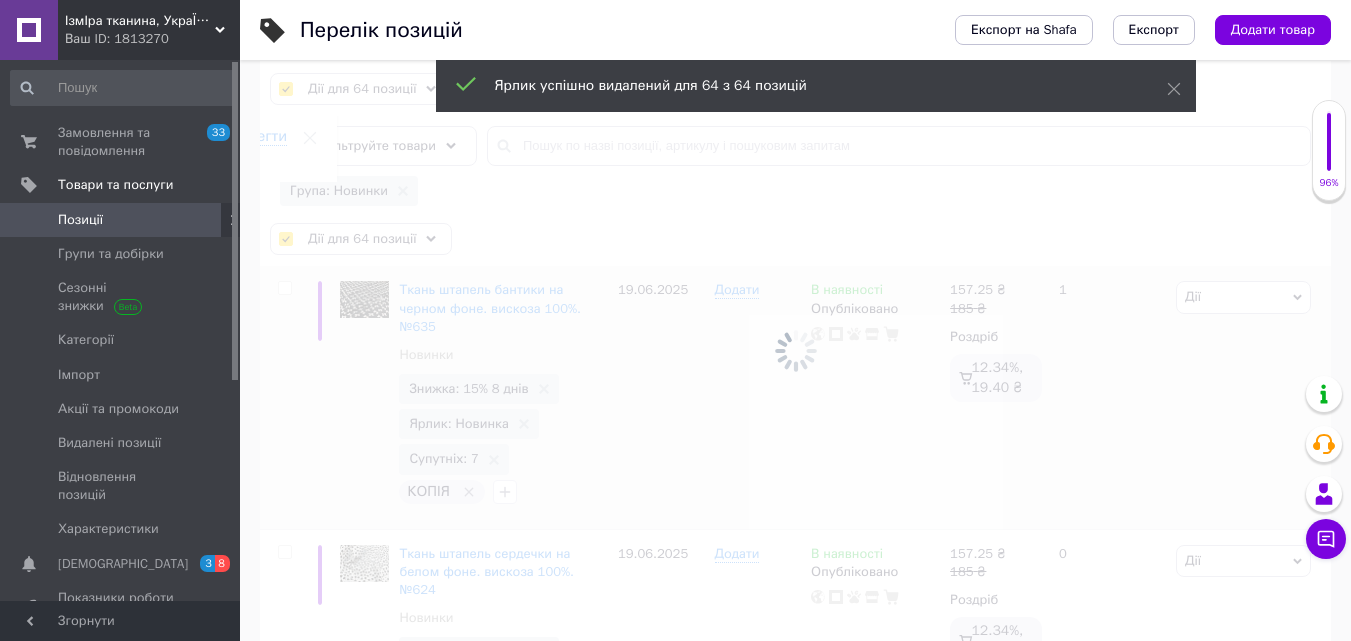 checkbox on "false" 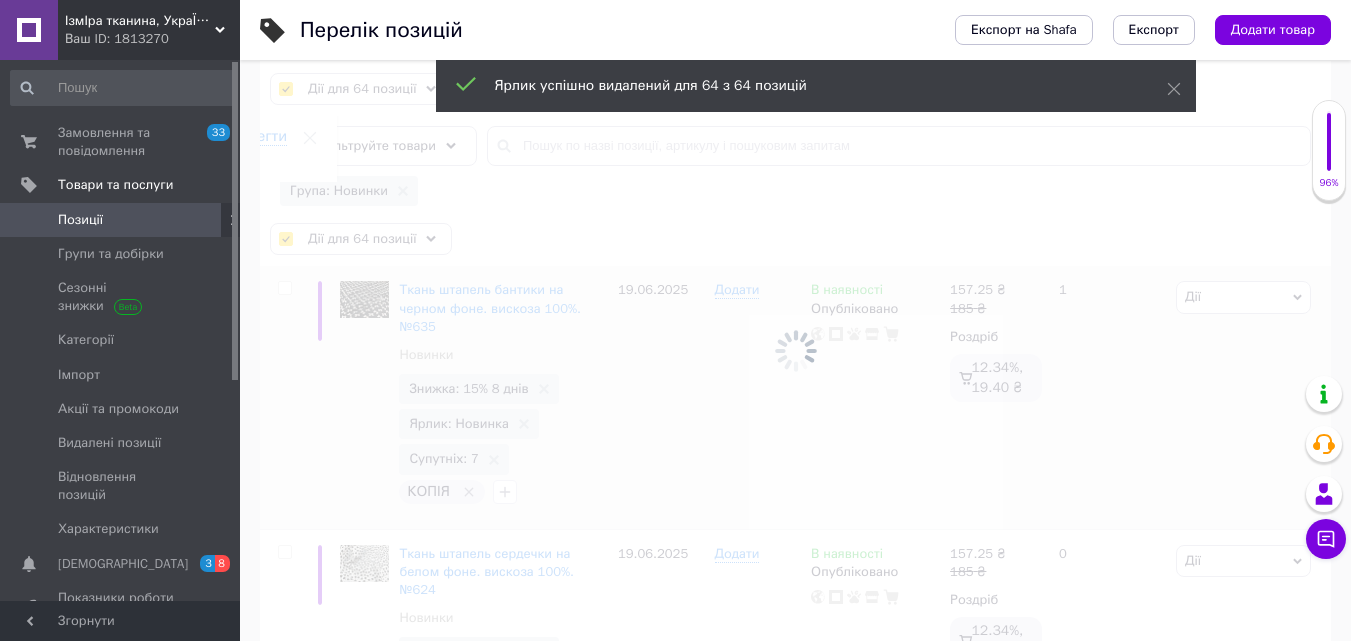 checkbox on "false" 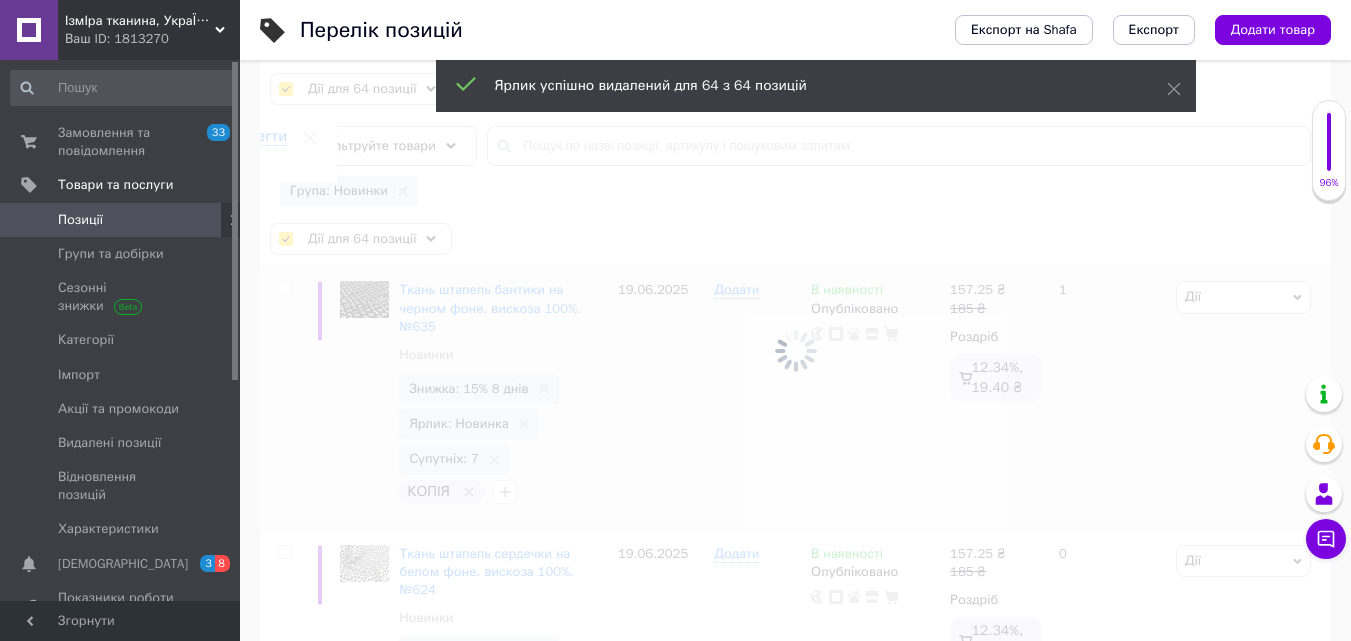 checkbox on "false" 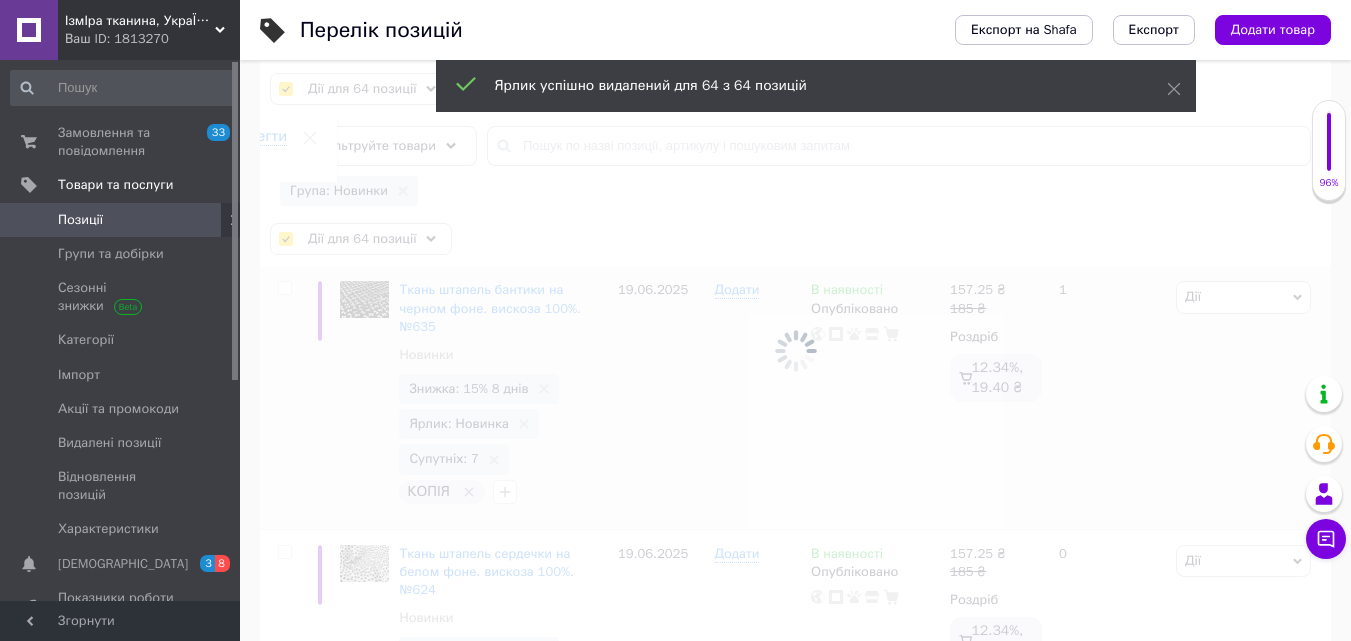 checkbox on "false" 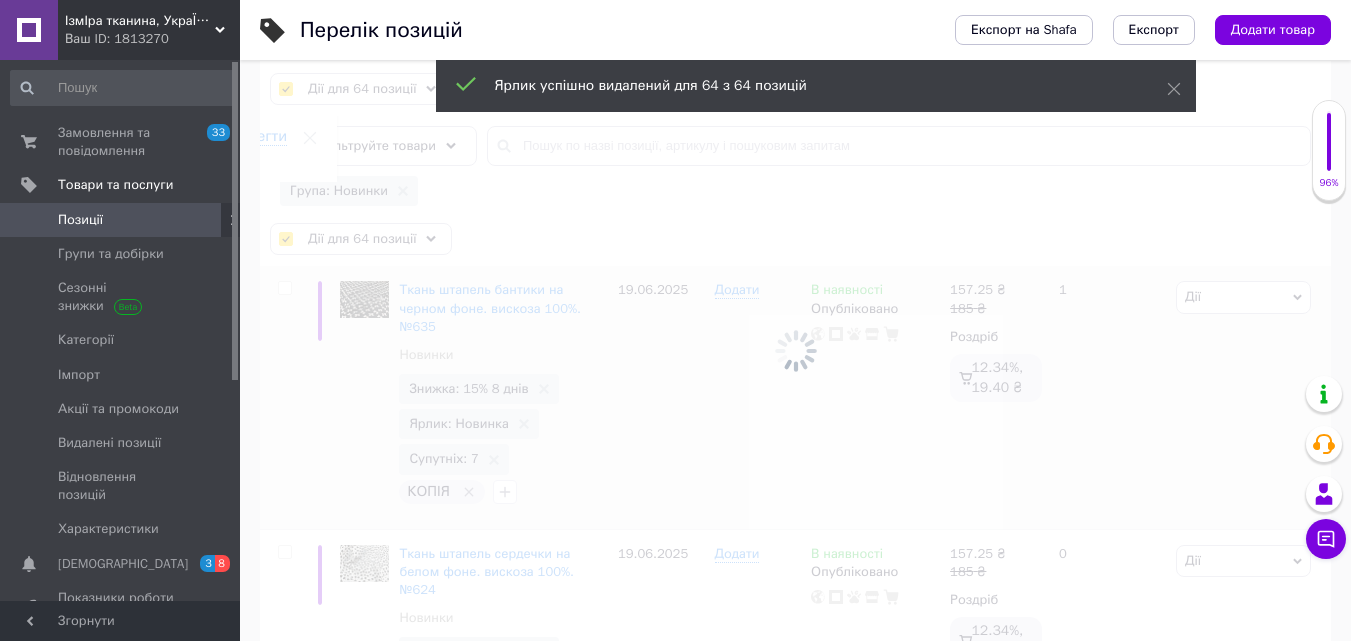 checkbox on "false" 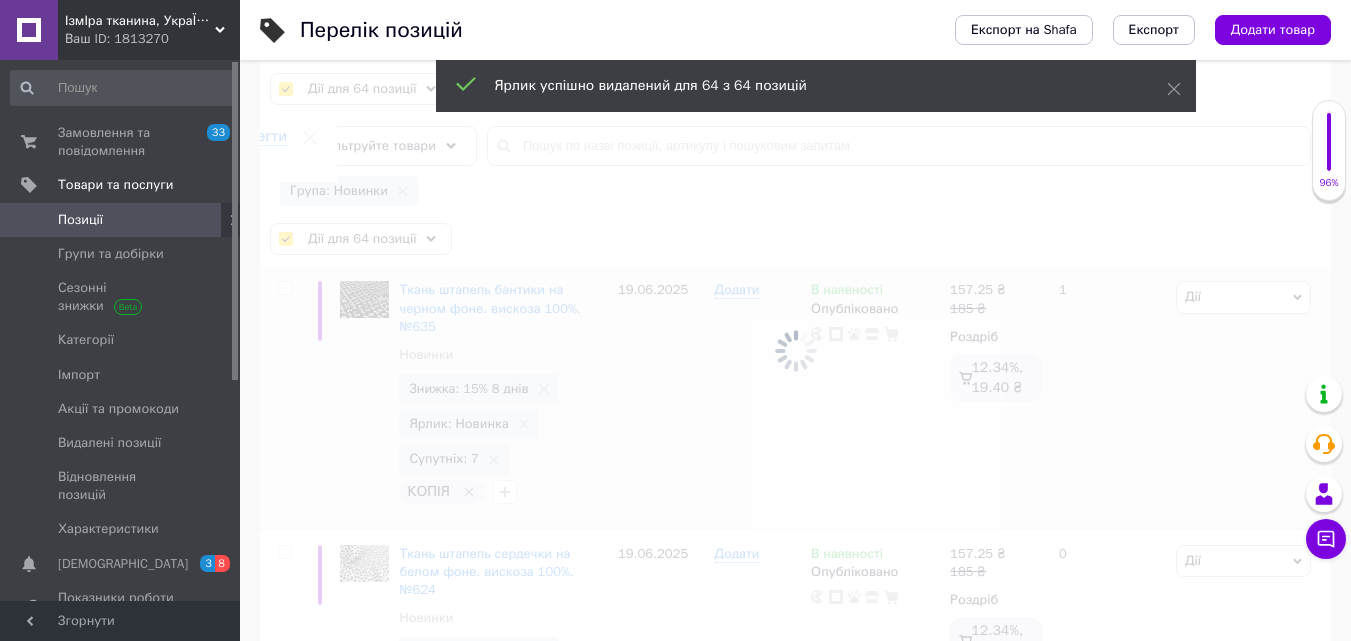 checkbox on "false" 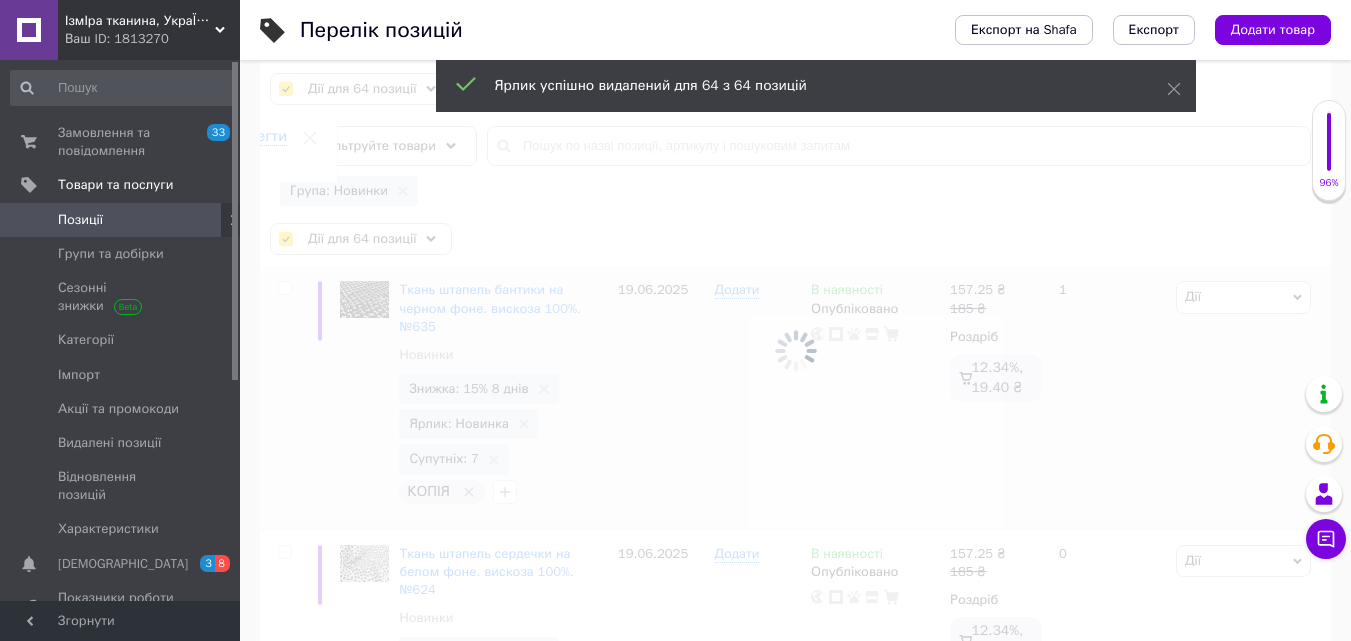 checkbox on "false" 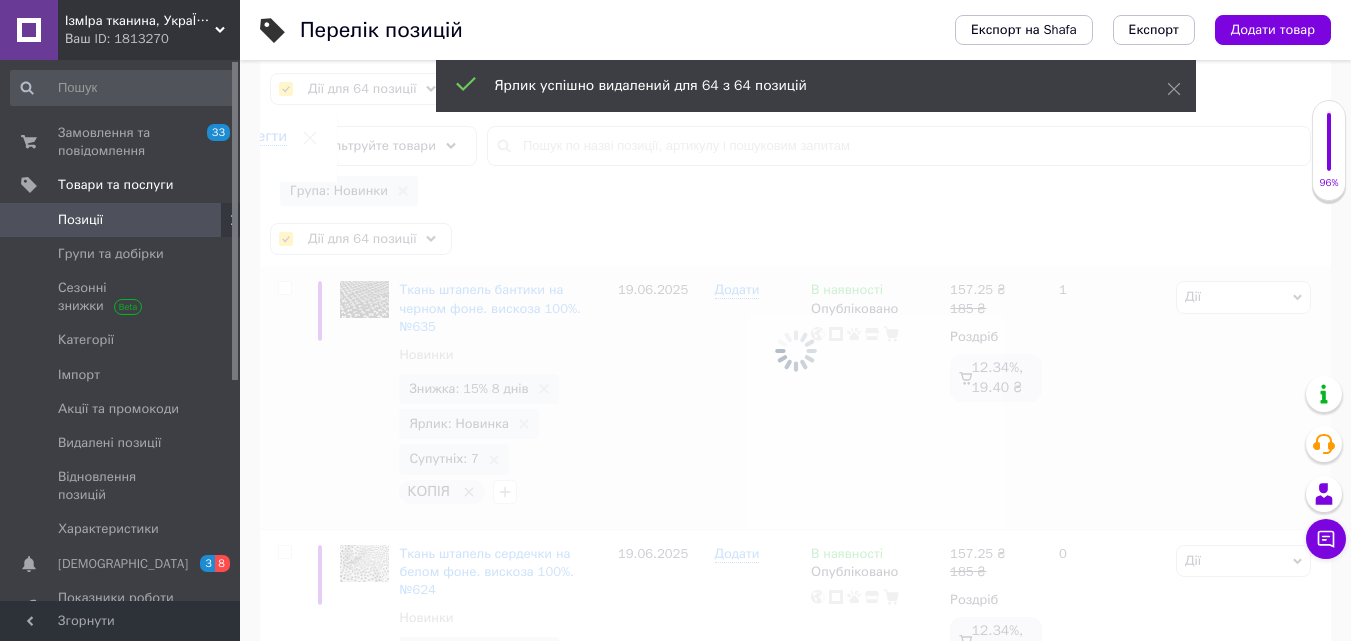 checkbox on "false" 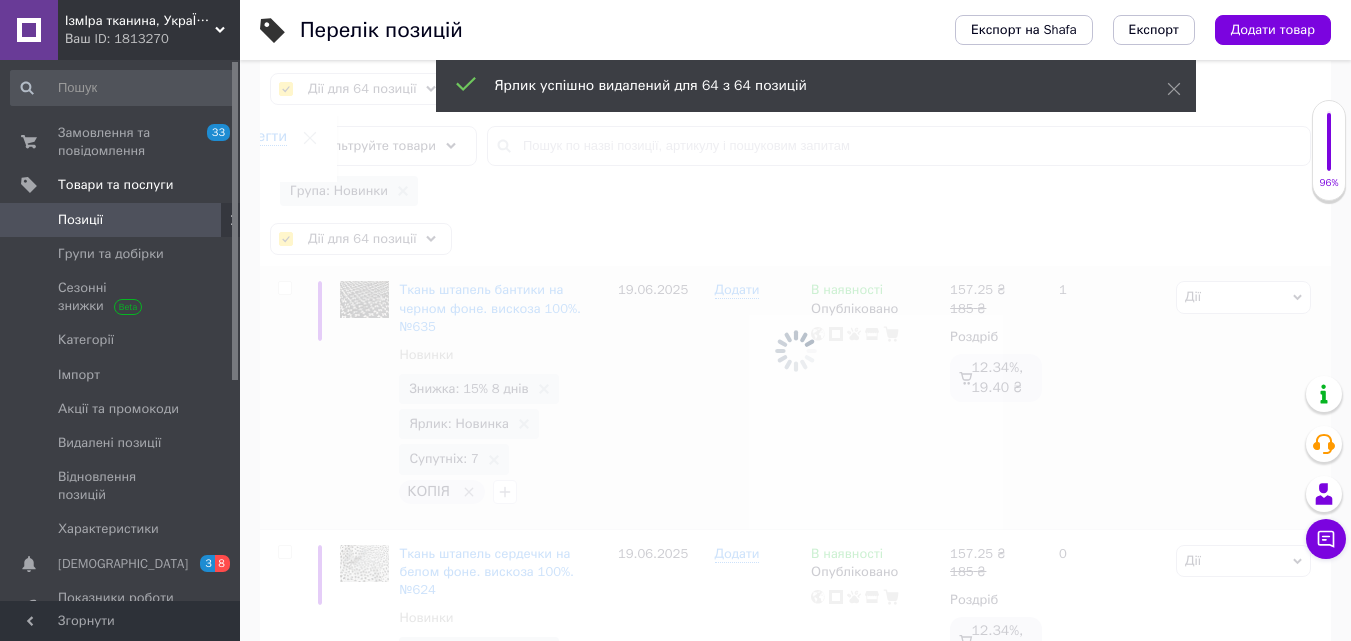 checkbox on "false" 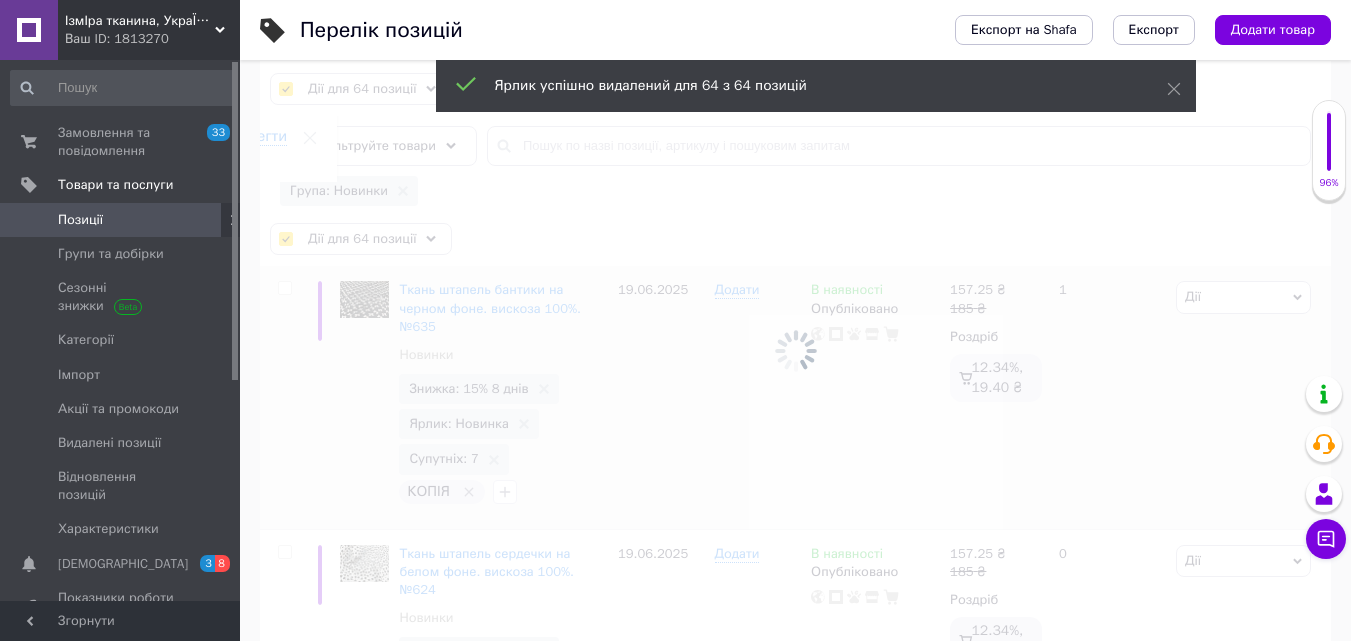 checkbox on "false" 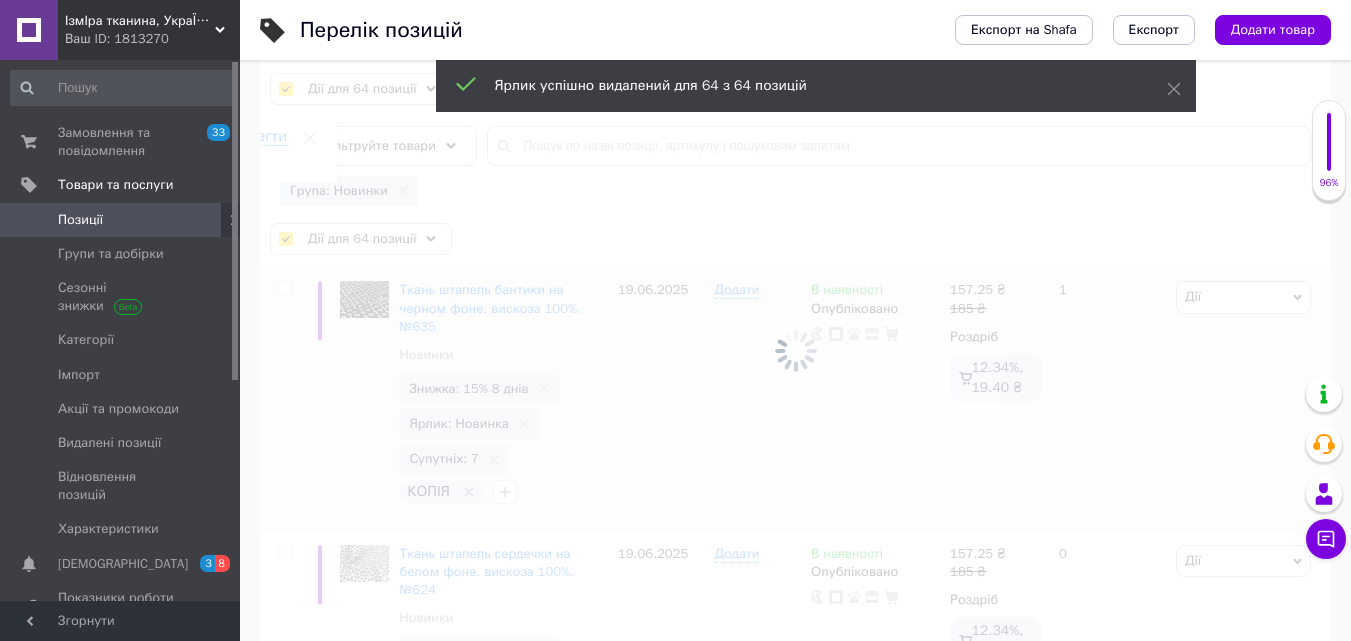 checkbox on "false" 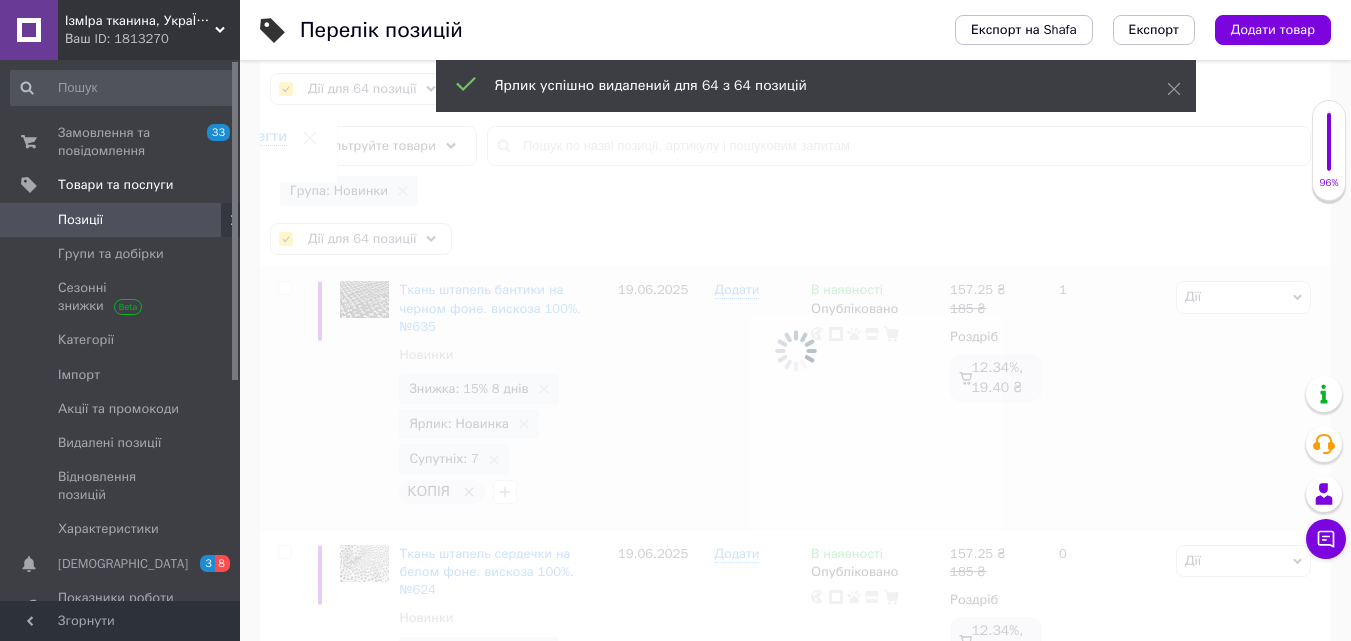 checkbox on "false" 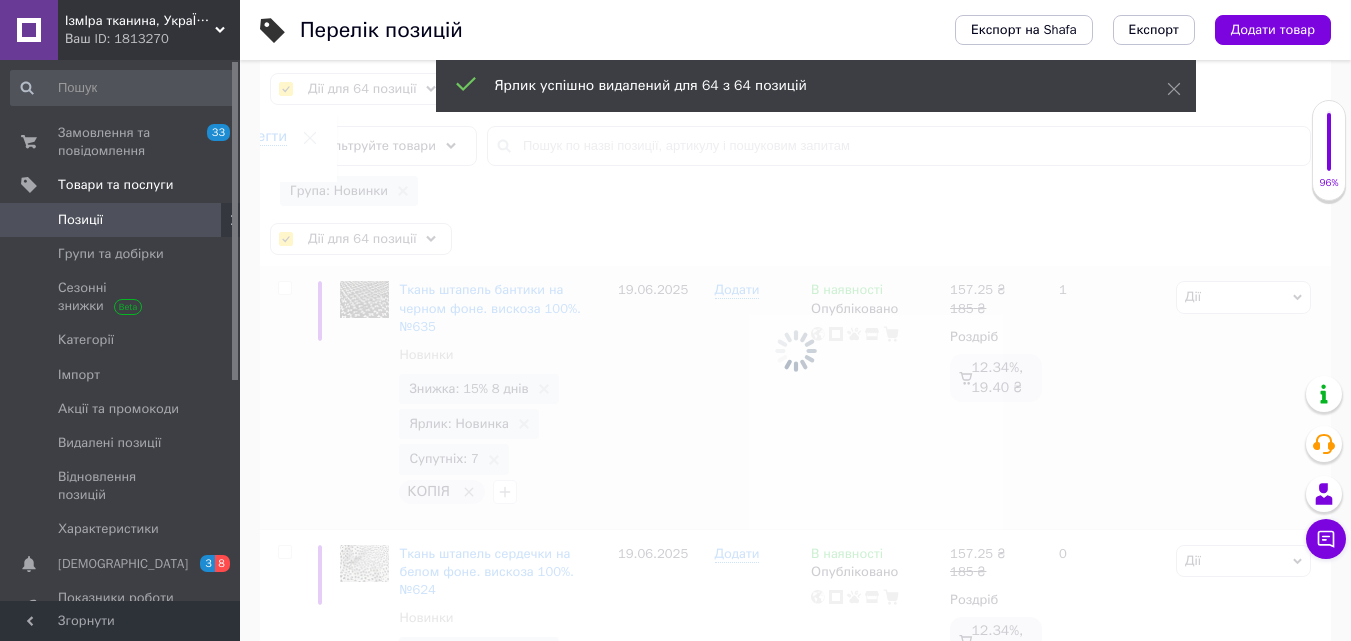 checkbox on "false" 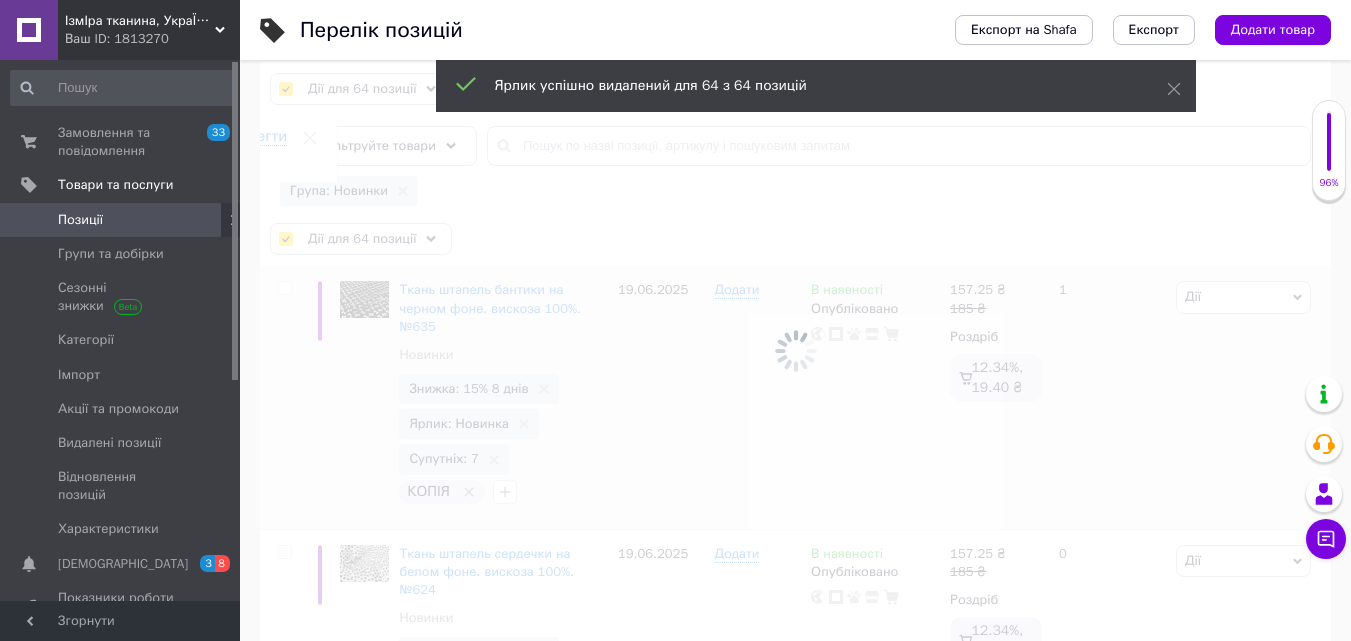 checkbox on "false" 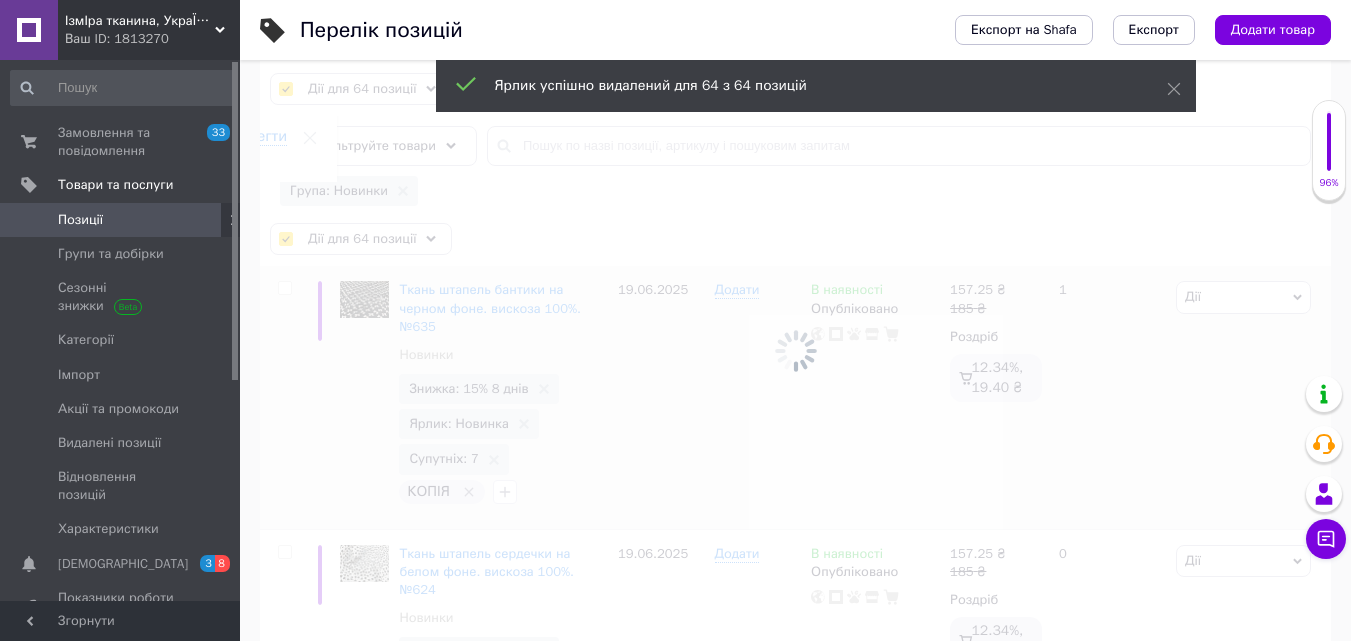 checkbox on "false" 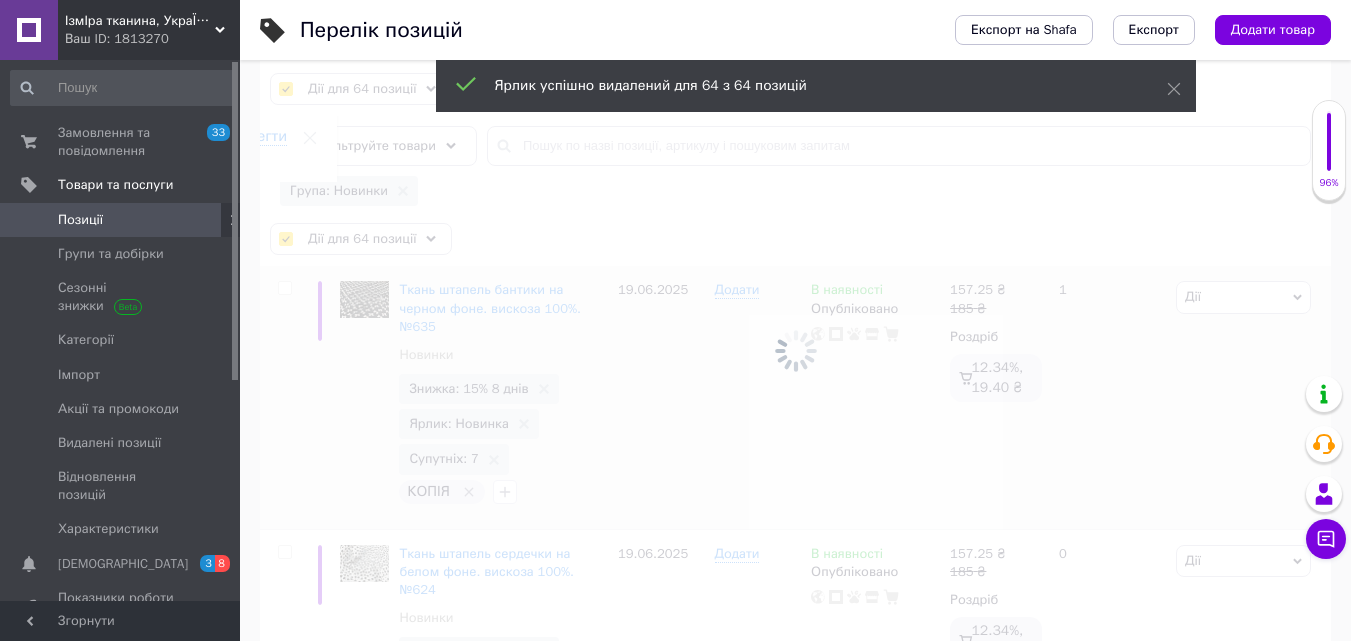checkbox on "false" 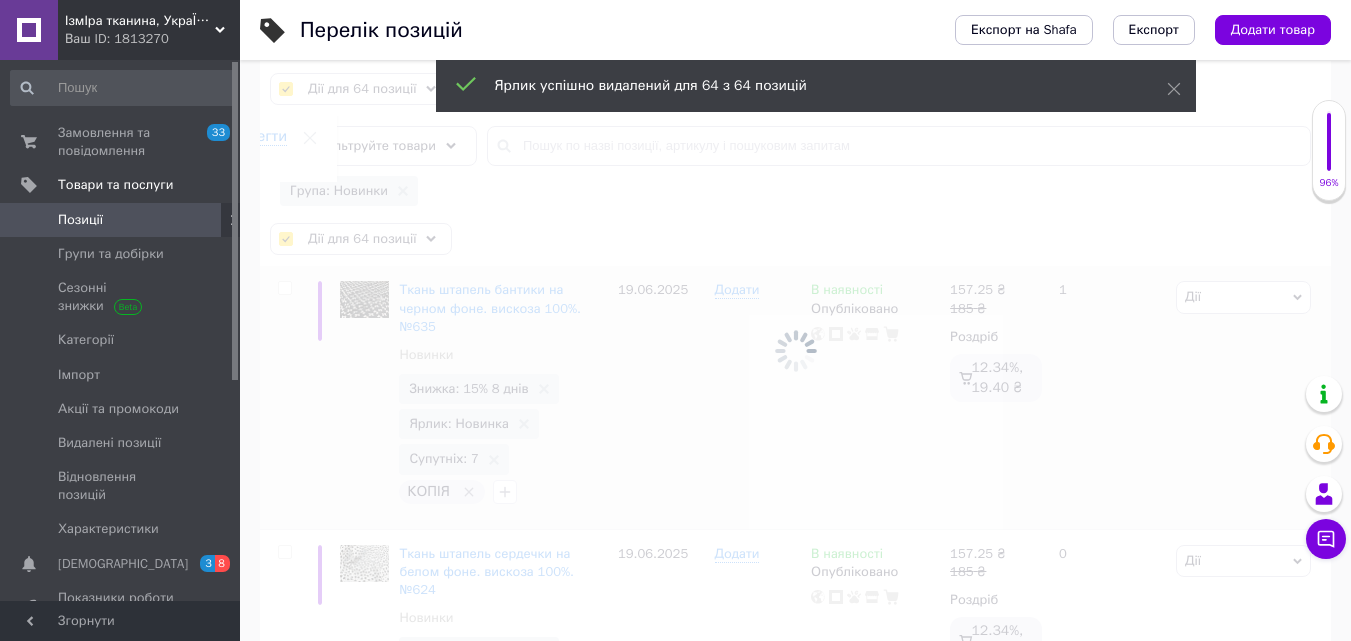 checkbox on "false" 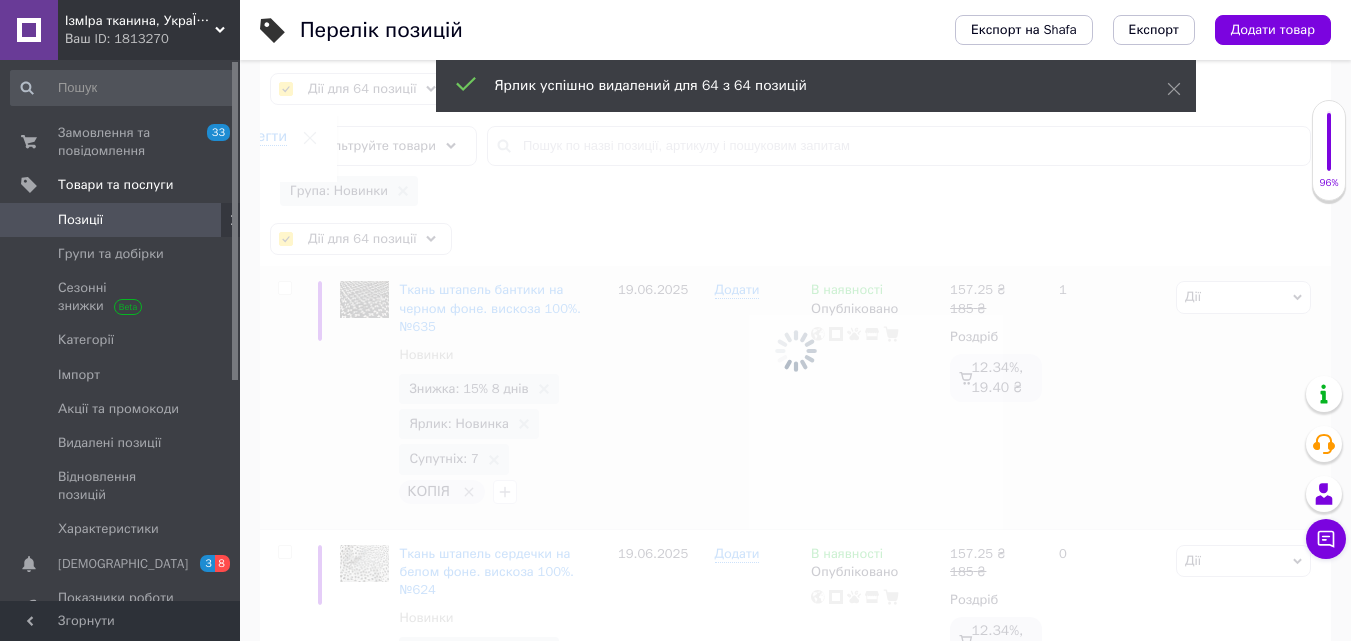 checkbox on "false" 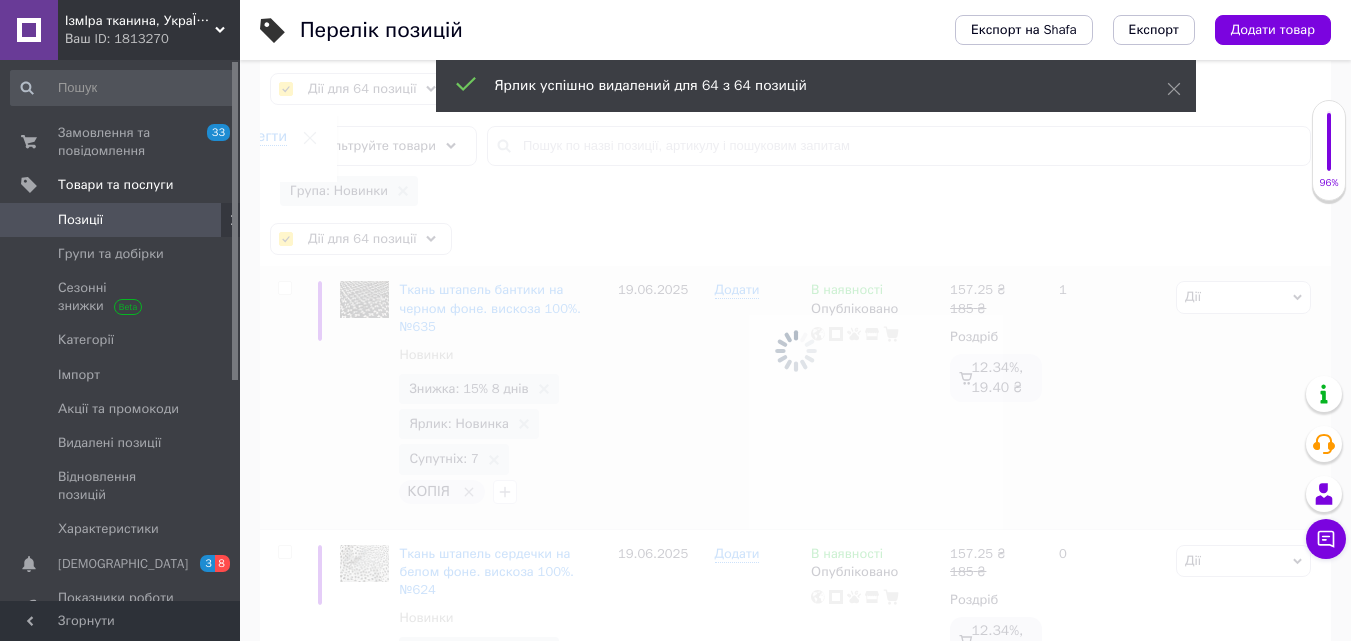 checkbox on "false" 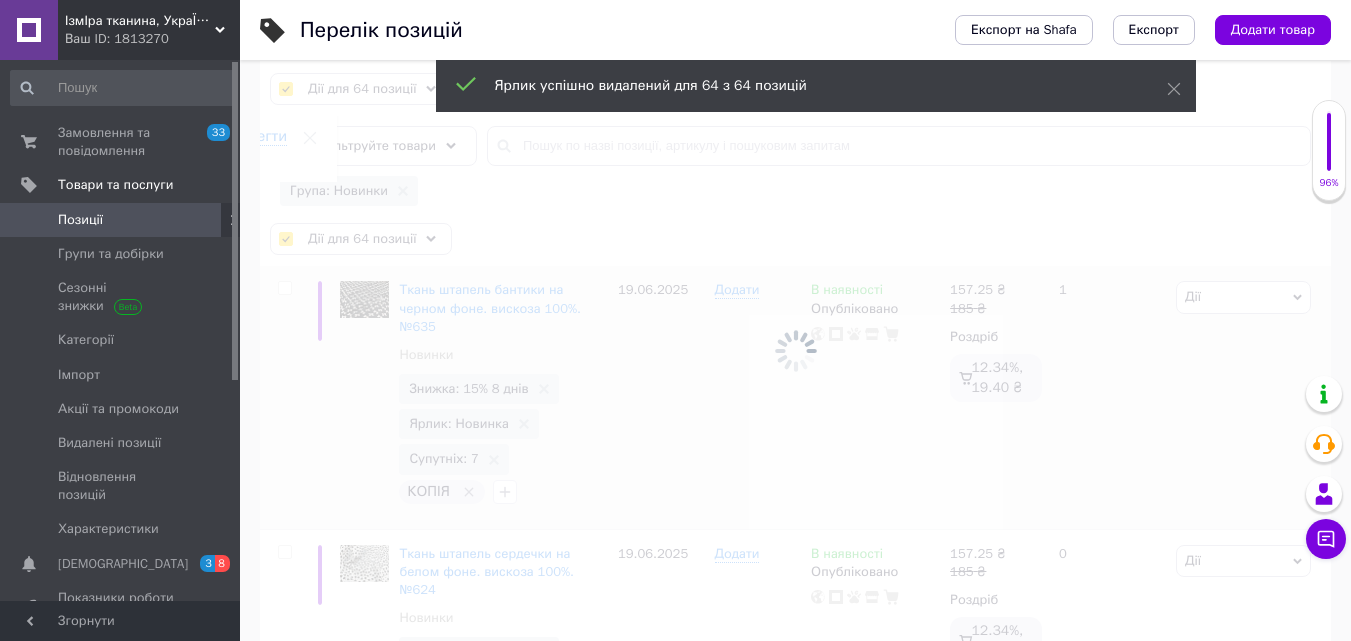 checkbox on "false" 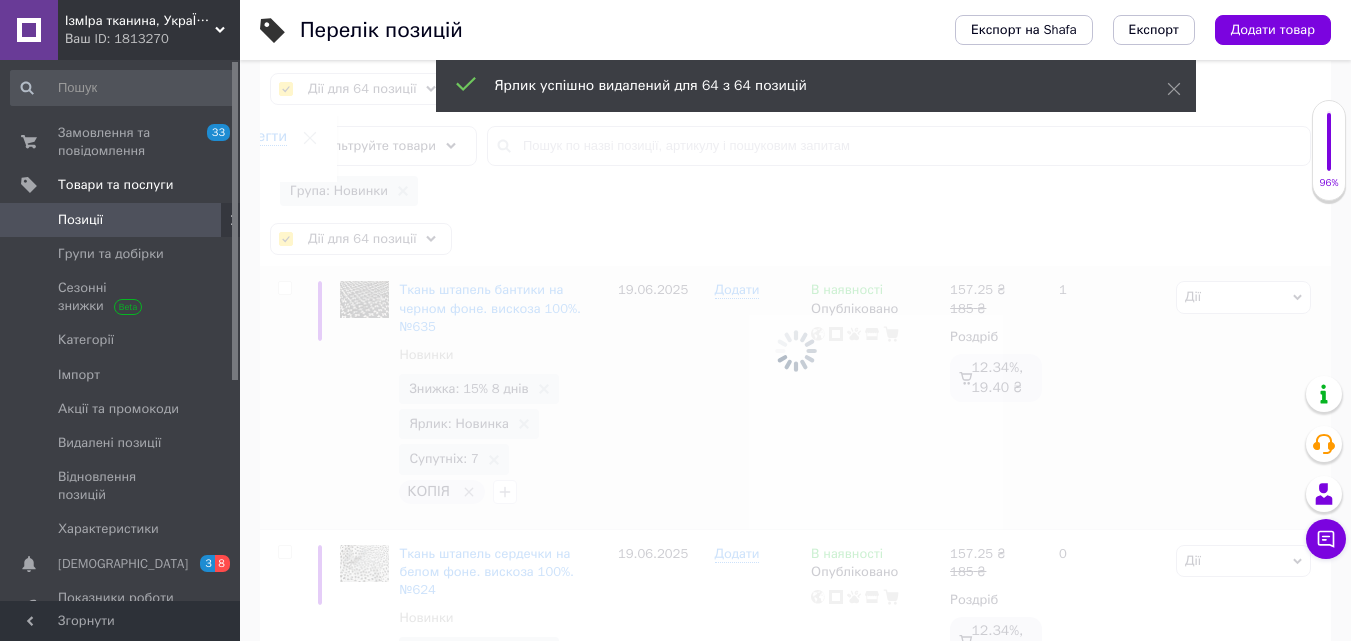 checkbox on "false" 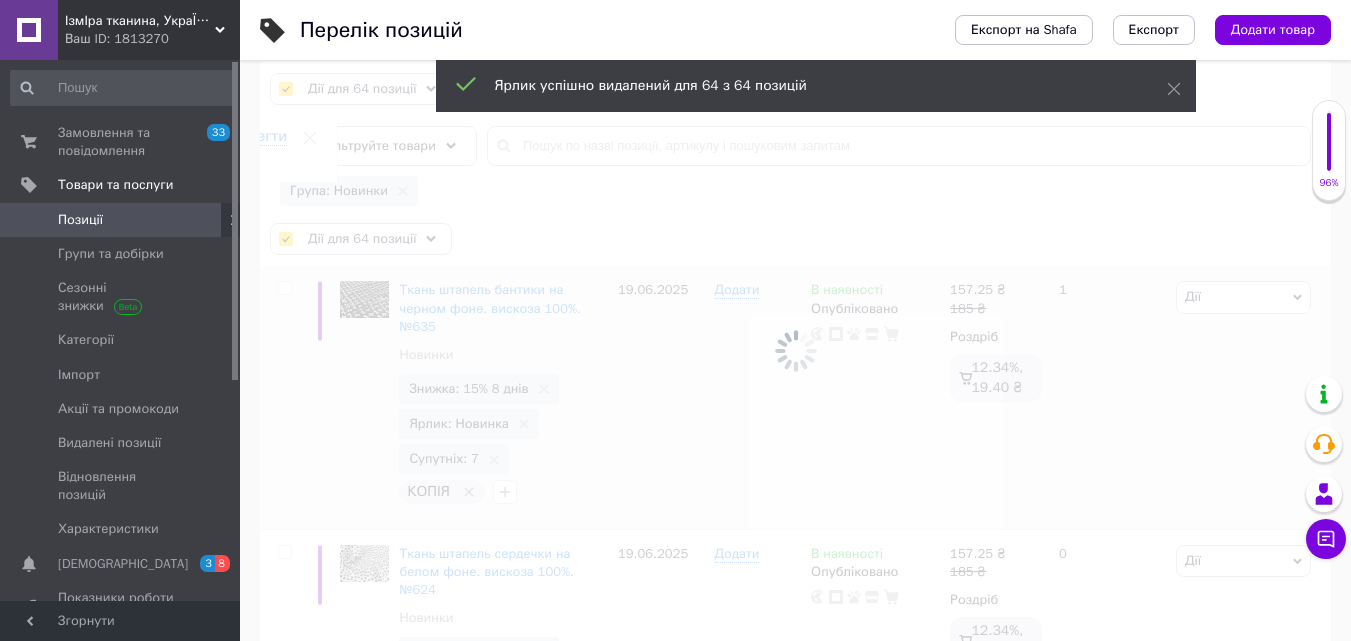 checkbox on "false" 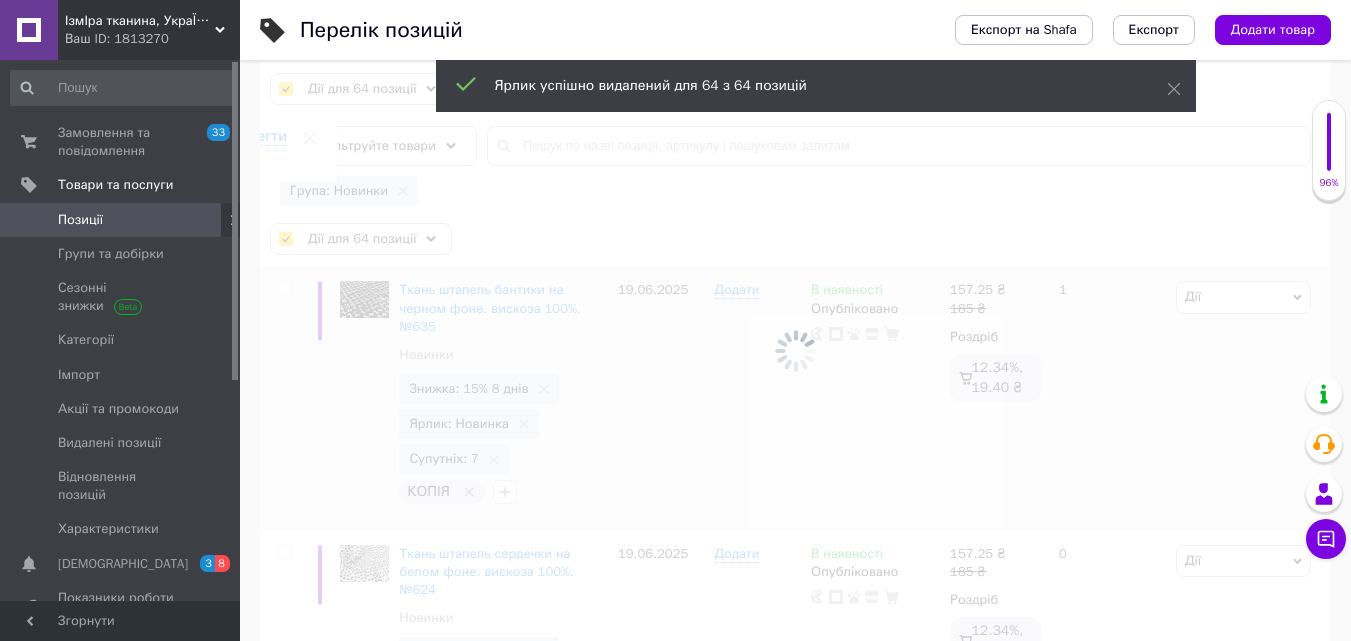 checkbox on "false" 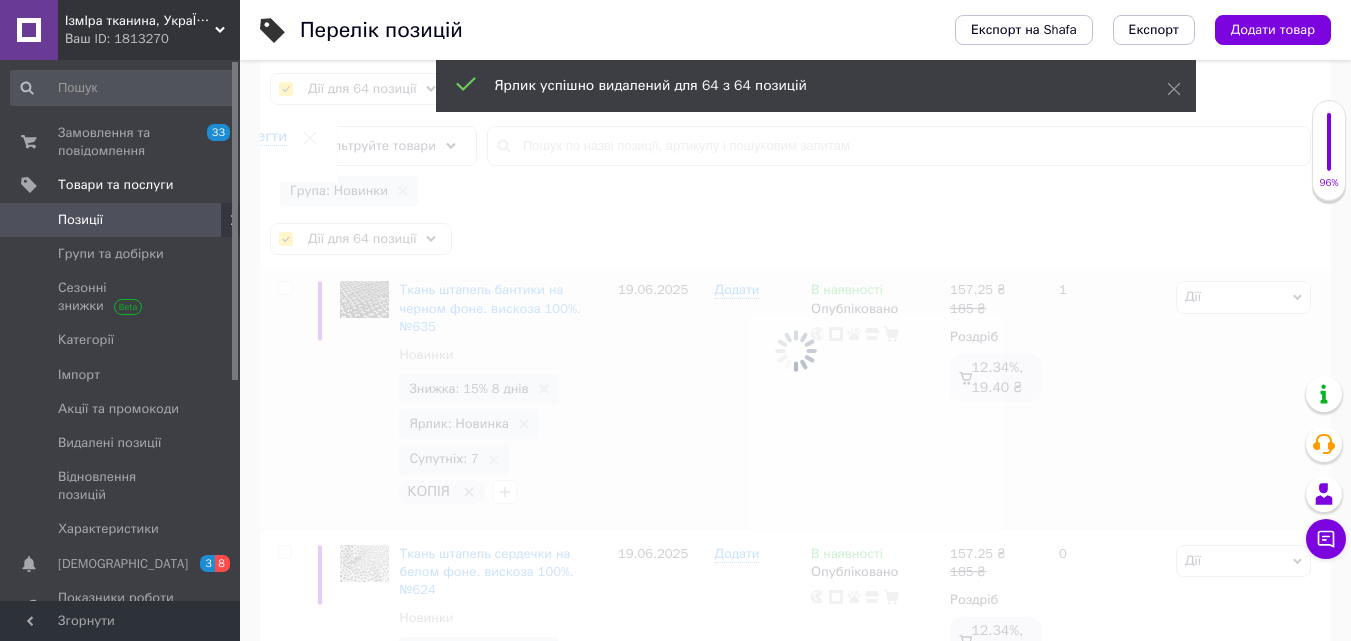 checkbox on "false" 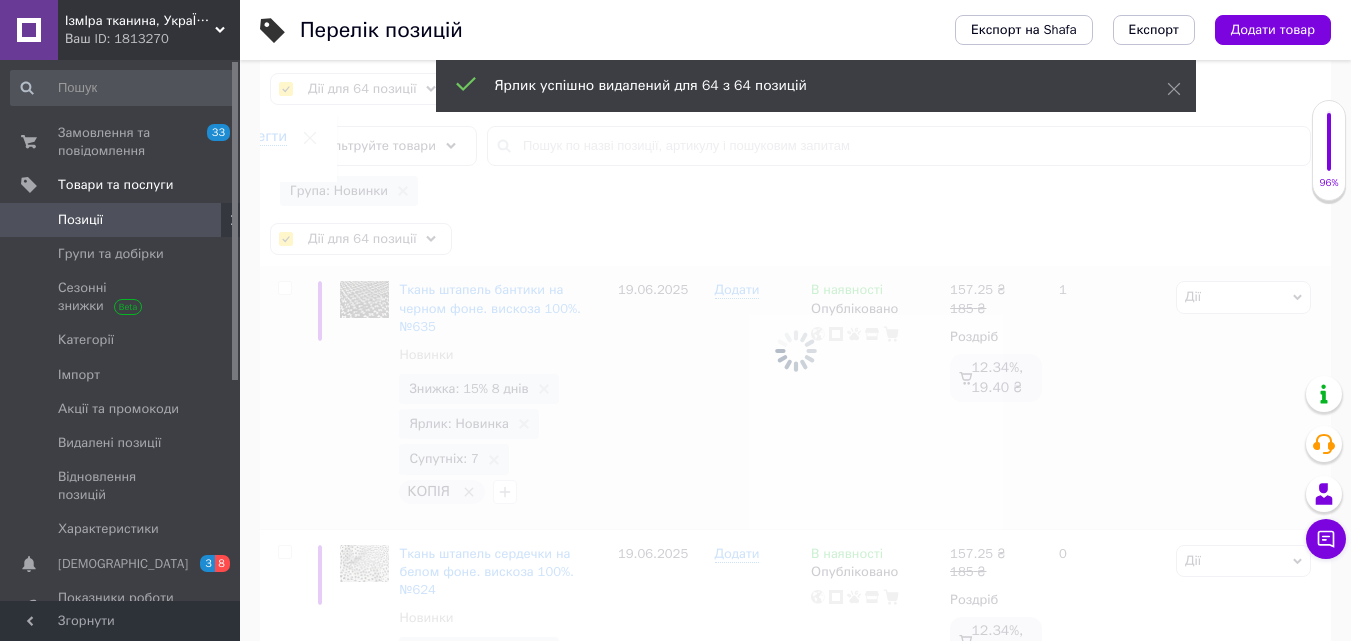 checkbox on "false" 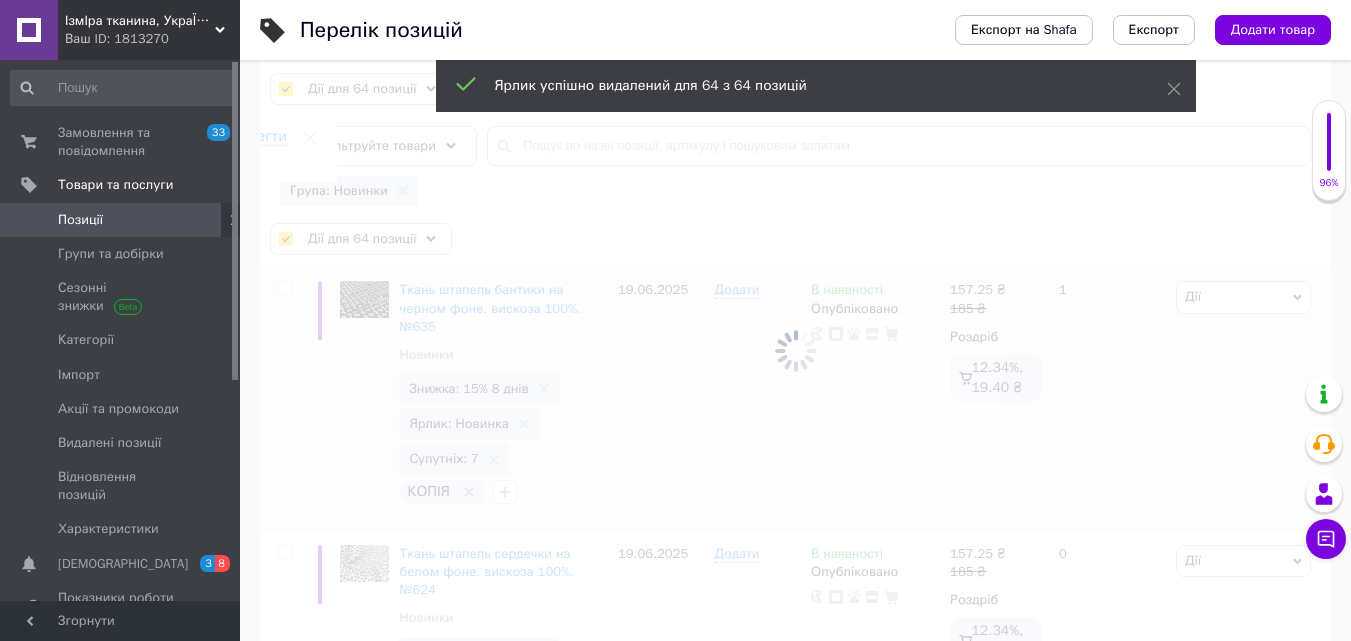 checkbox on "false" 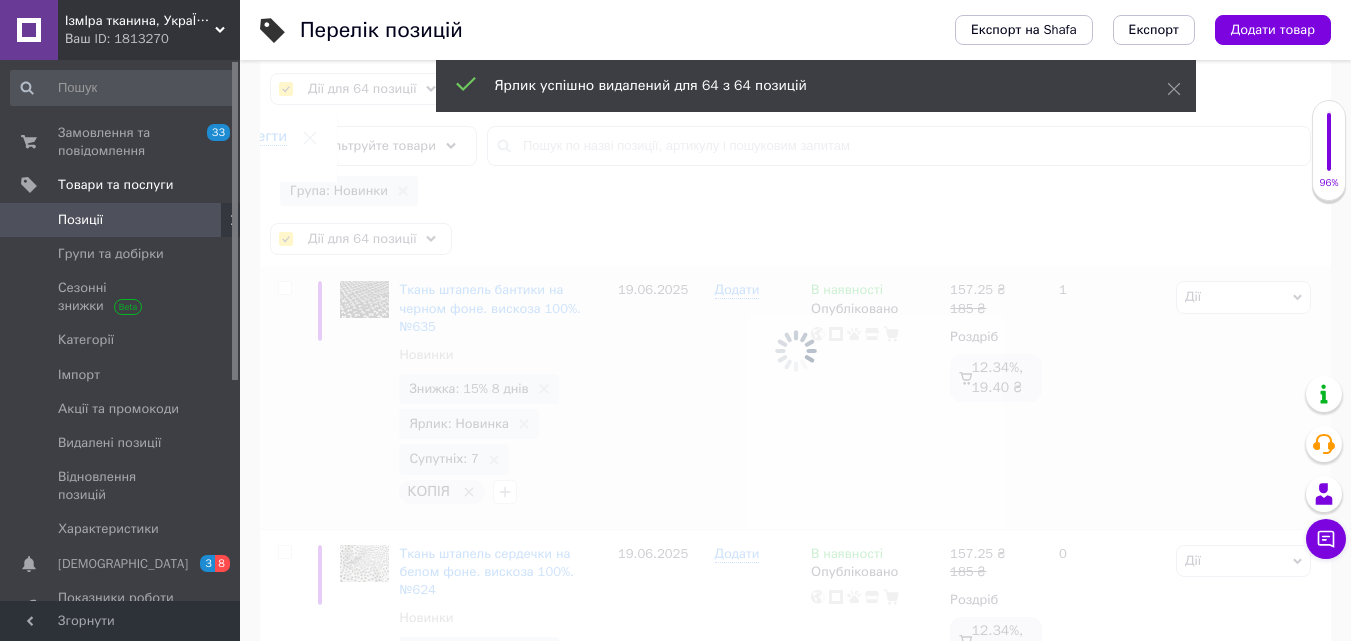 checkbox on "false" 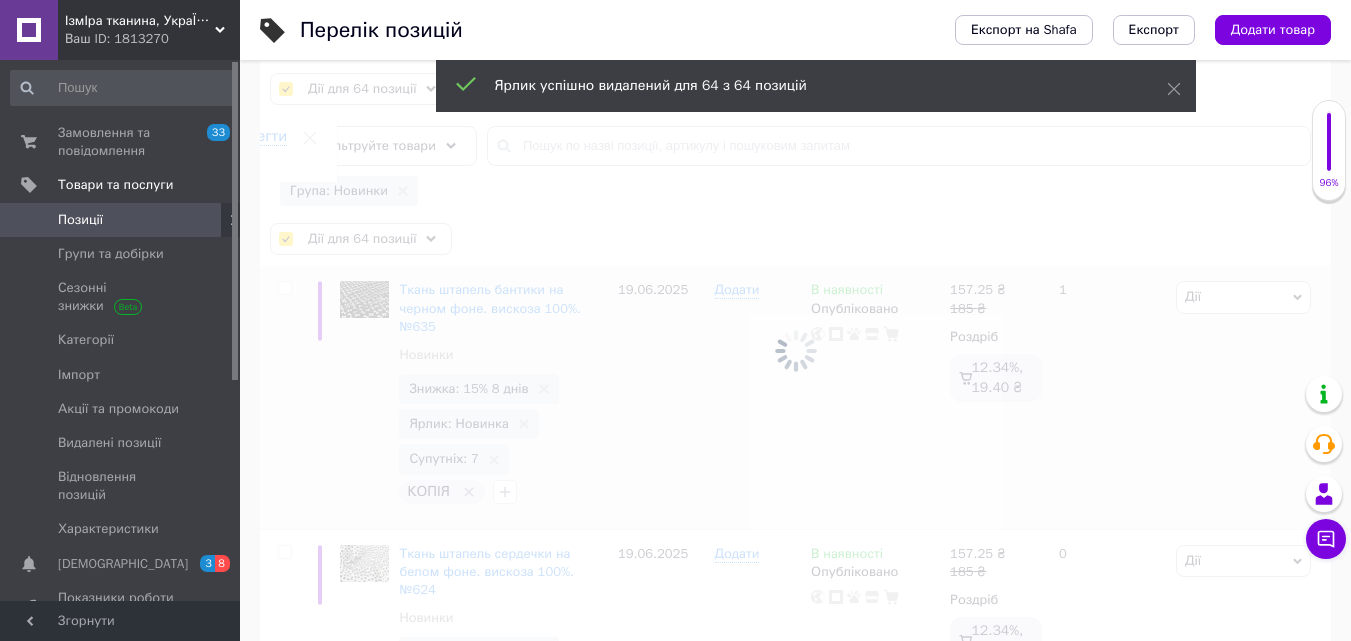 checkbox on "false" 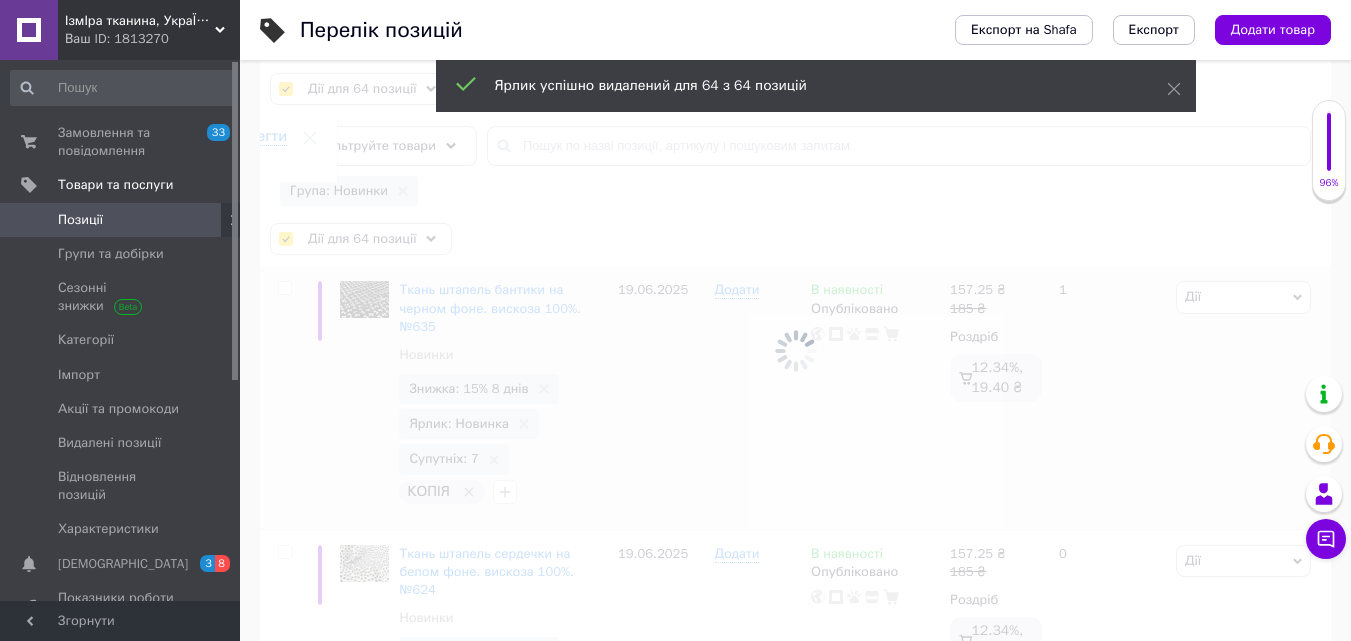 checkbox on "false" 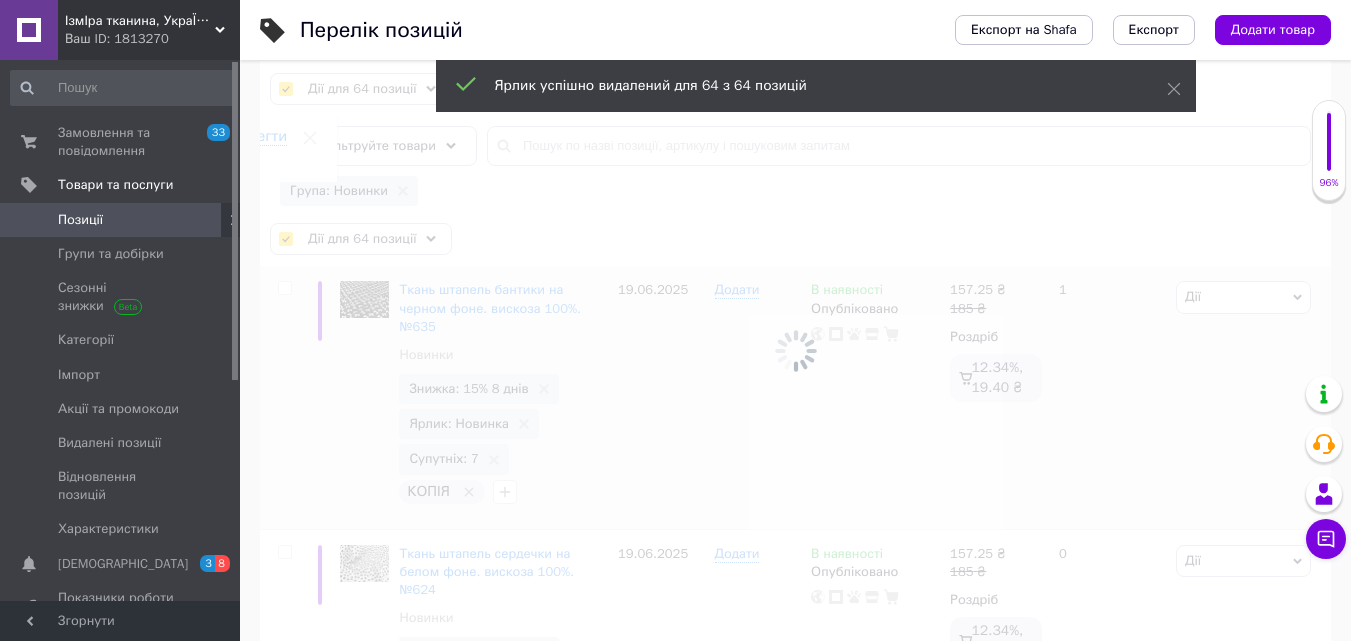 checkbox on "false" 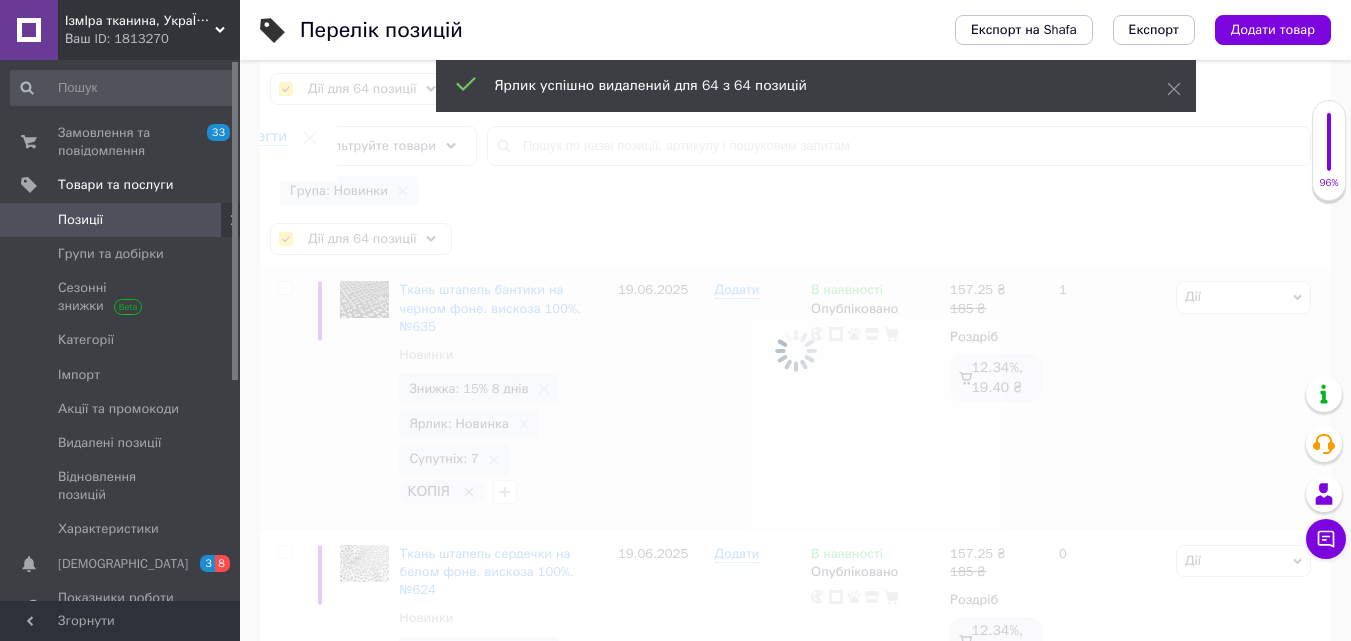 checkbox on "false" 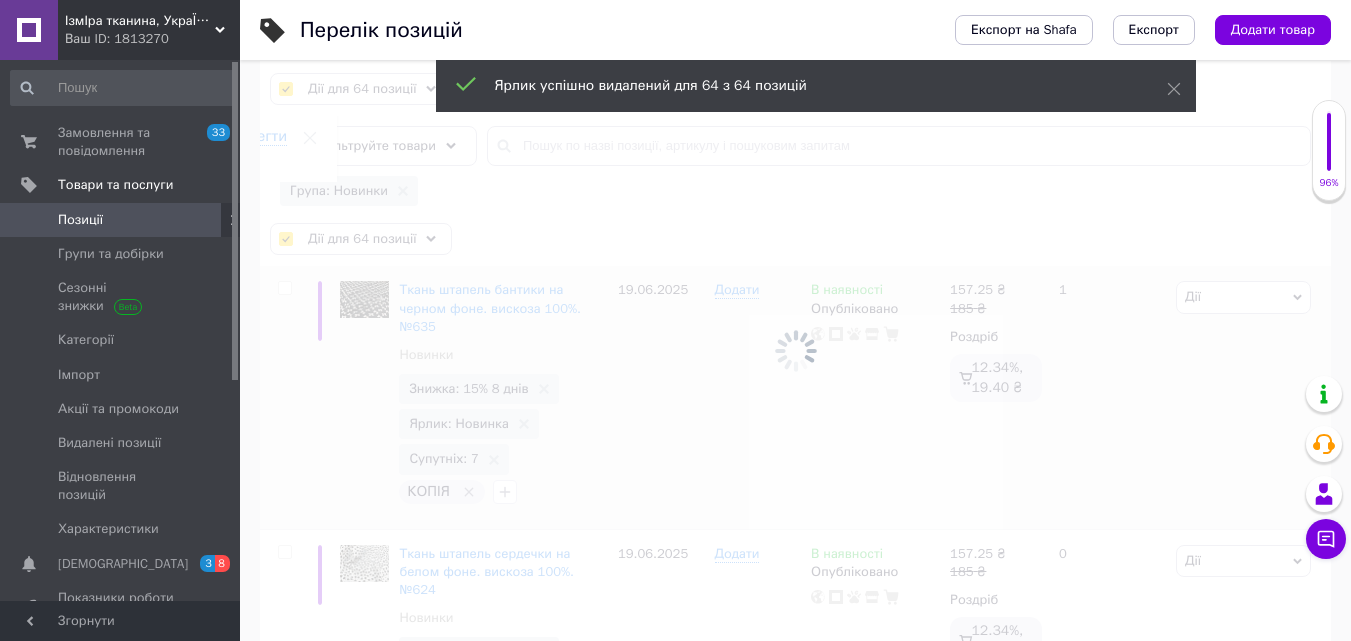 checkbox on "false" 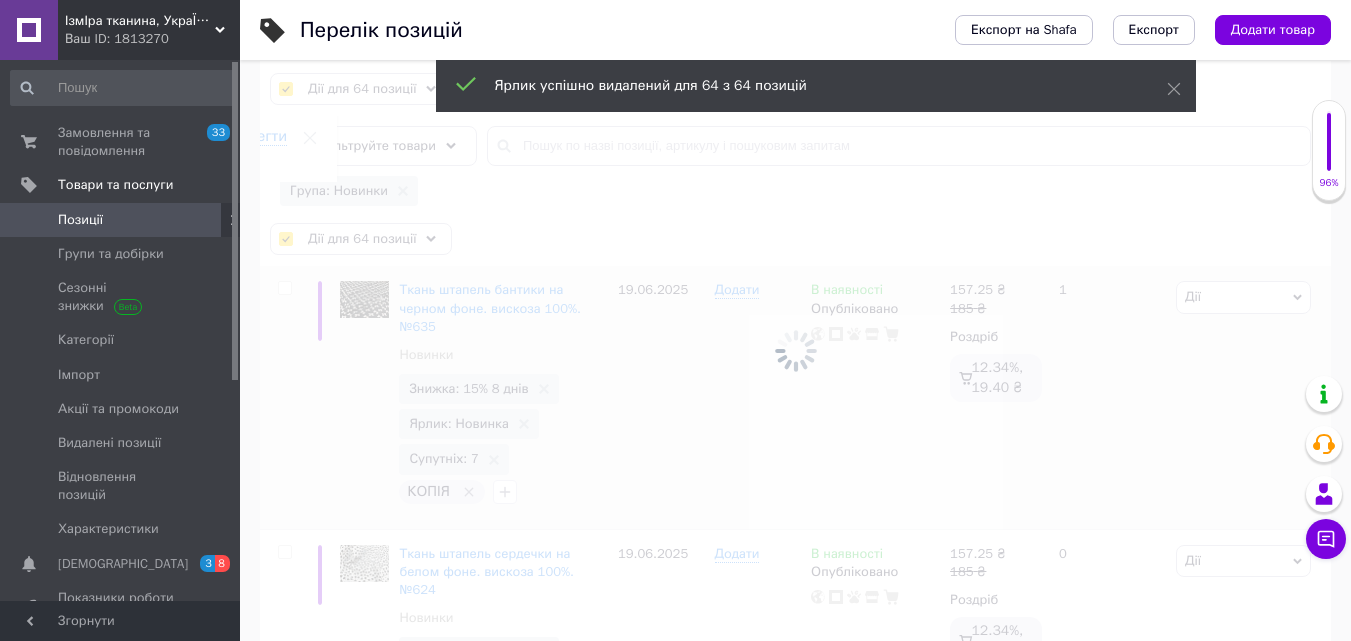 checkbox on "false" 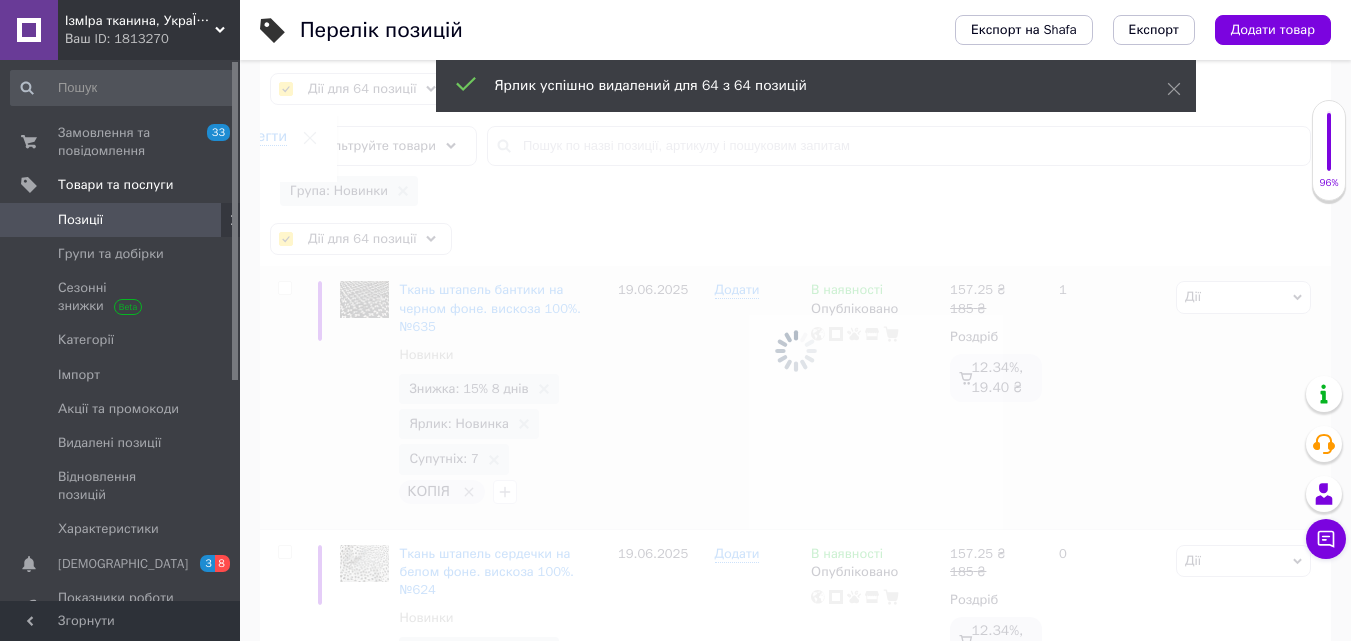 checkbox on "false" 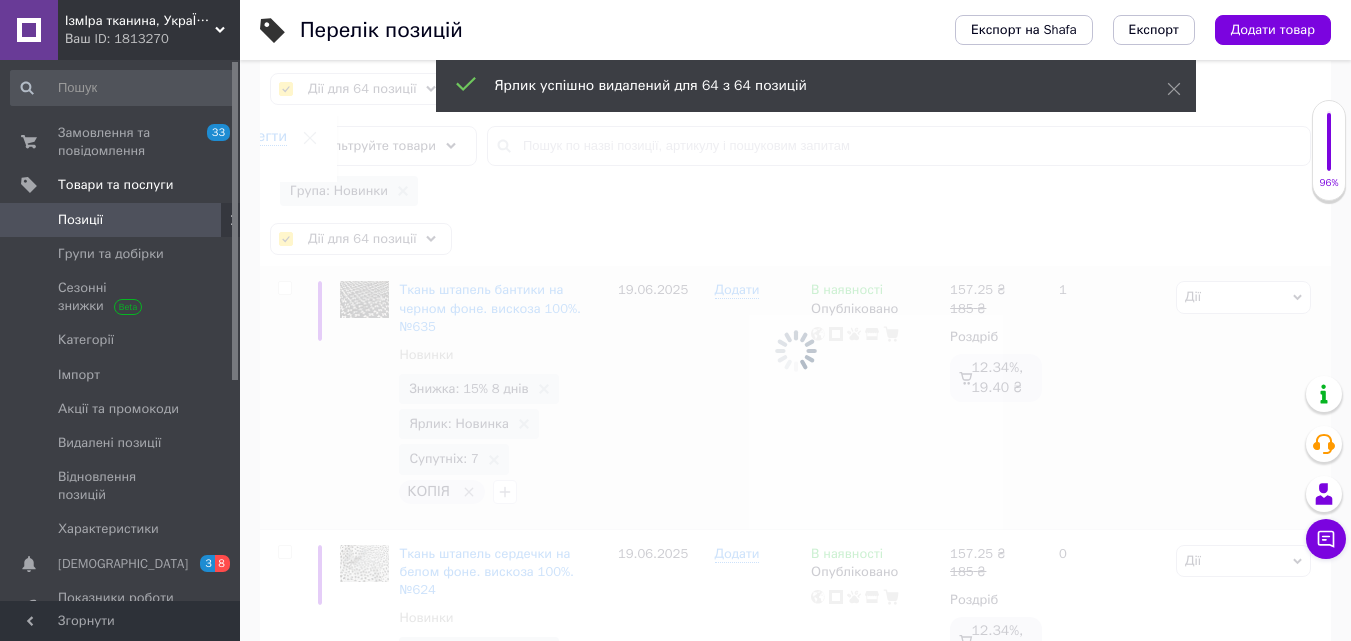 checkbox on "false" 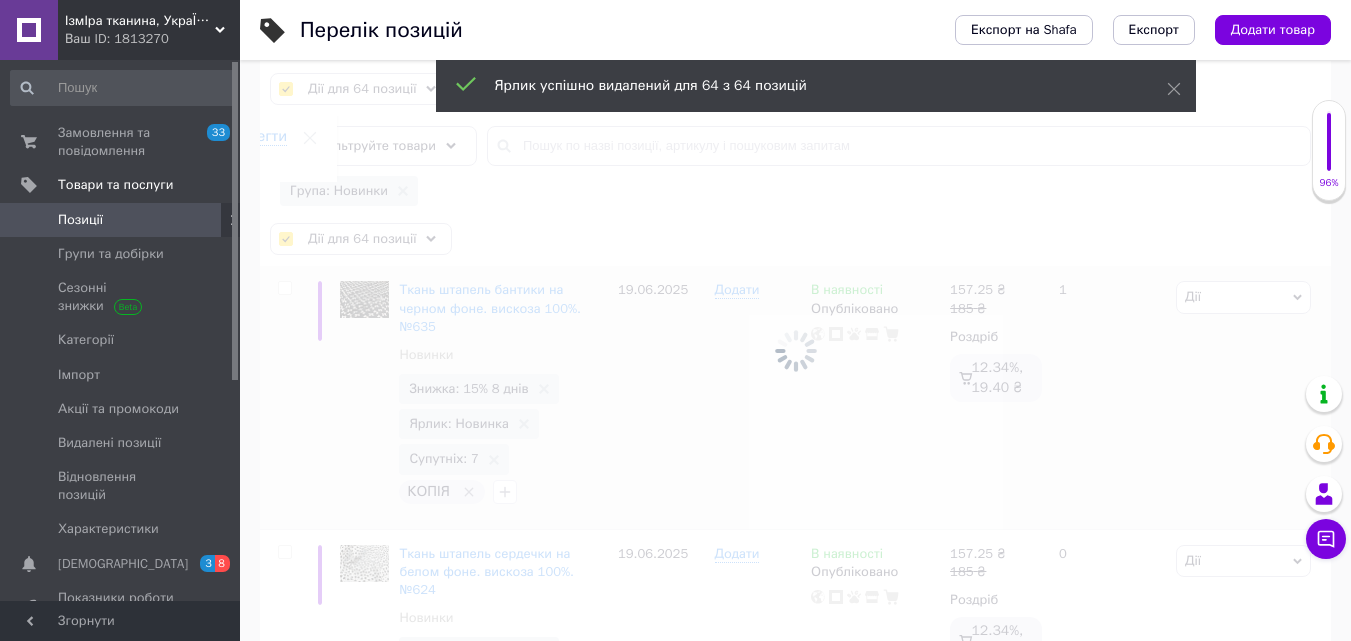 checkbox on "false" 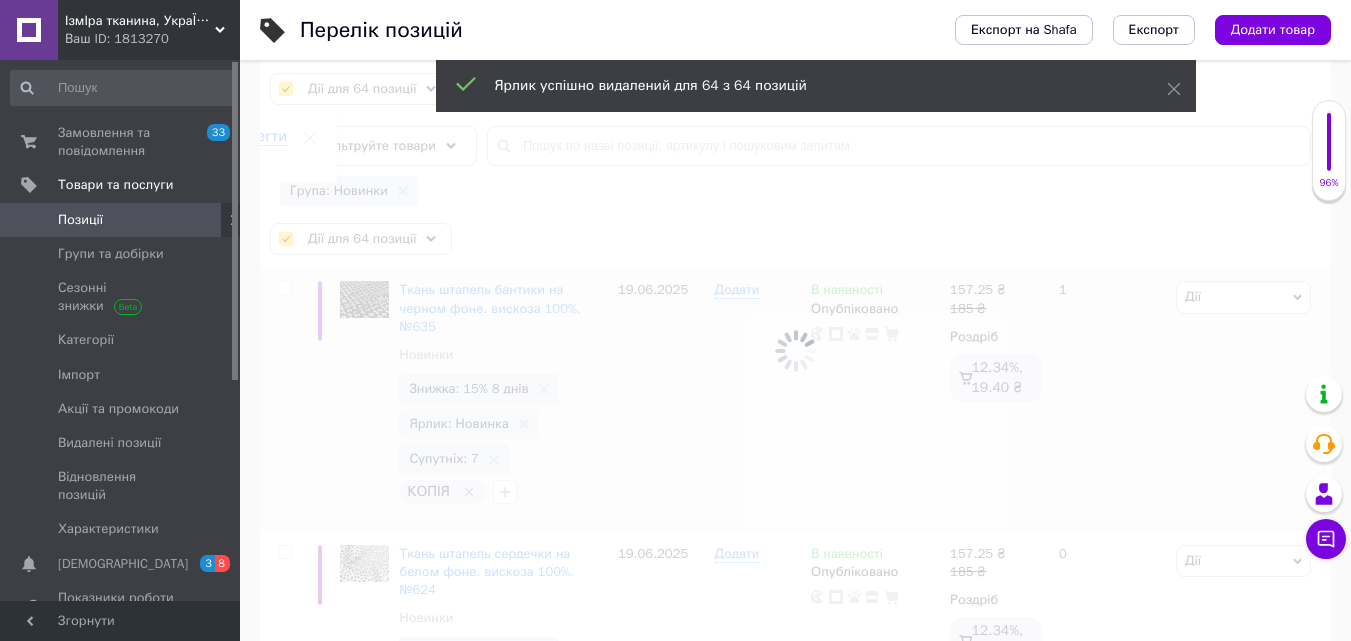 checkbox on "false" 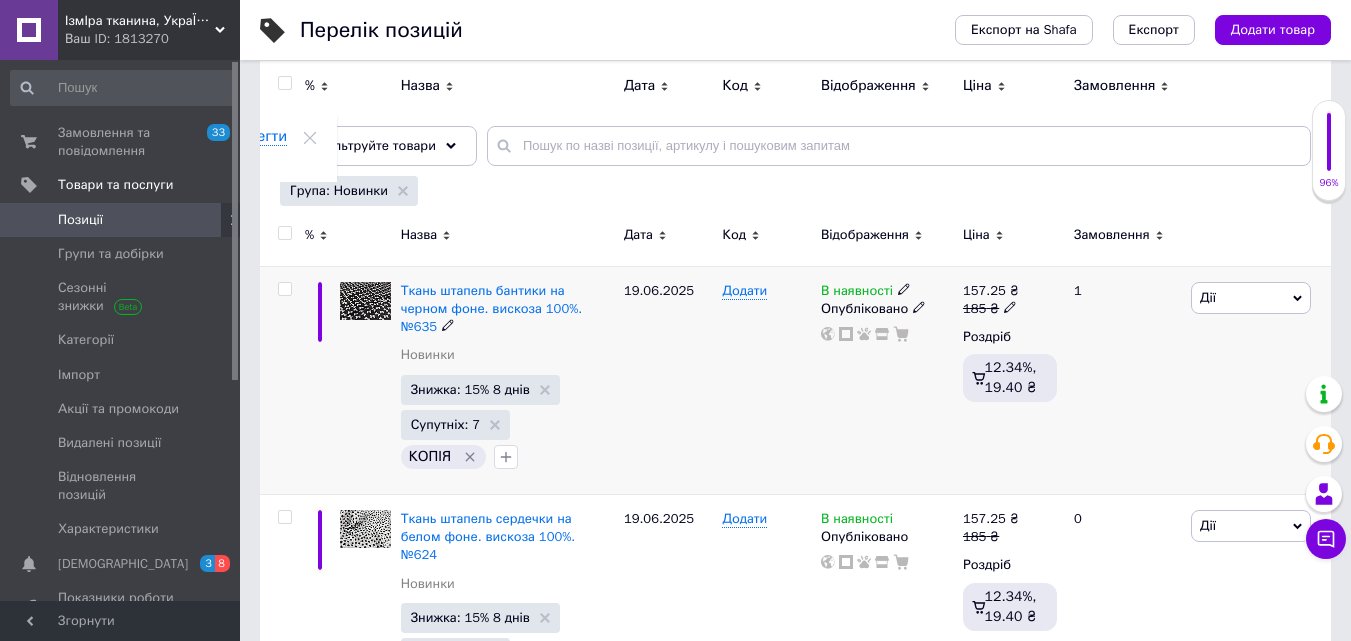 click at bounding box center [284, 289] 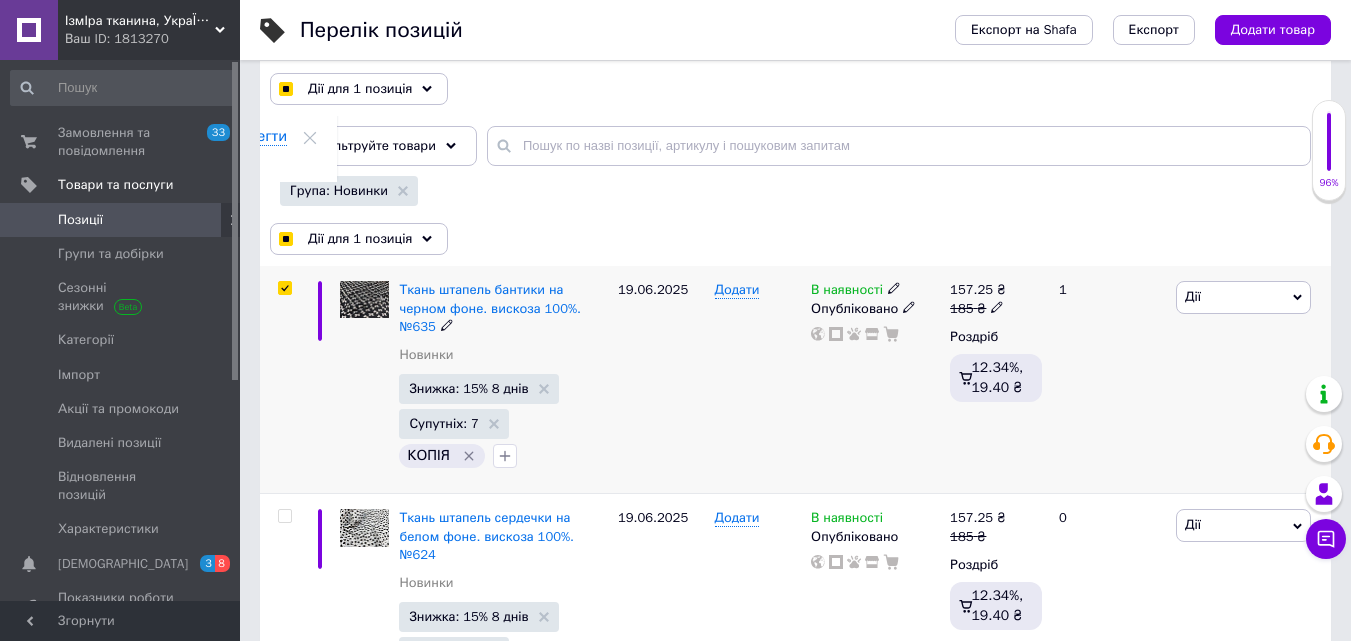 click at bounding box center [284, 288] 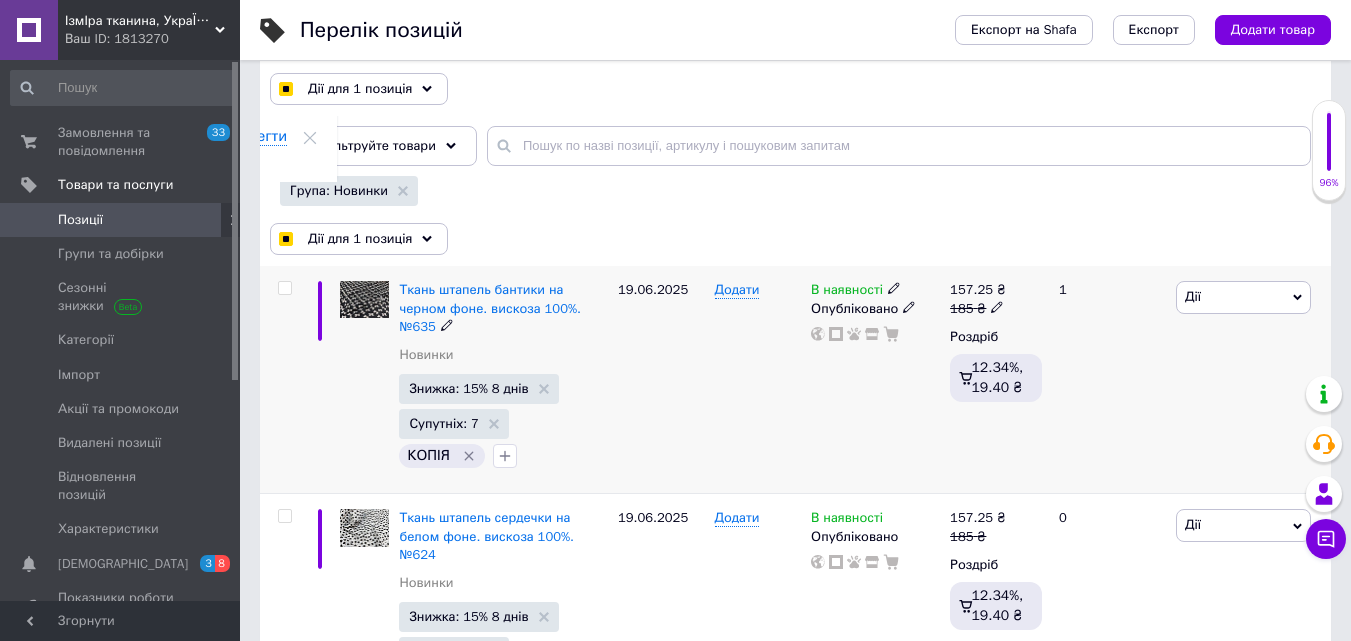 checkbox on "false" 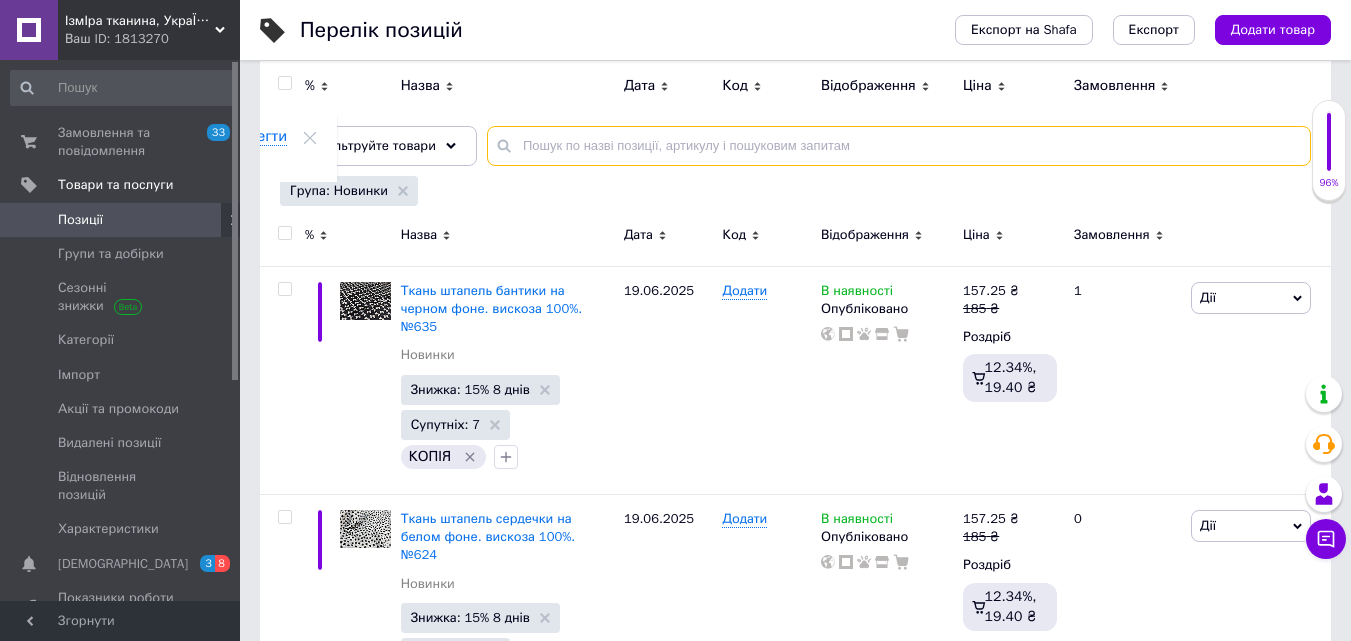 click at bounding box center [899, 146] 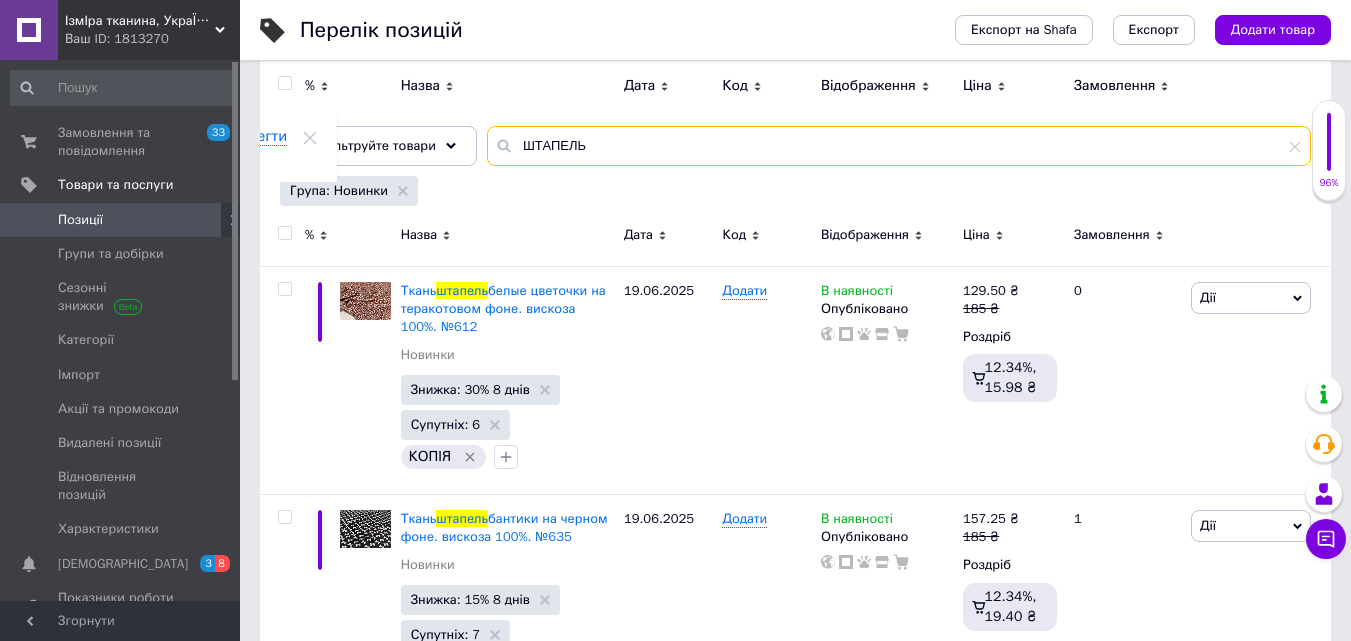 type on "ШТАПЕЛЬ" 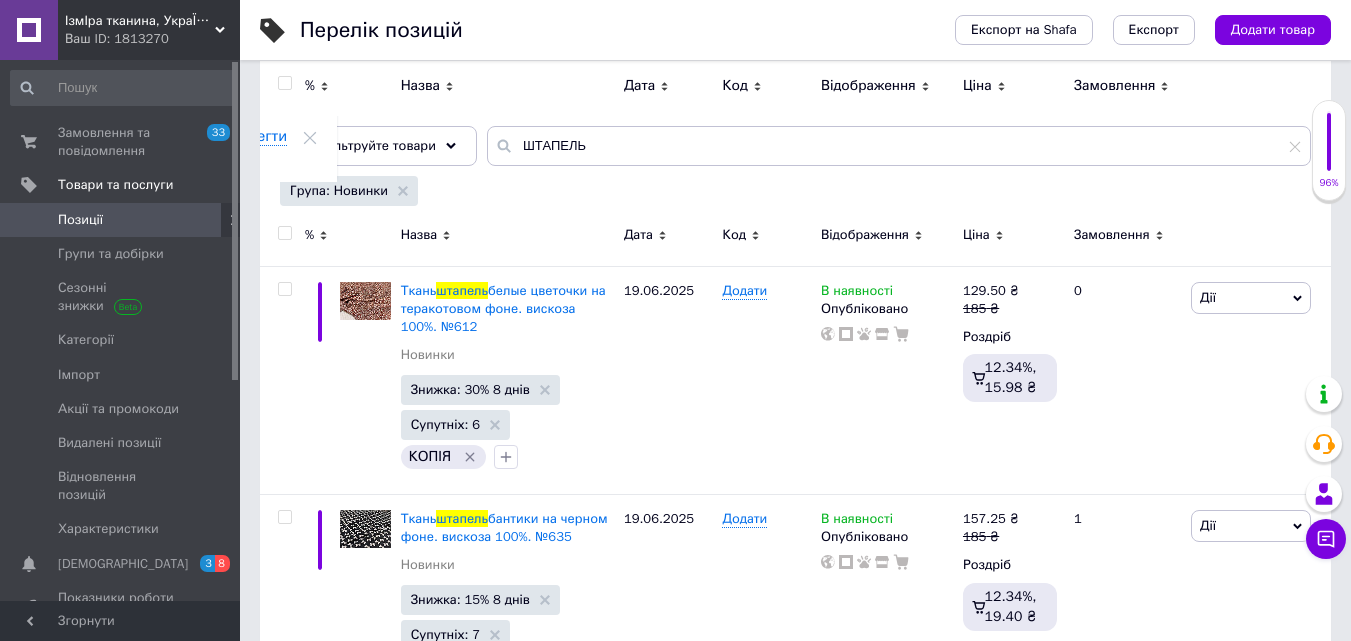 click at bounding box center [284, 233] 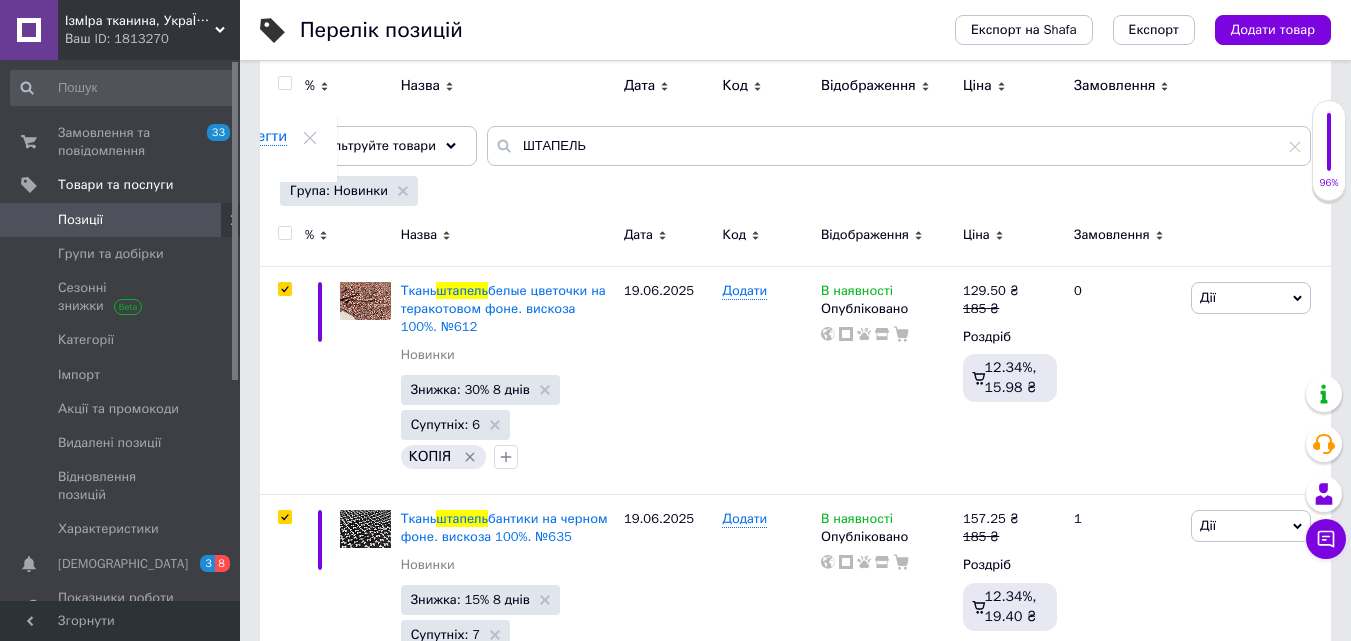 checkbox on "true" 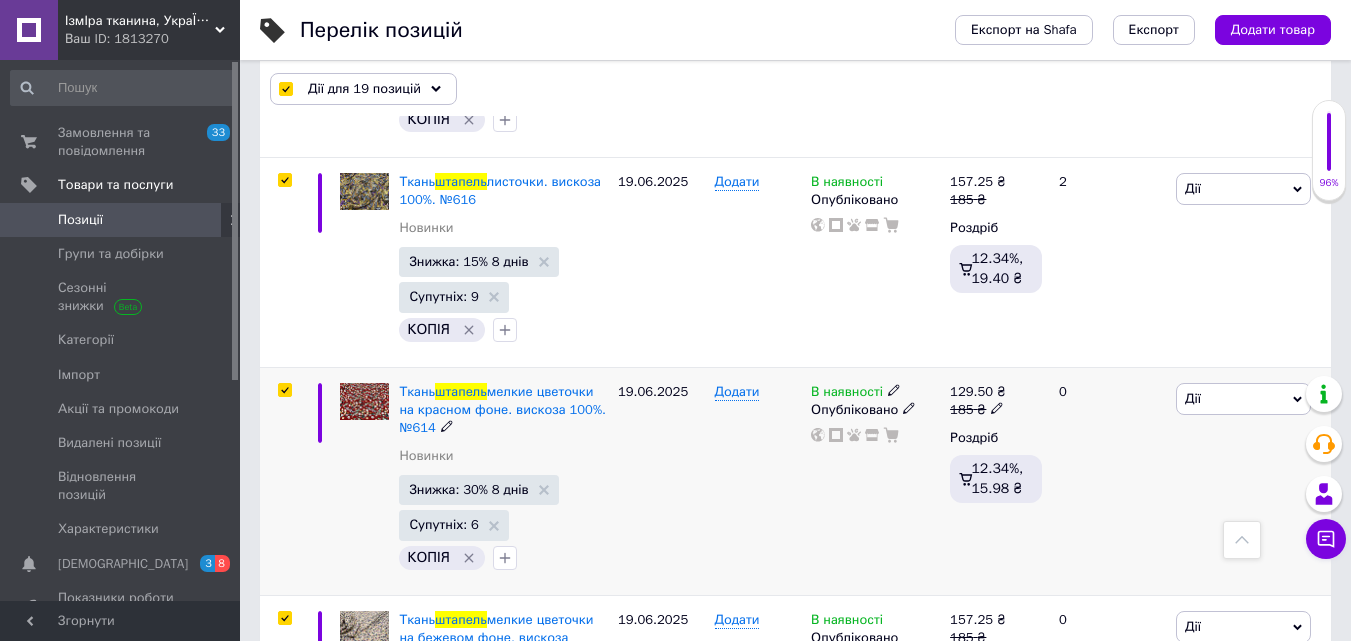 scroll, scrollTop: 4088, scrollLeft: 0, axis: vertical 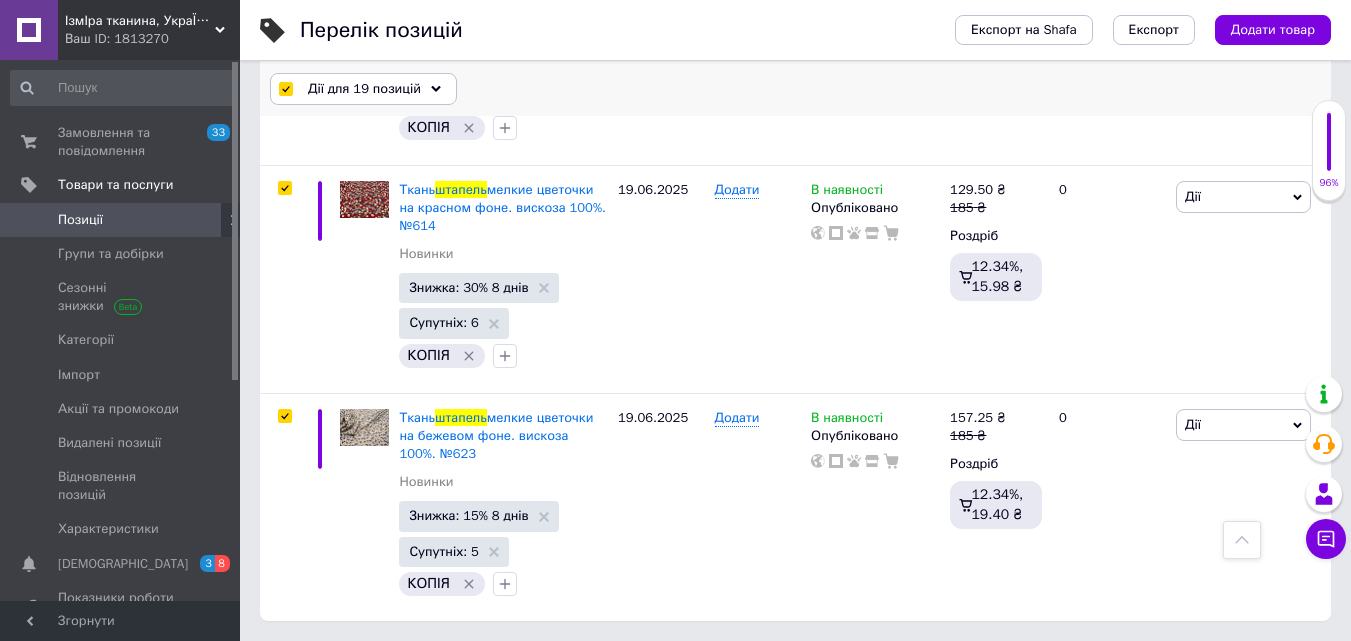 click 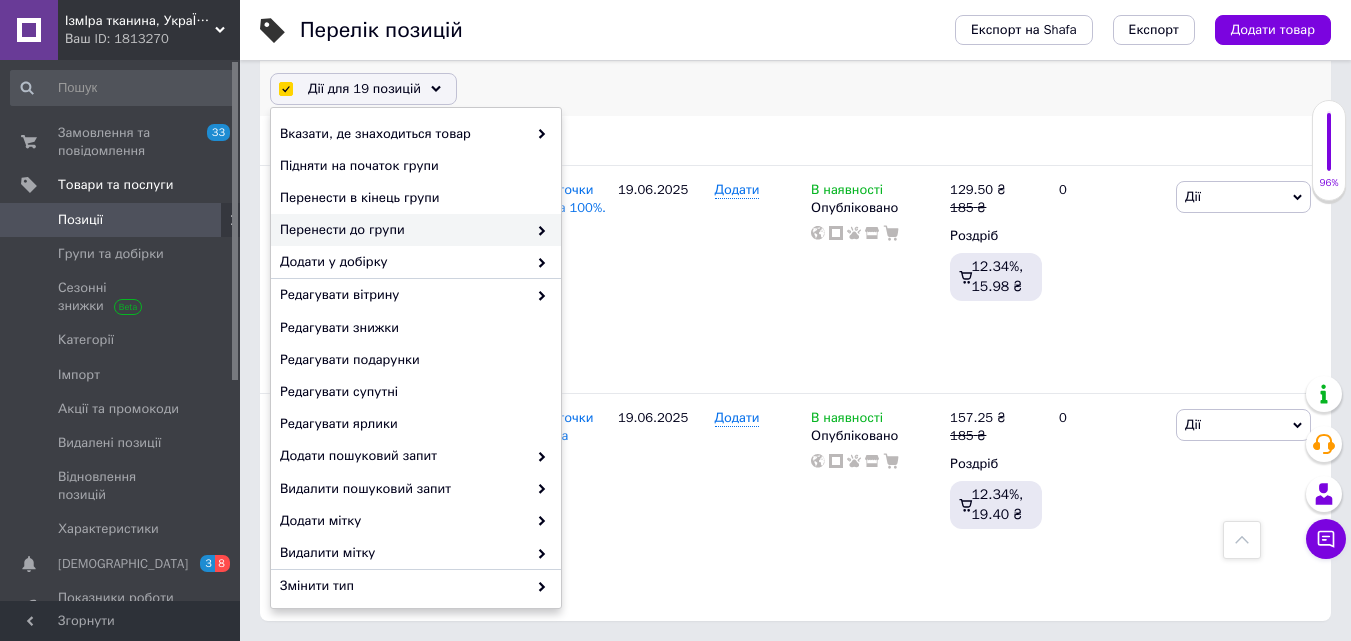 click at bounding box center (537, 230) 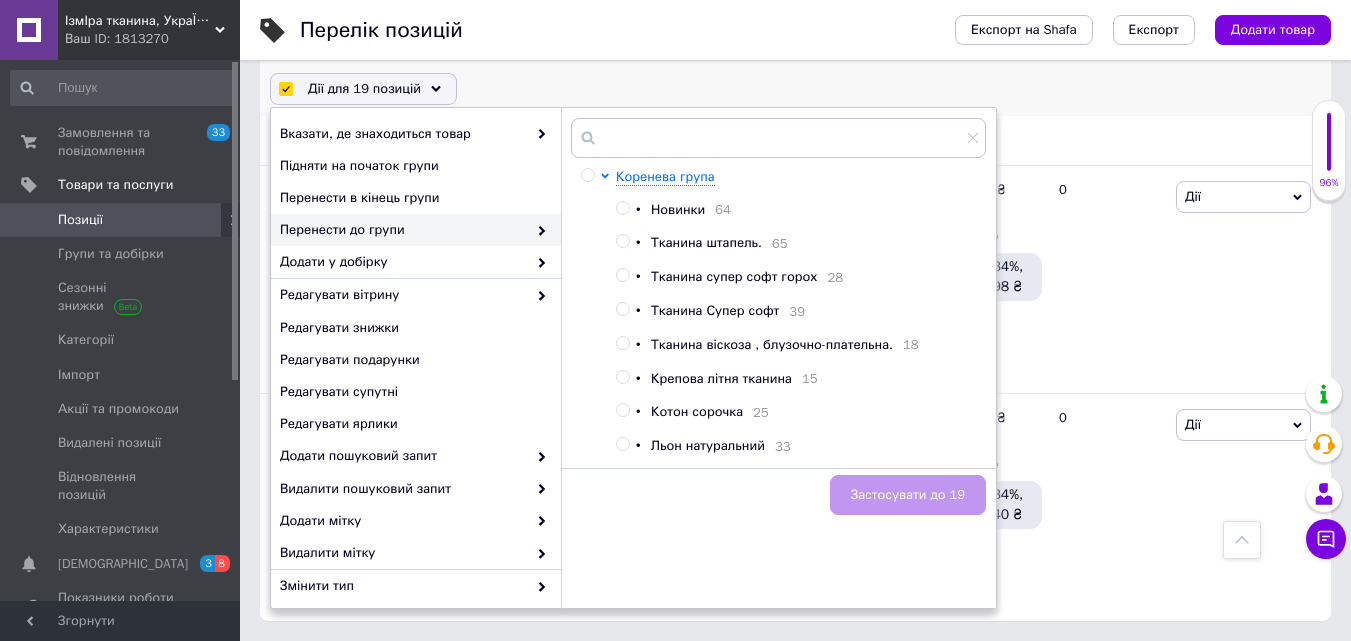 click at bounding box center [622, 241] 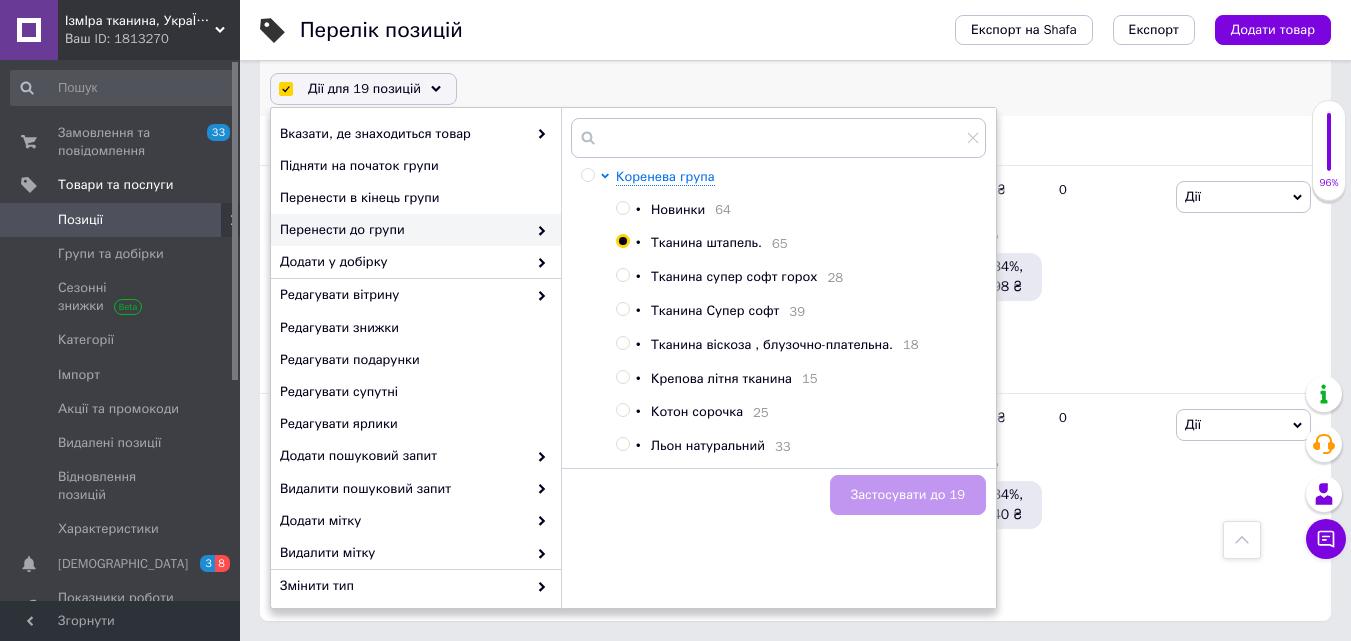 radio on "true" 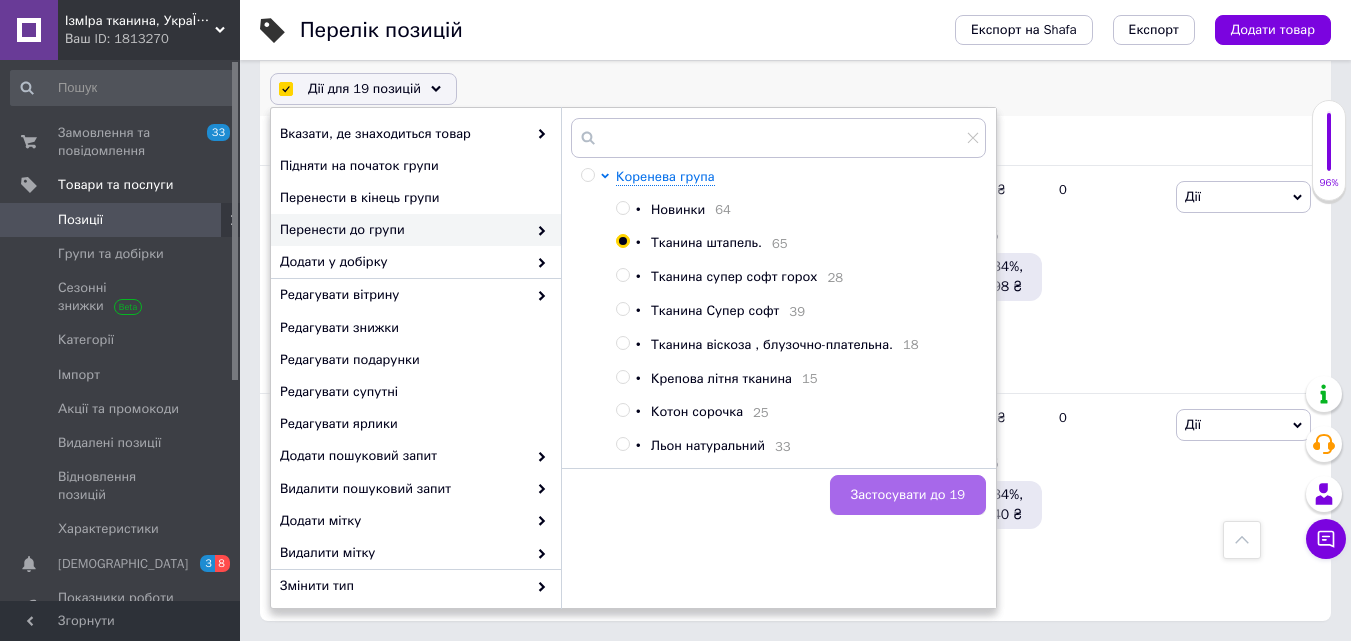 click on "Застосувати до 19" at bounding box center [908, 495] 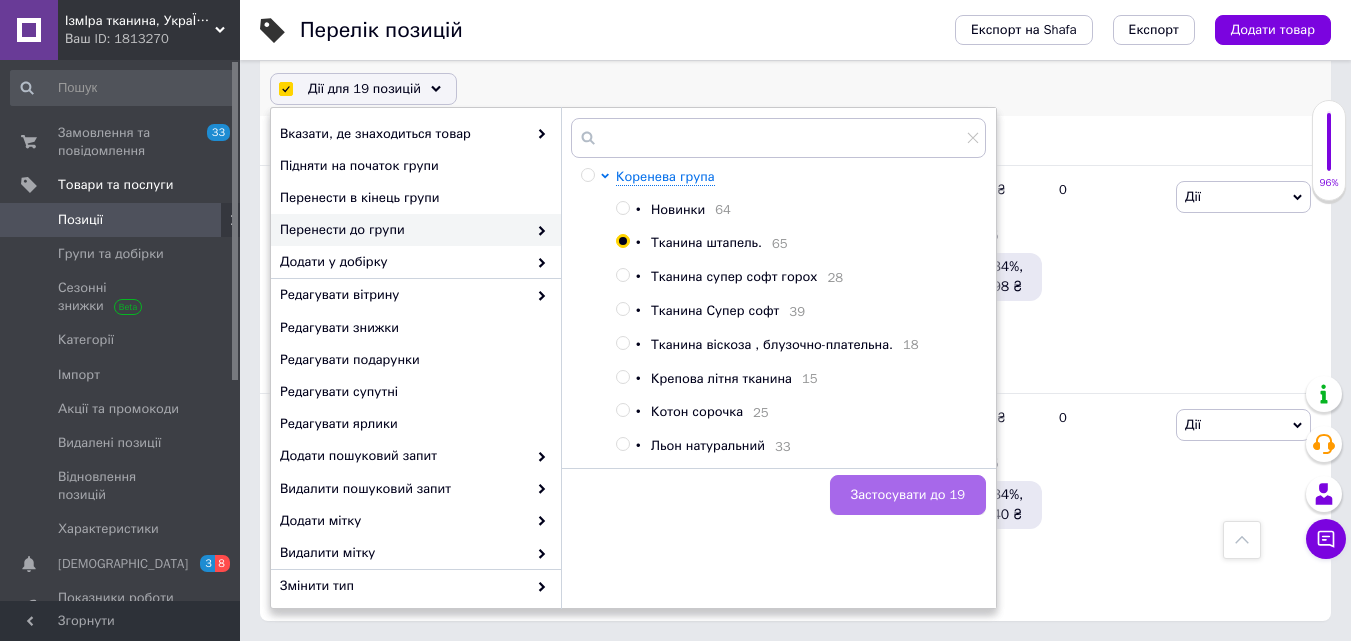 checkbox on "false" 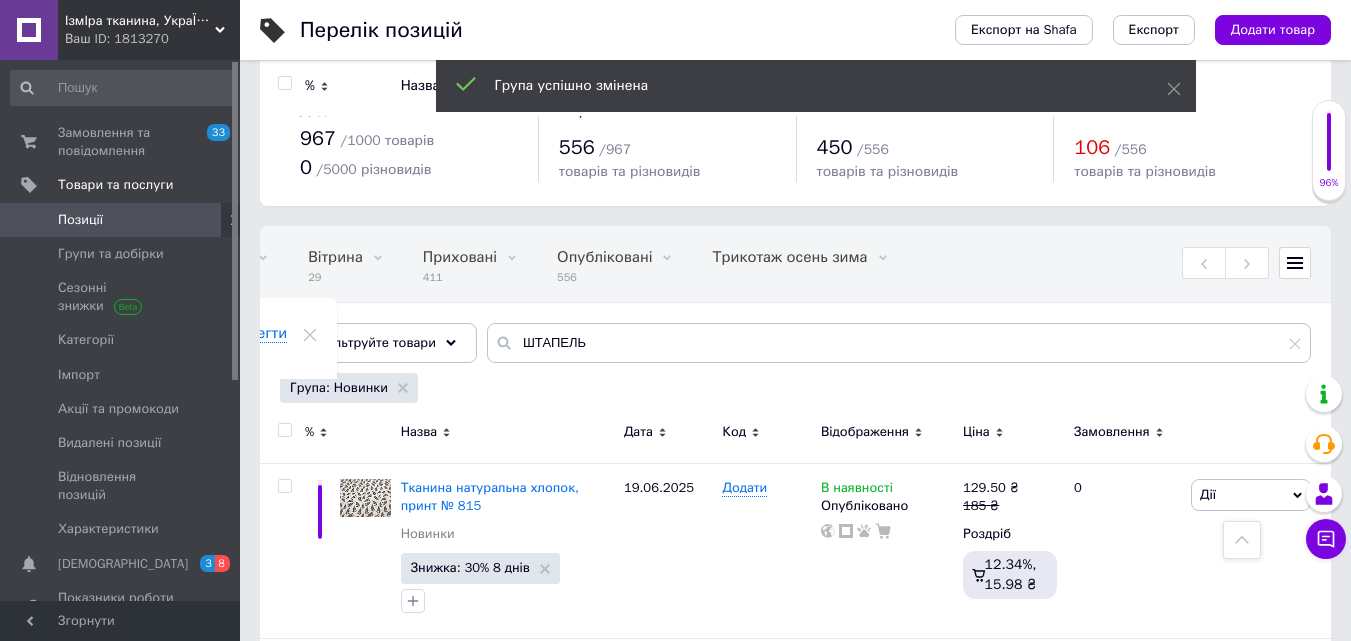 scroll, scrollTop: 0, scrollLeft: 0, axis: both 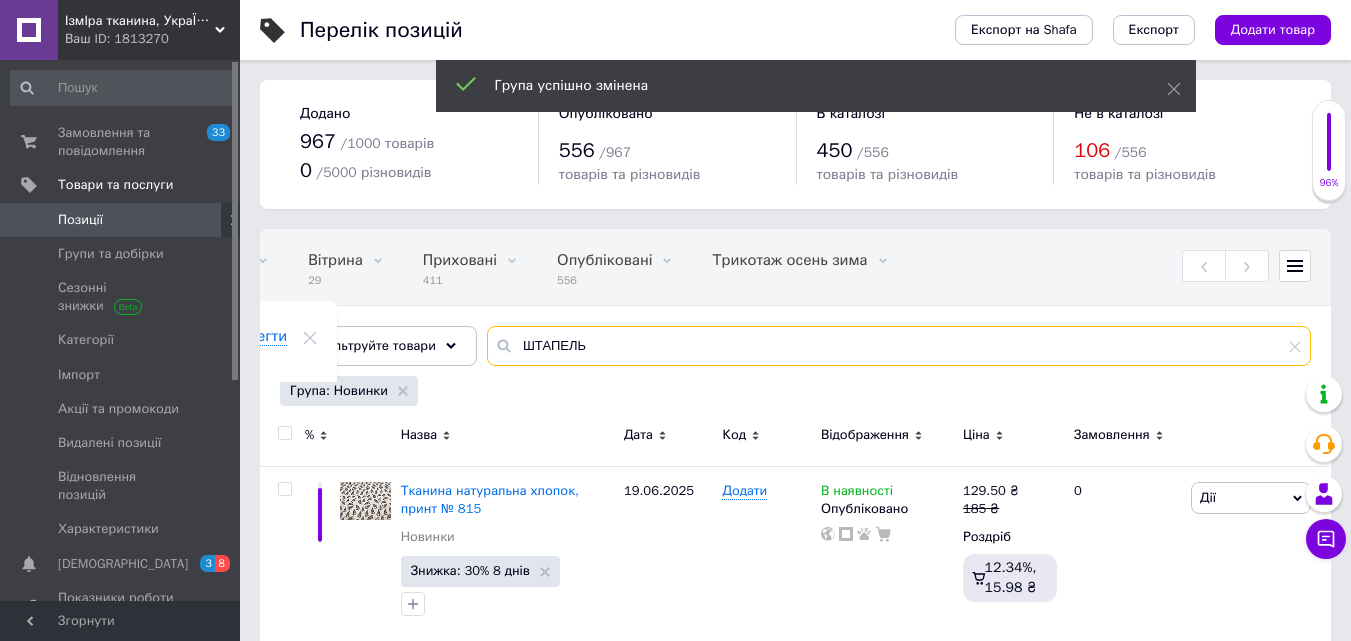 drag, startPoint x: 590, startPoint y: 332, endPoint x: 508, endPoint y: 358, distance: 86.023254 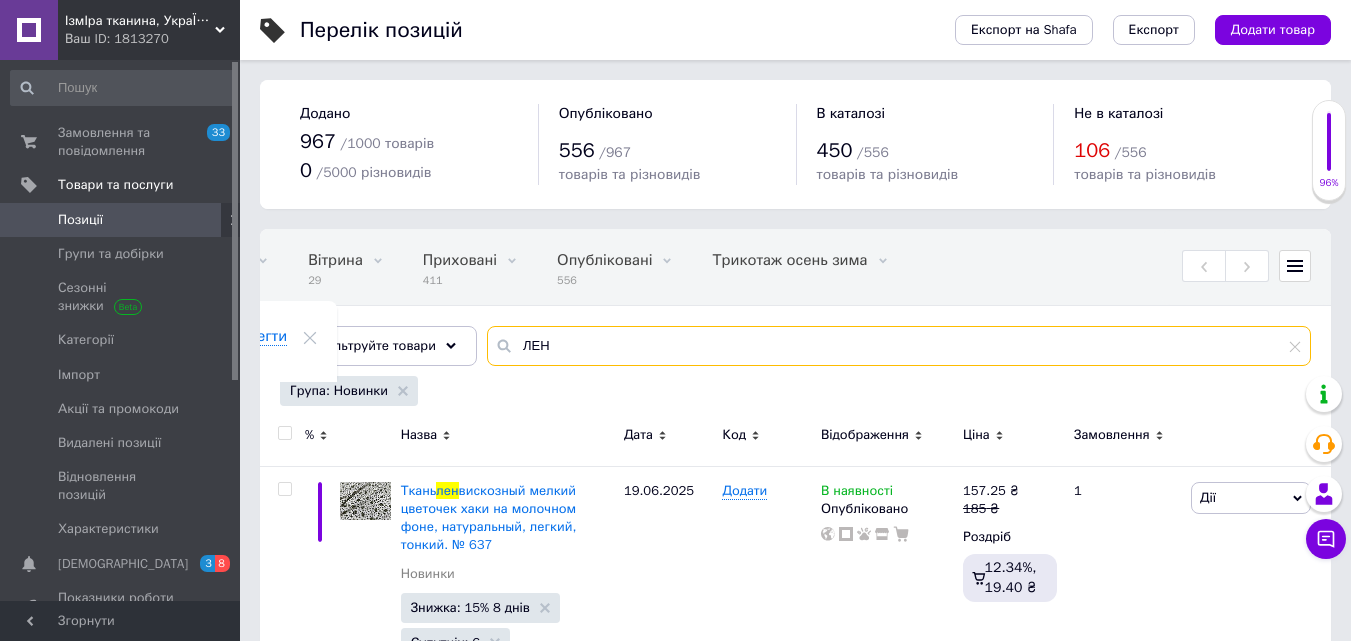 type on "ЛЕН" 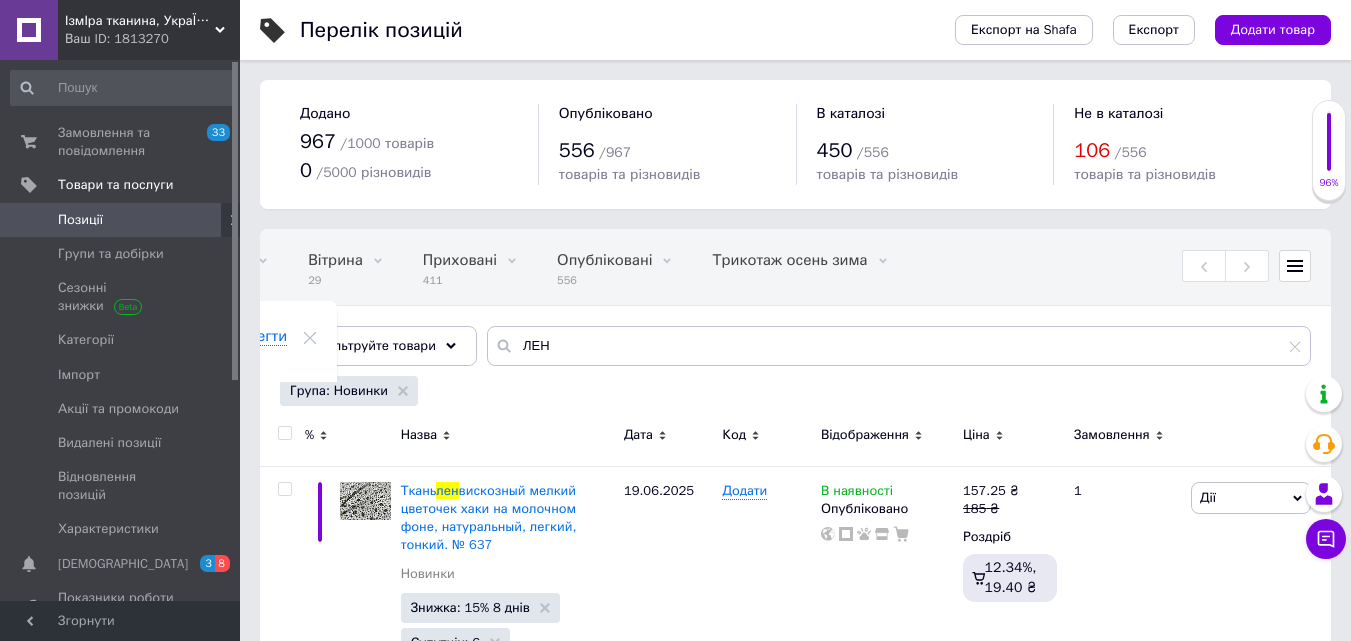 click at bounding box center (284, 433) 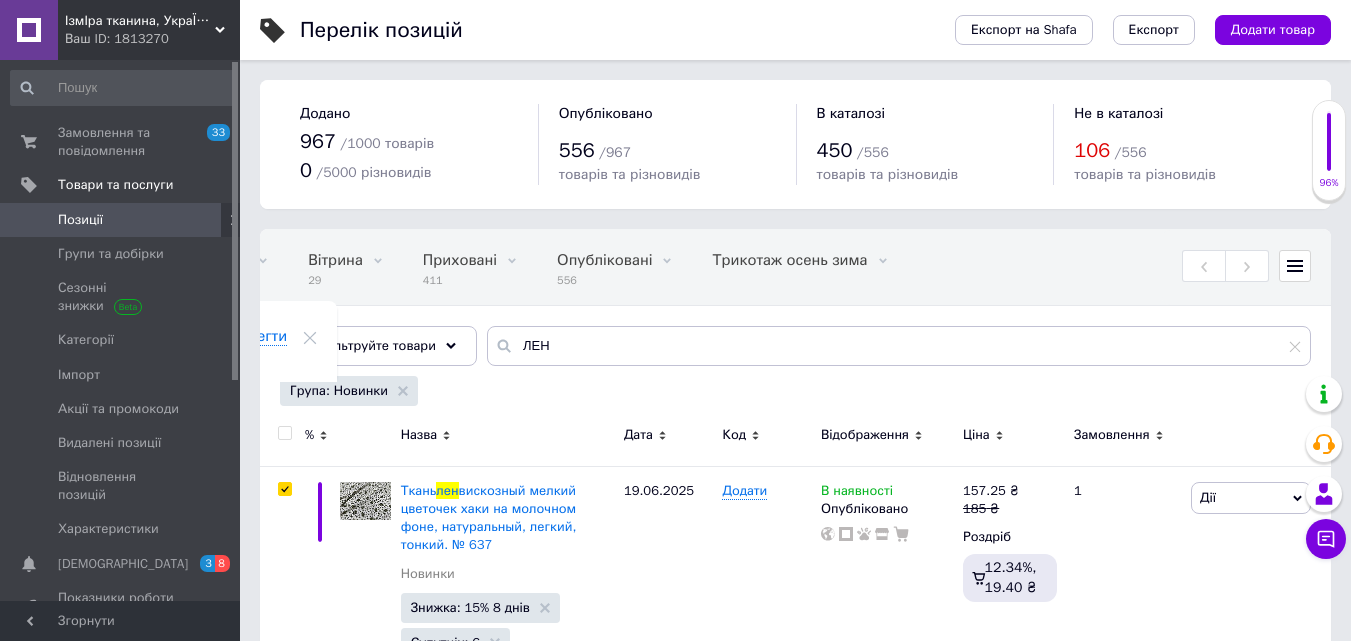 checkbox on "true" 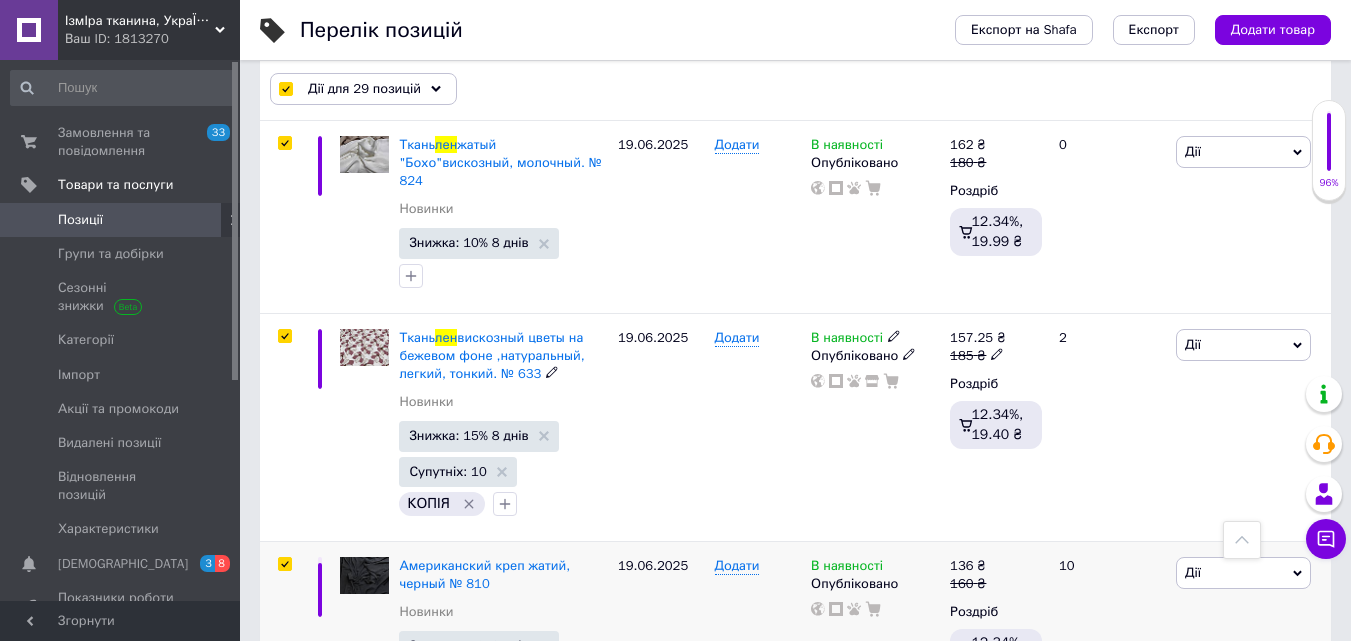 scroll, scrollTop: 4300, scrollLeft: 0, axis: vertical 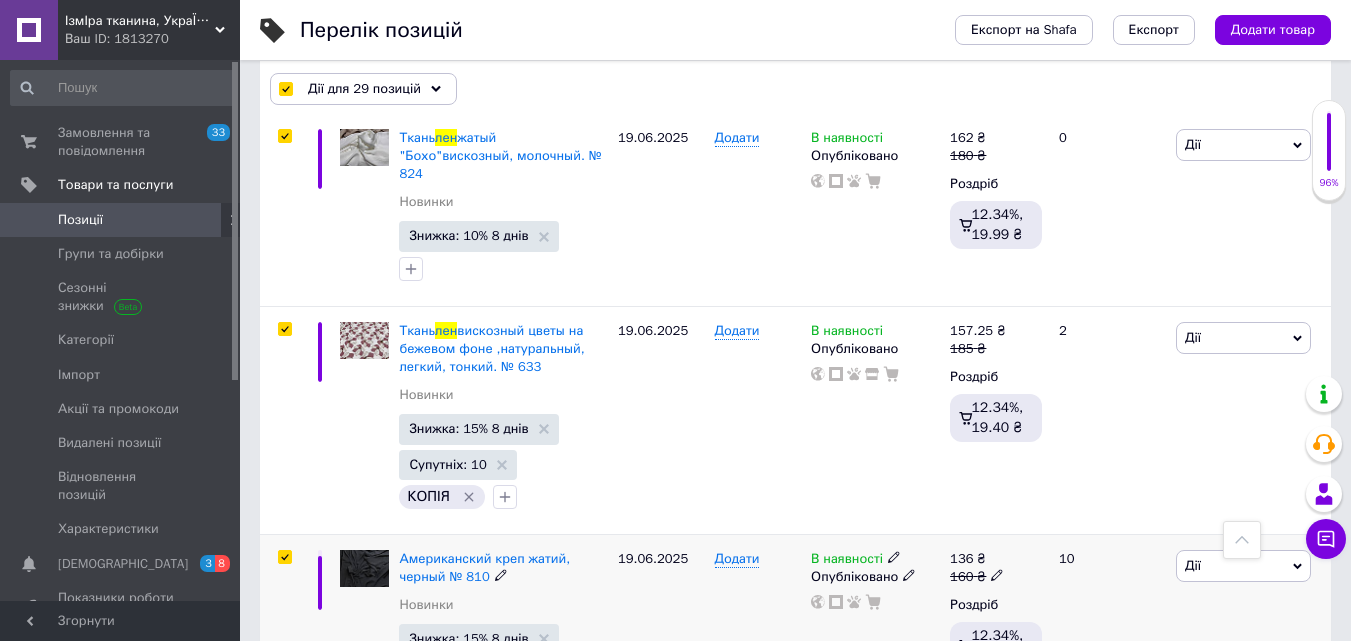 click at bounding box center (284, 557) 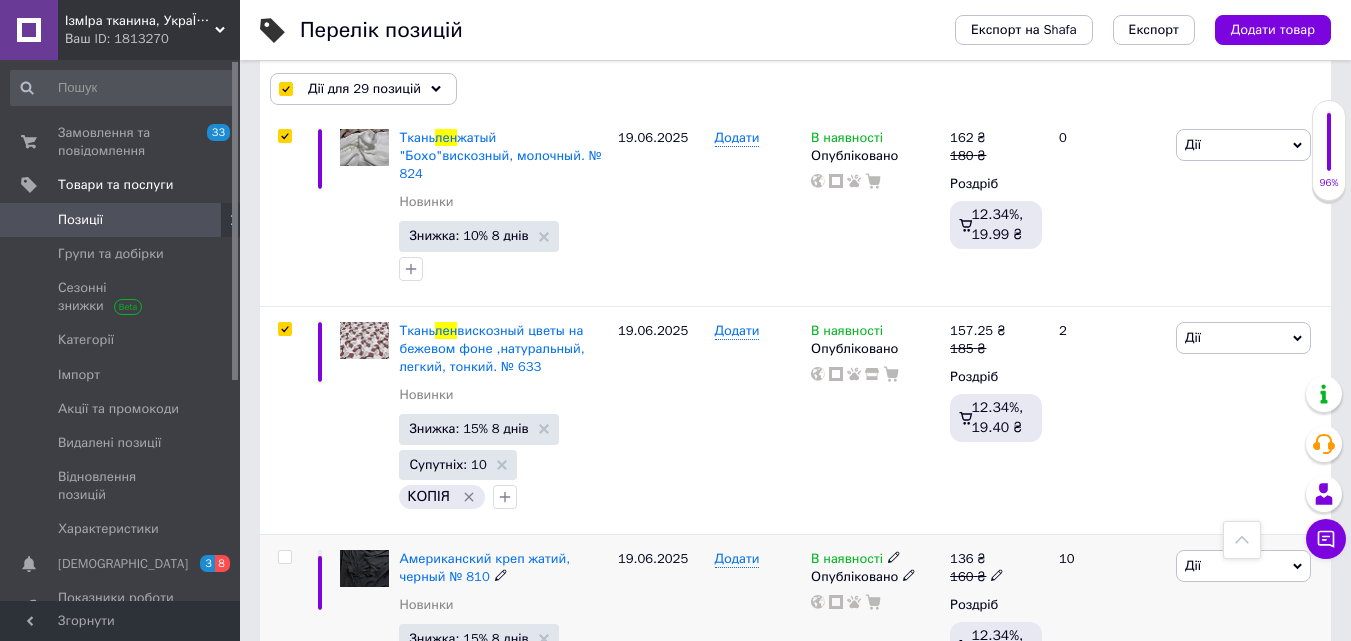 type 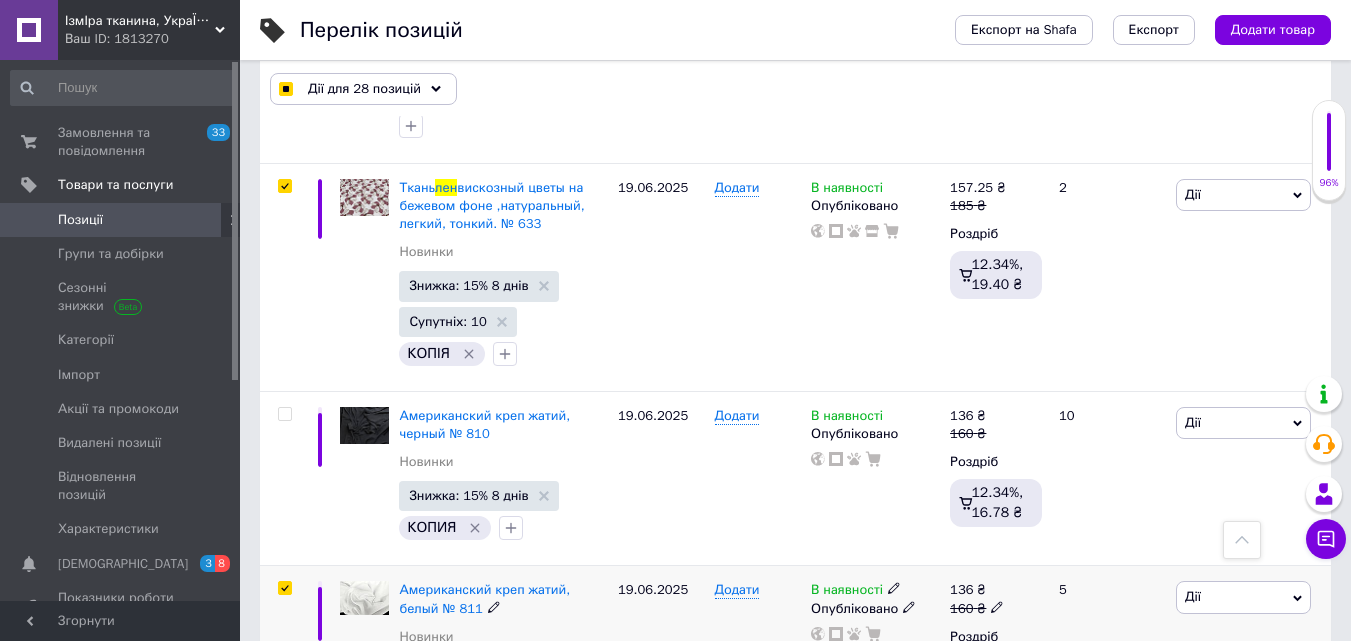 scroll, scrollTop: 4500, scrollLeft: 0, axis: vertical 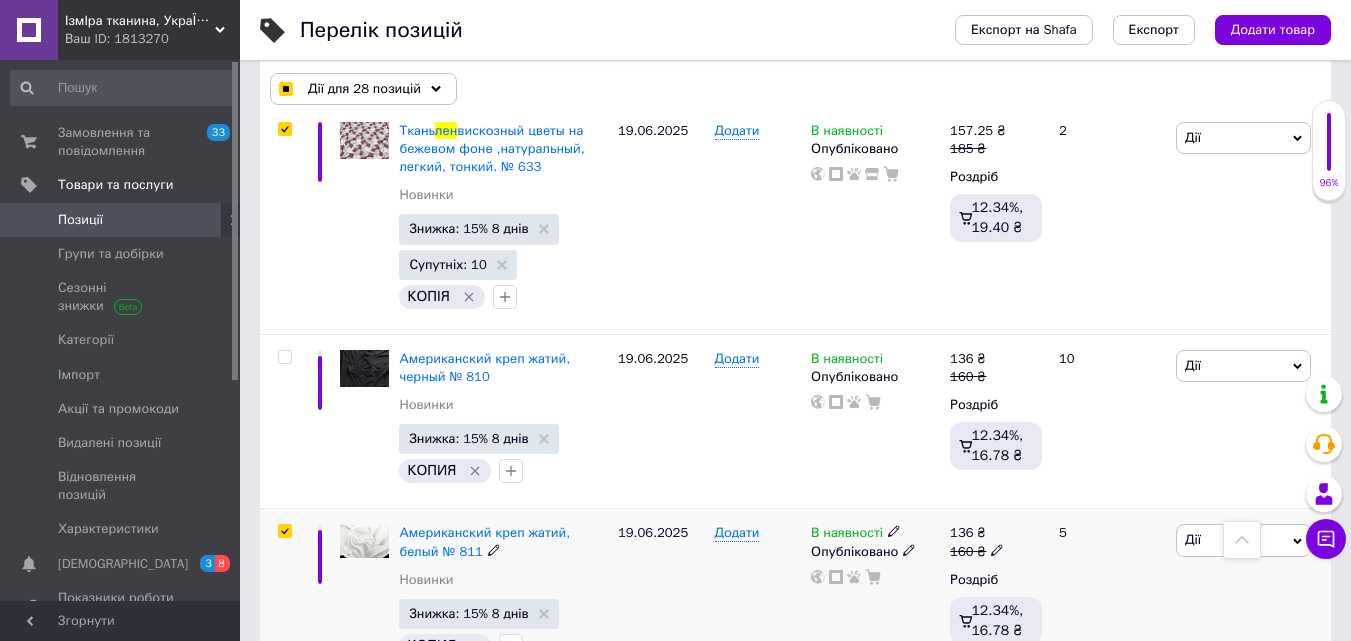 click at bounding box center (284, 531) 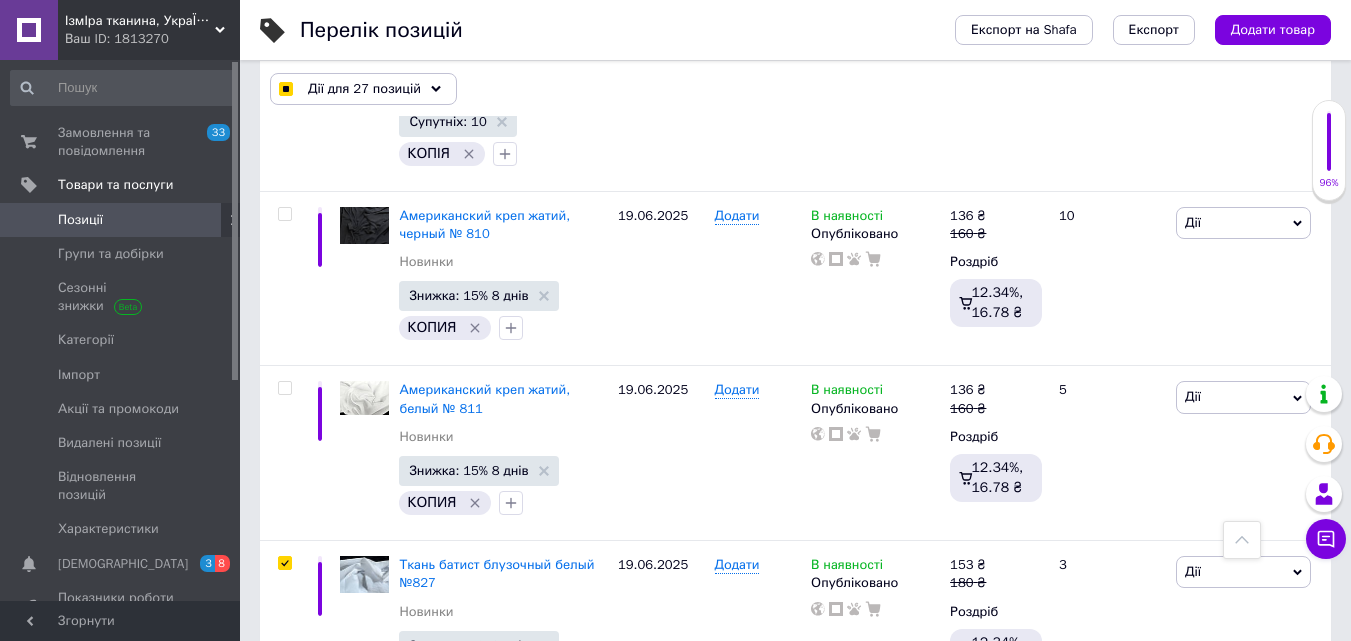 scroll, scrollTop: 4800, scrollLeft: 0, axis: vertical 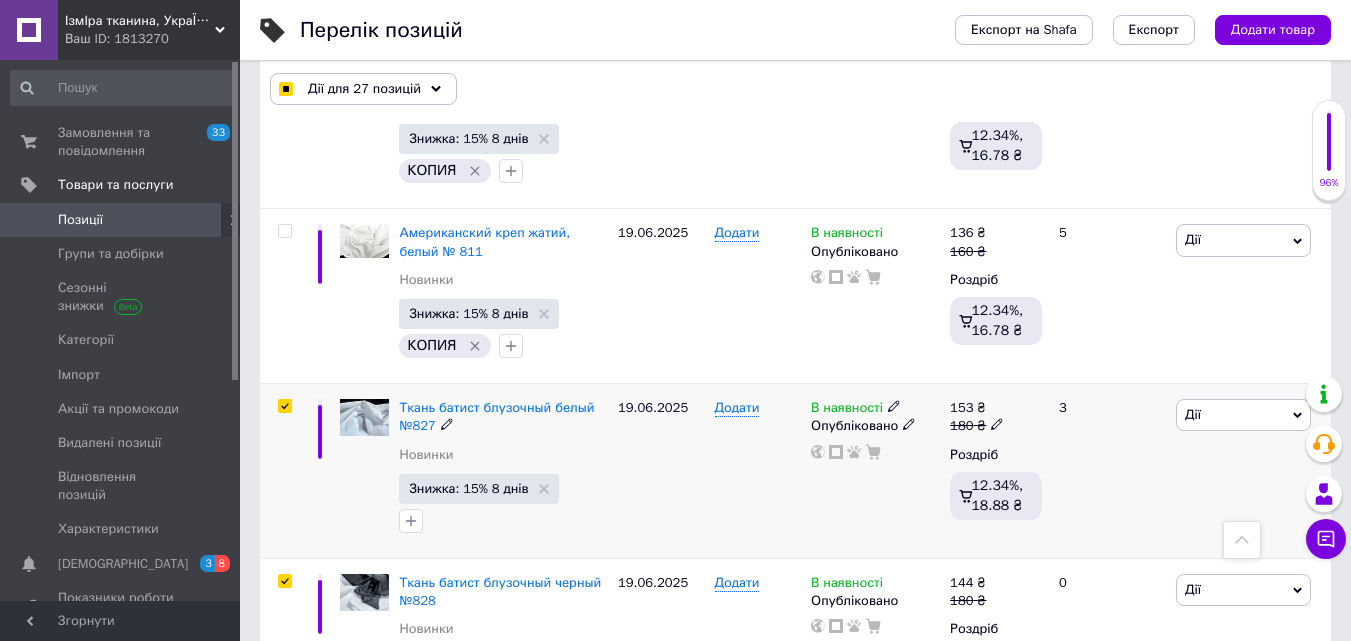 click at bounding box center (284, 406) 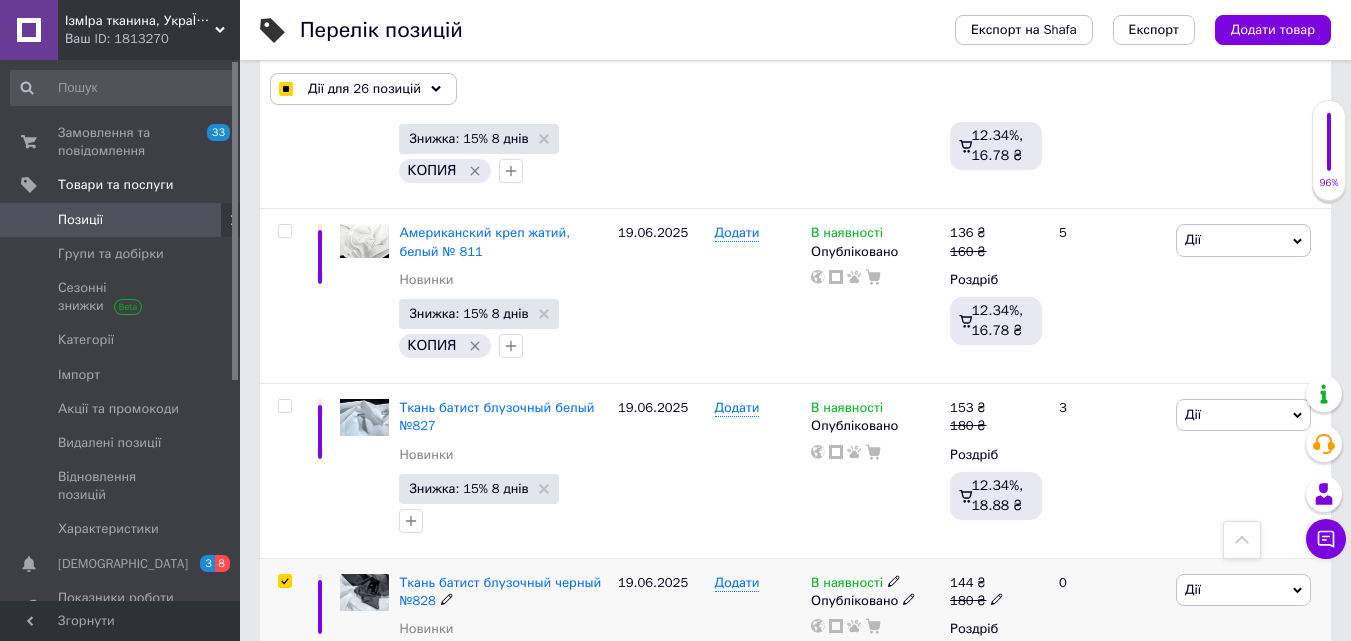 click at bounding box center [284, 581] 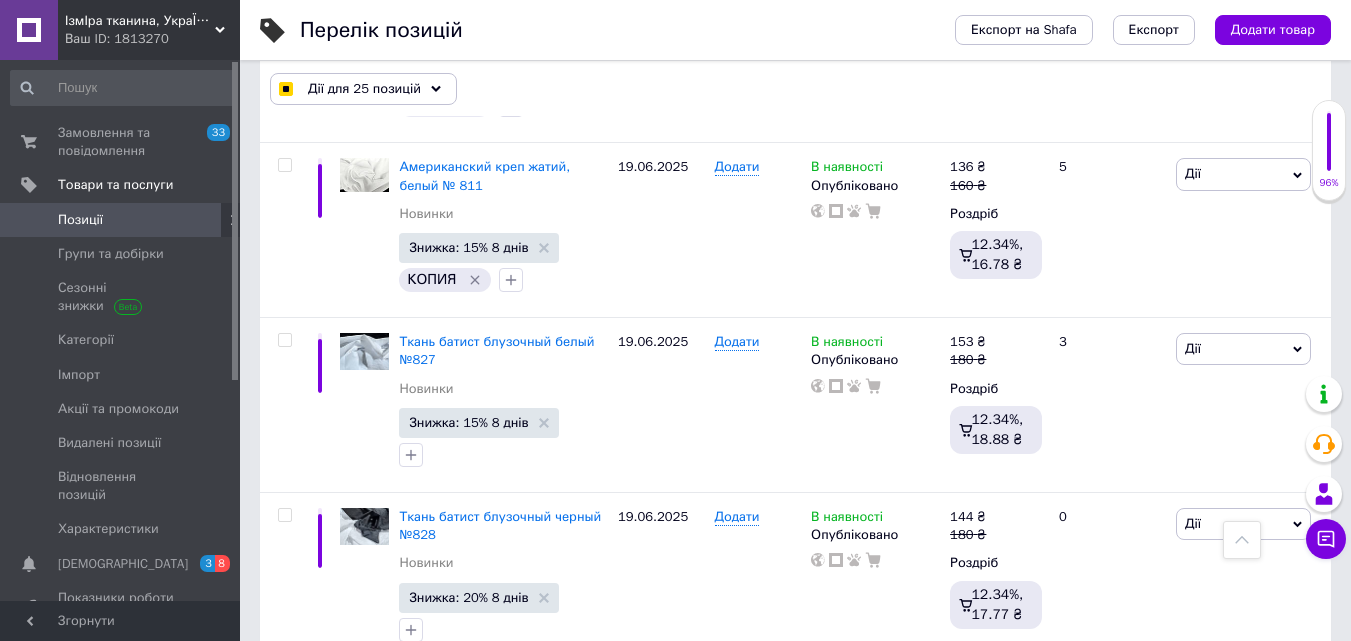 scroll, scrollTop: 5100, scrollLeft: 0, axis: vertical 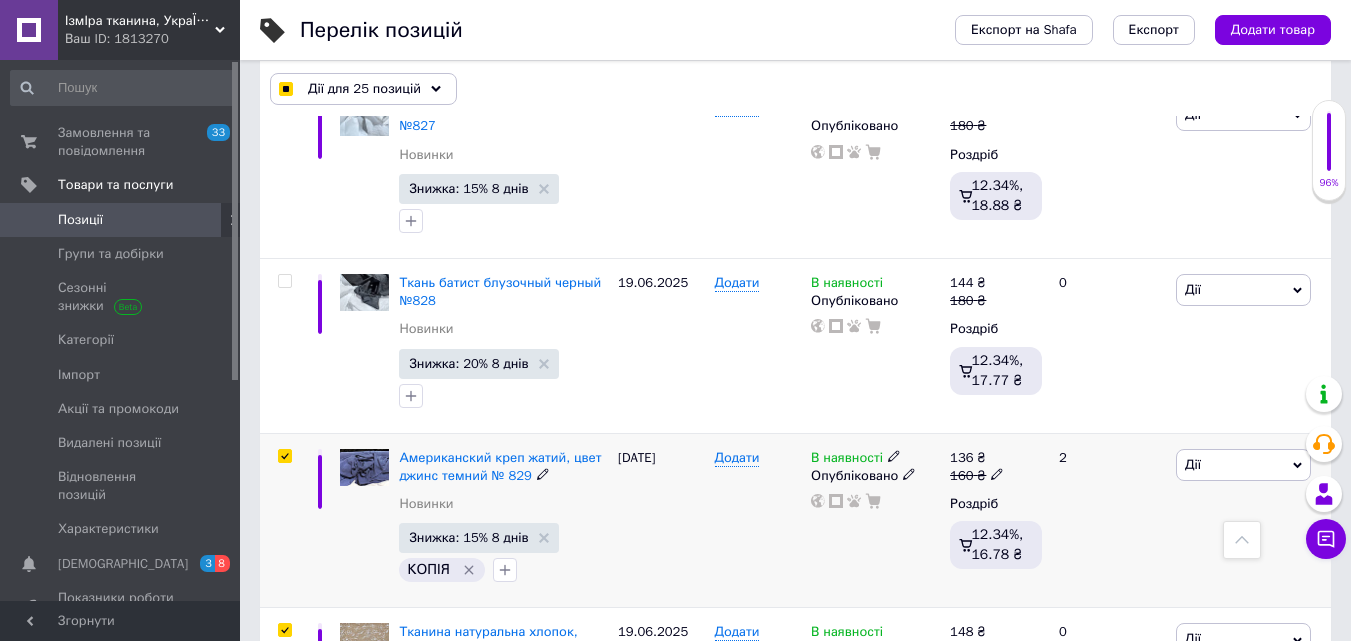 click at bounding box center (284, 456) 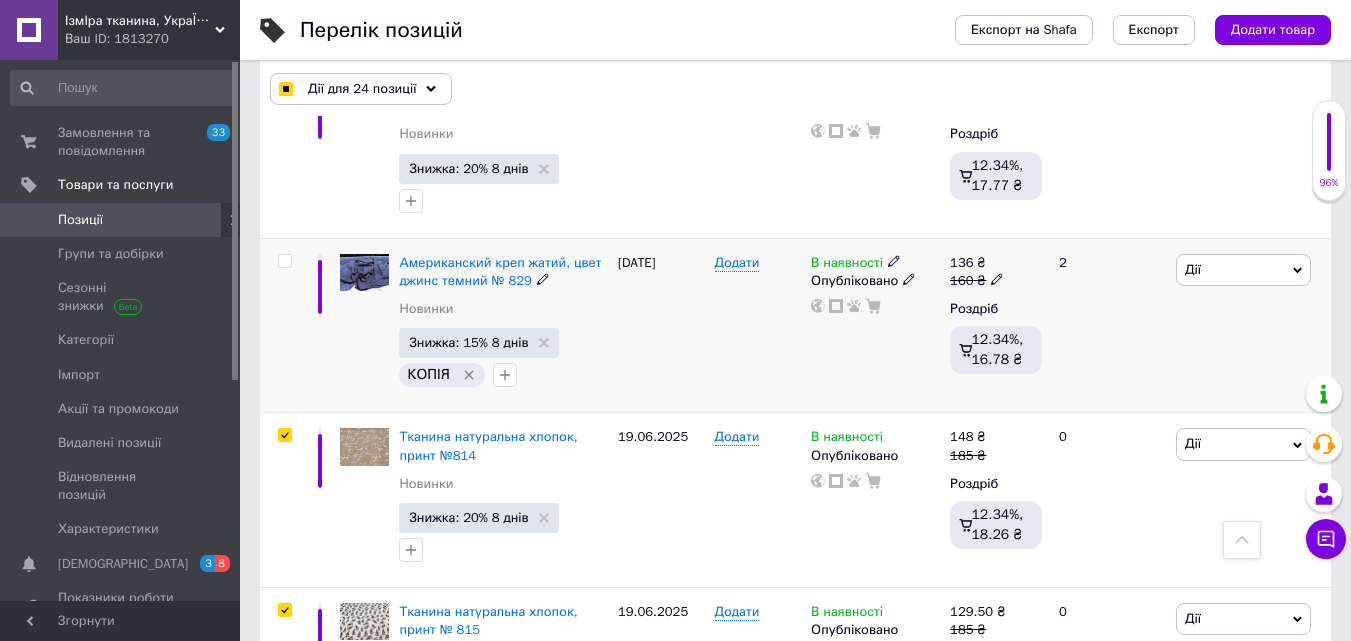 scroll, scrollTop: 5300, scrollLeft: 0, axis: vertical 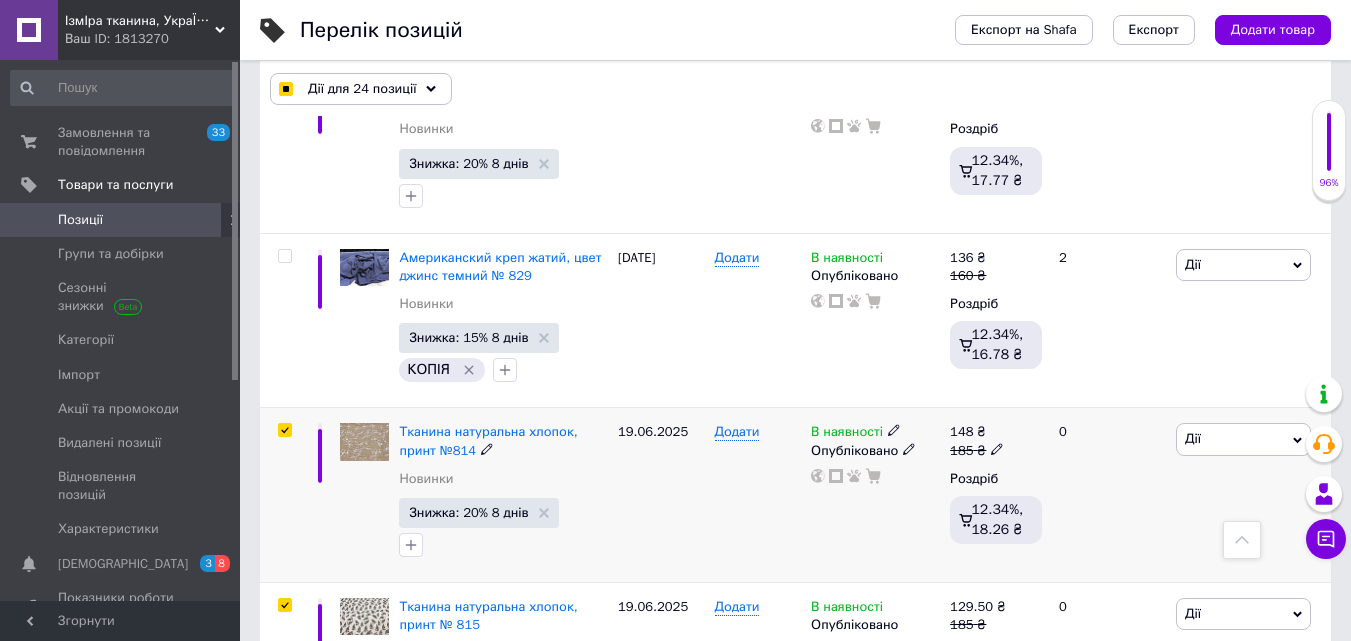 click at bounding box center (284, 430) 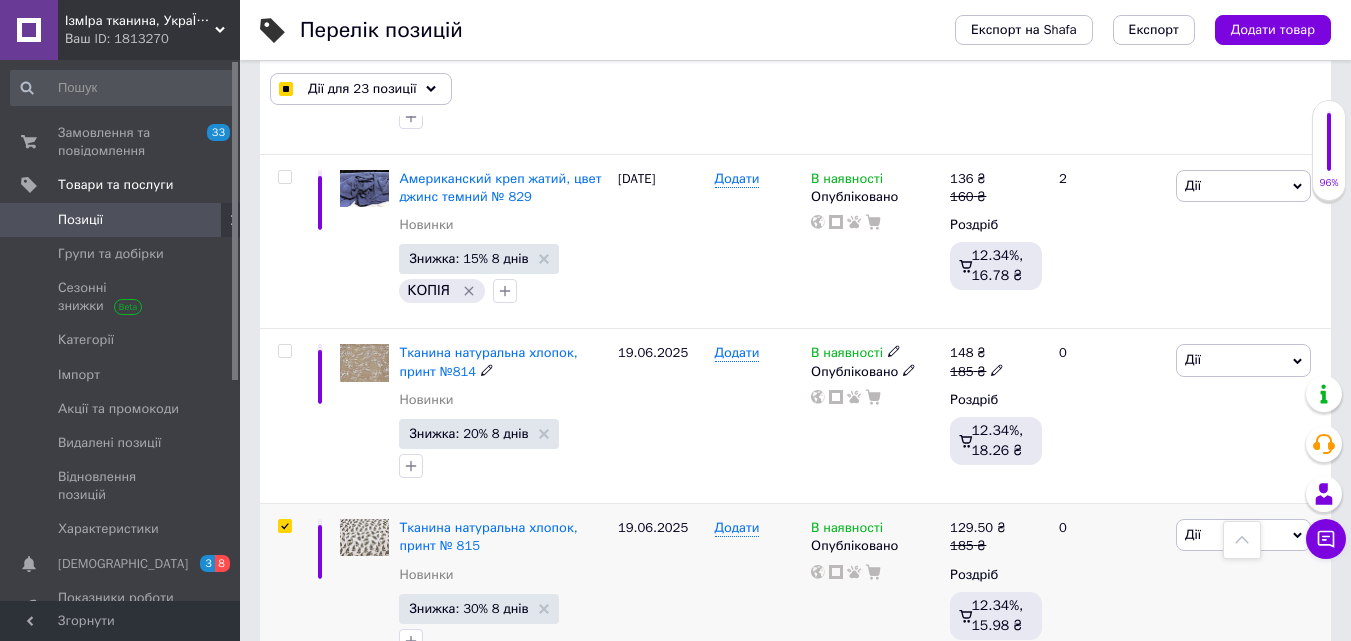 scroll, scrollTop: 5500, scrollLeft: 0, axis: vertical 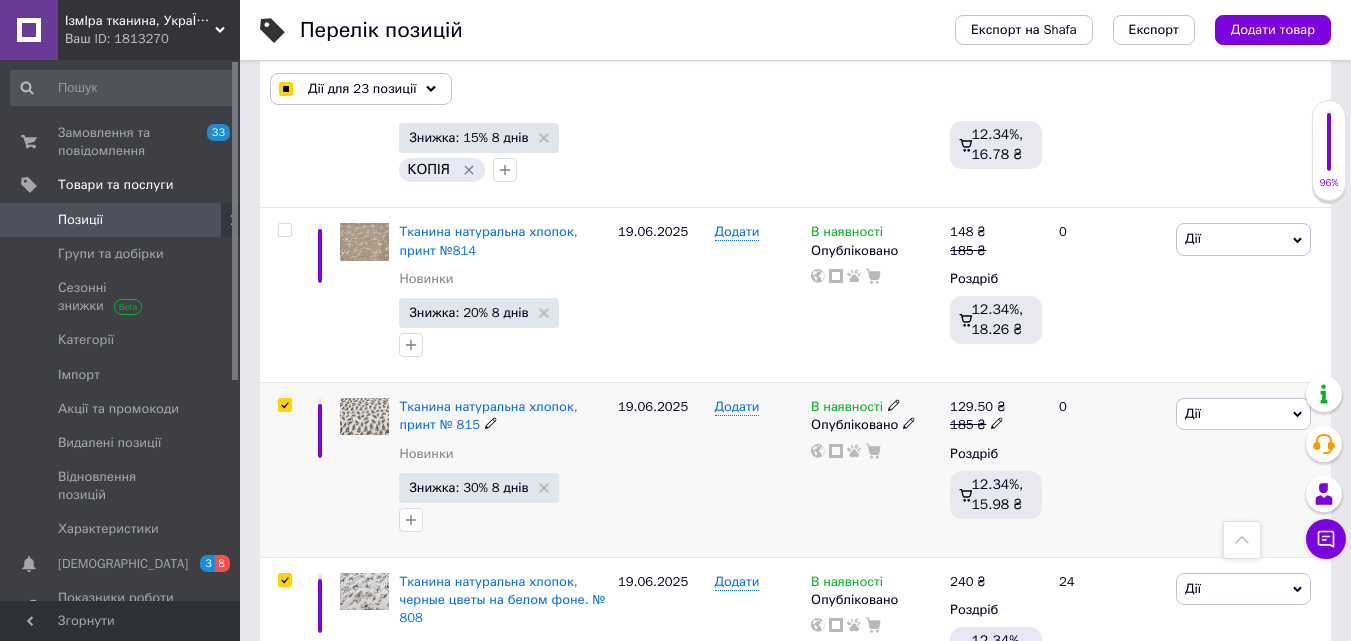 click at bounding box center (284, 405) 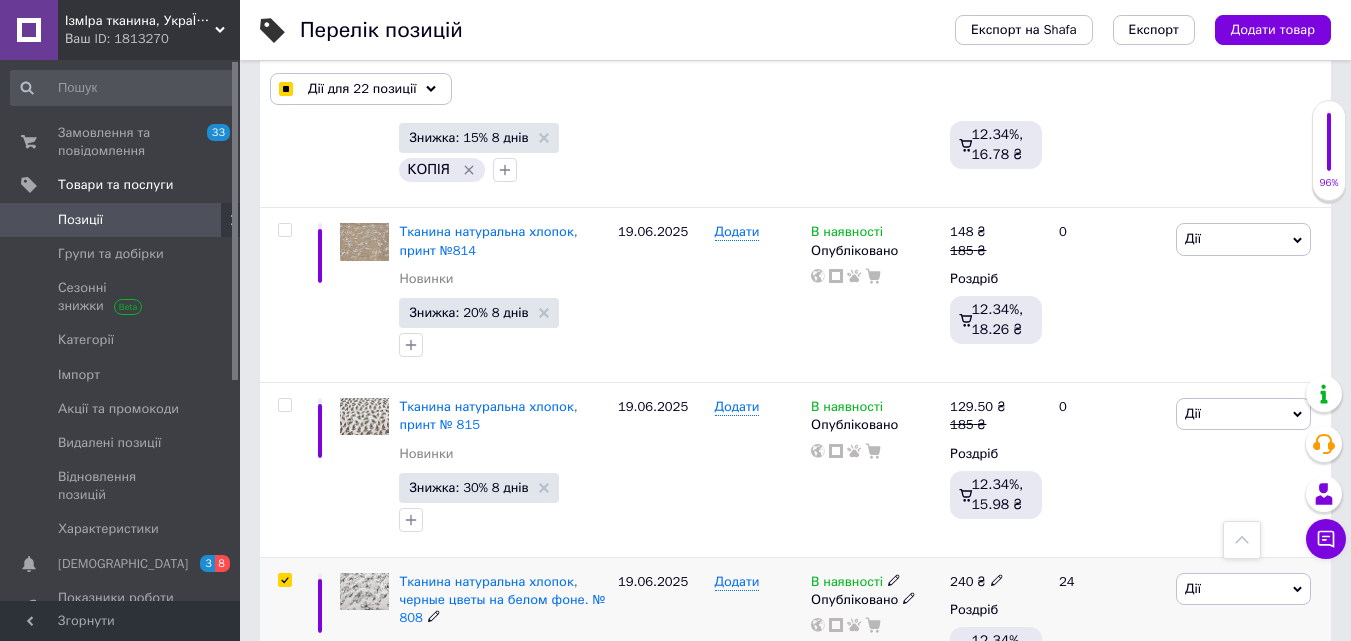 click at bounding box center [284, 580] 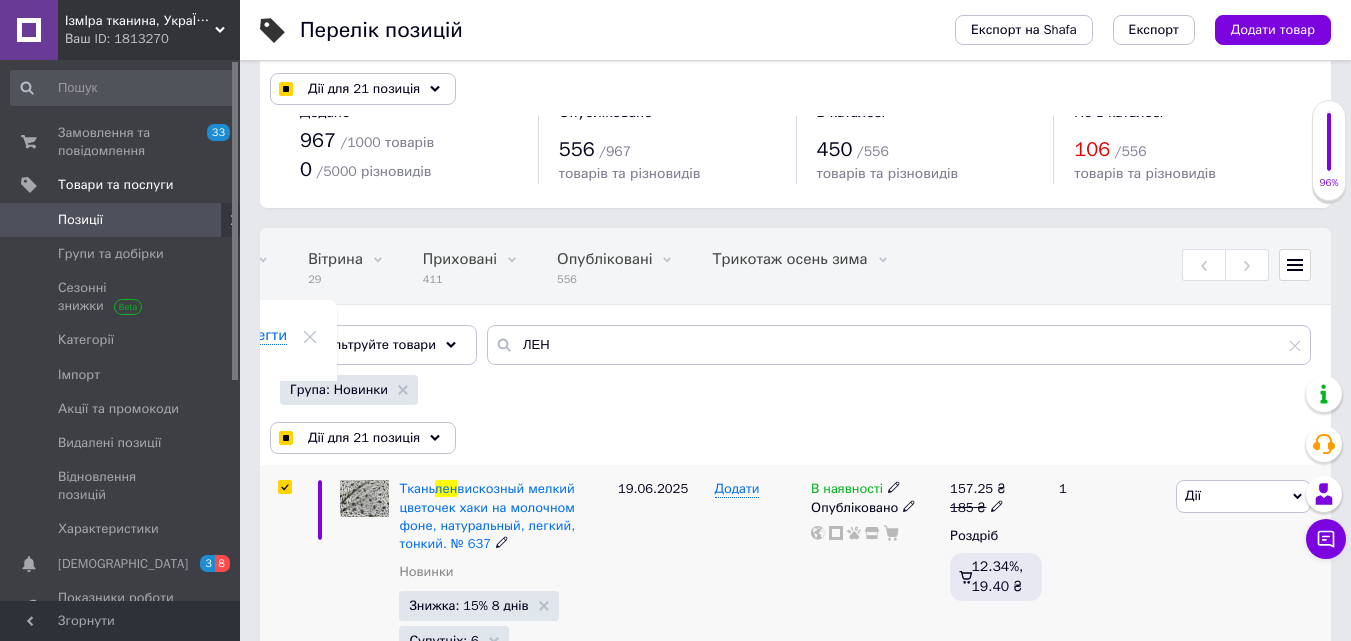 scroll, scrollTop: 0, scrollLeft: 0, axis: both 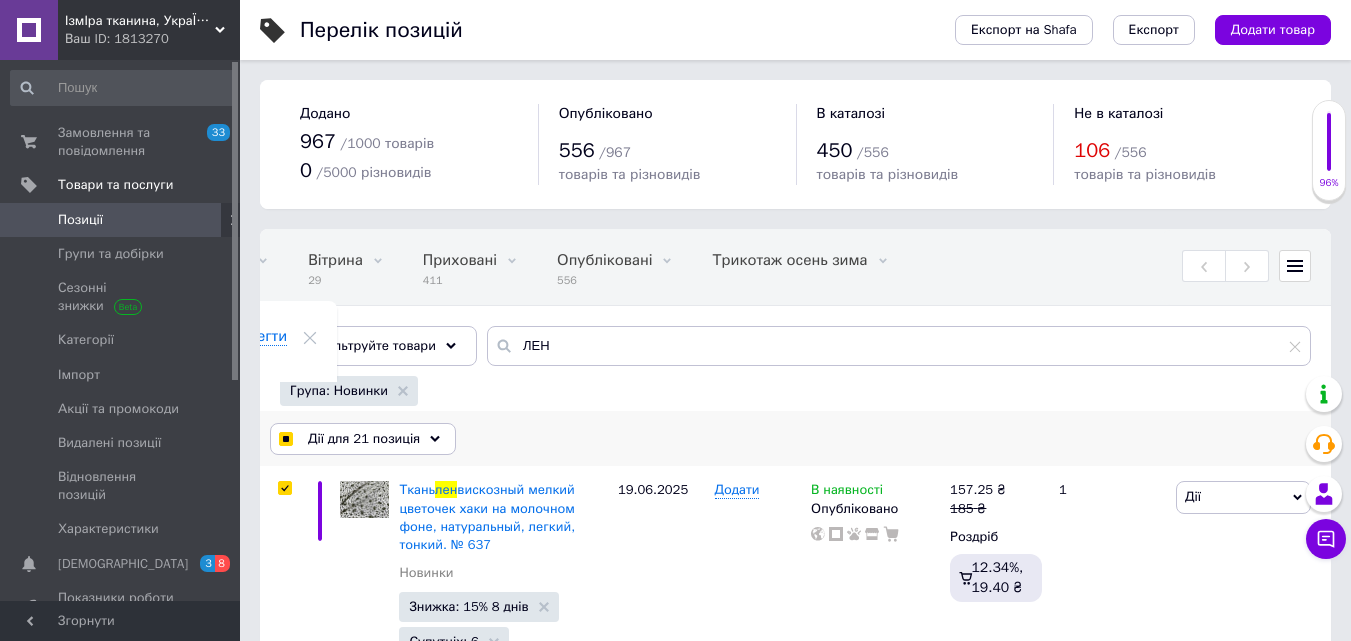 click 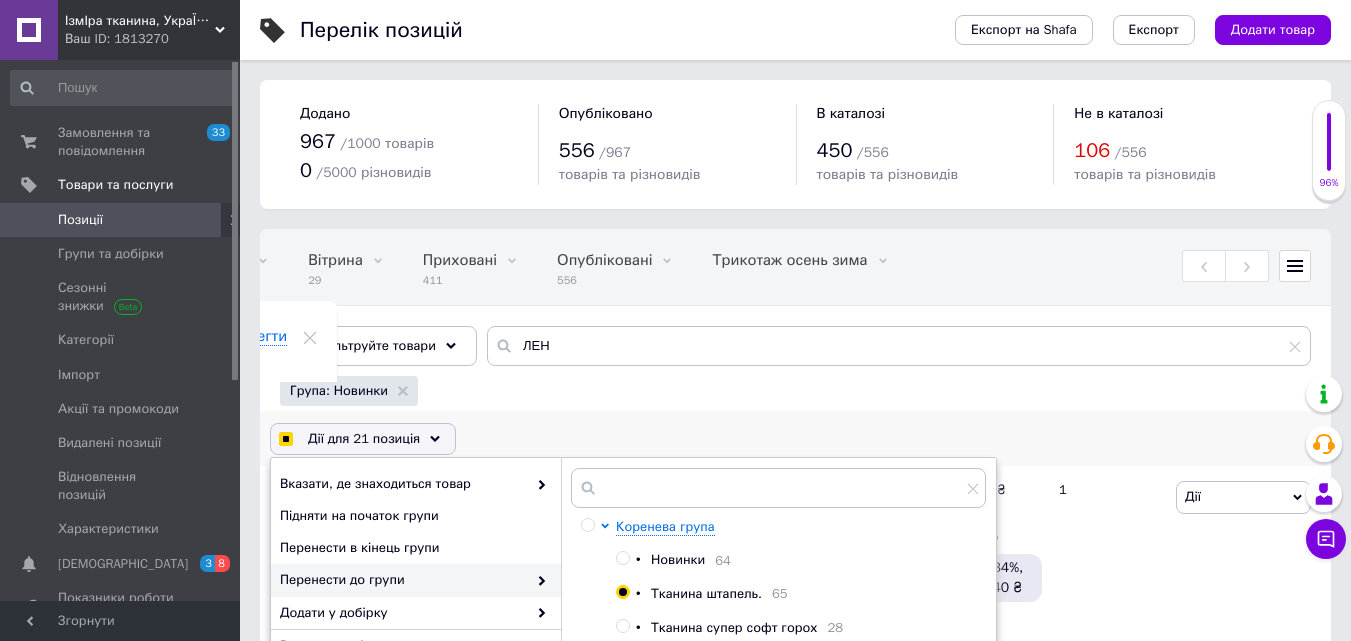 click 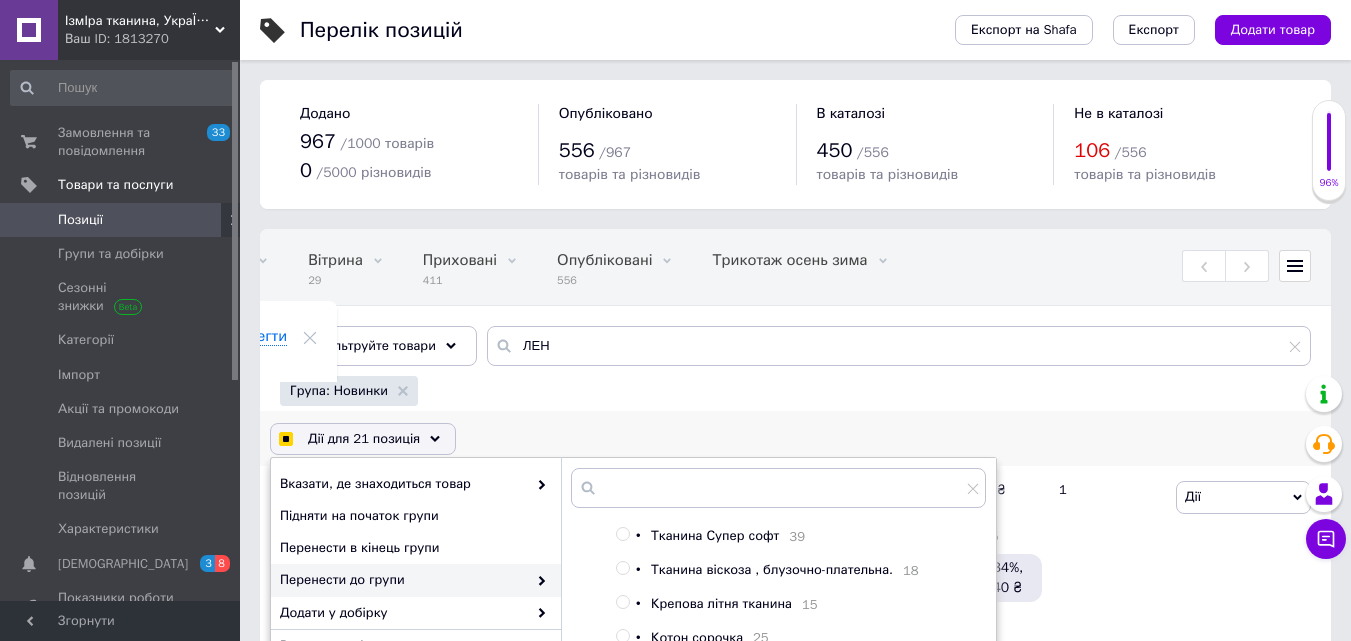scroll, scrollTop: 200, scrollLeft: 0, axis: vertical 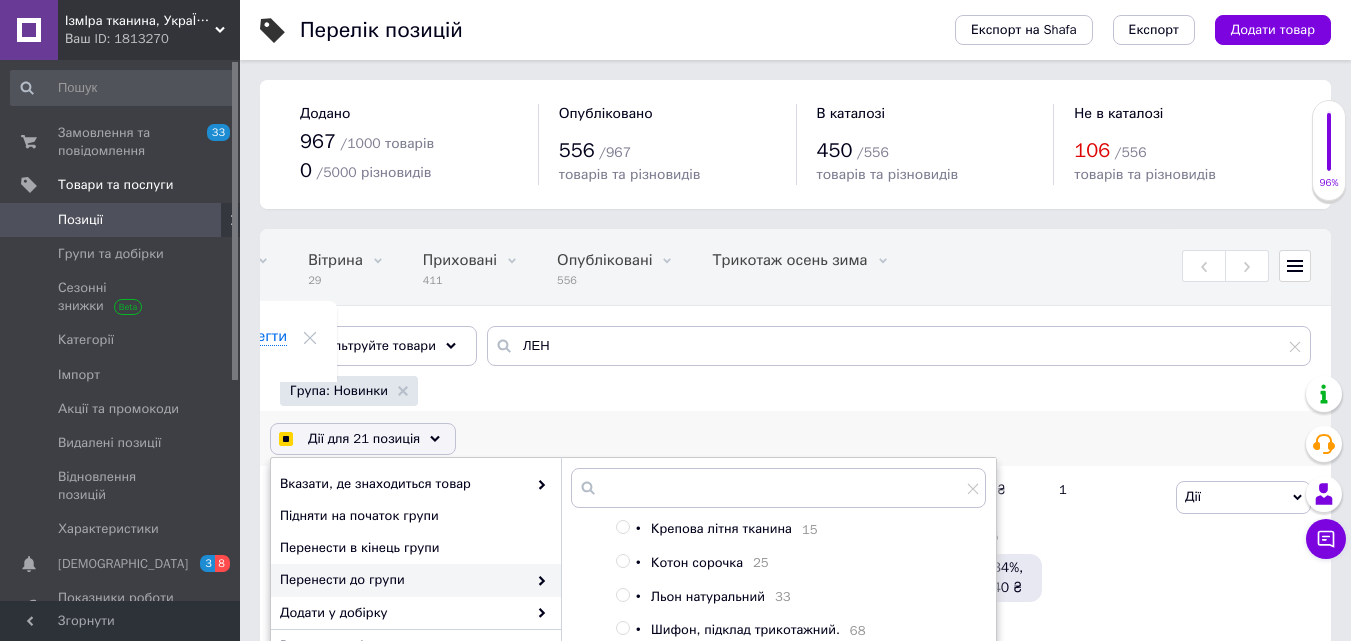 click on "Льон натуральний" at bounding box center (708, 596) 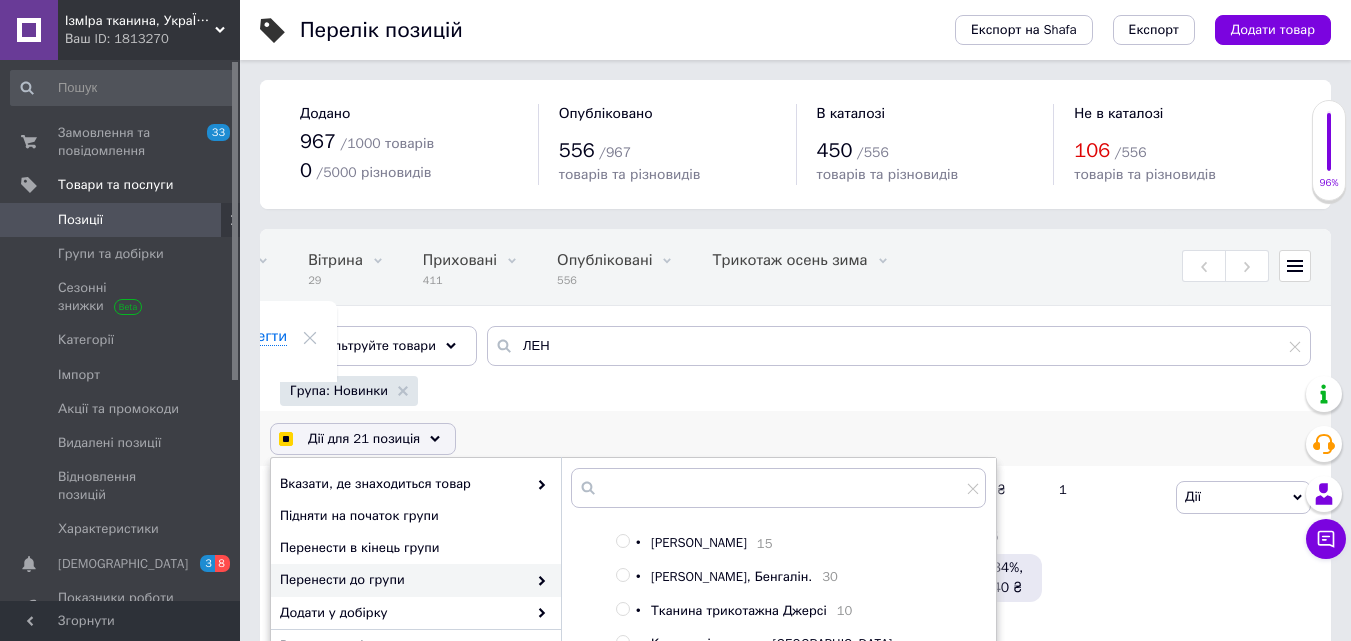 scroll, scrollTop: 329, scrollLeft: 0, axis: vertical 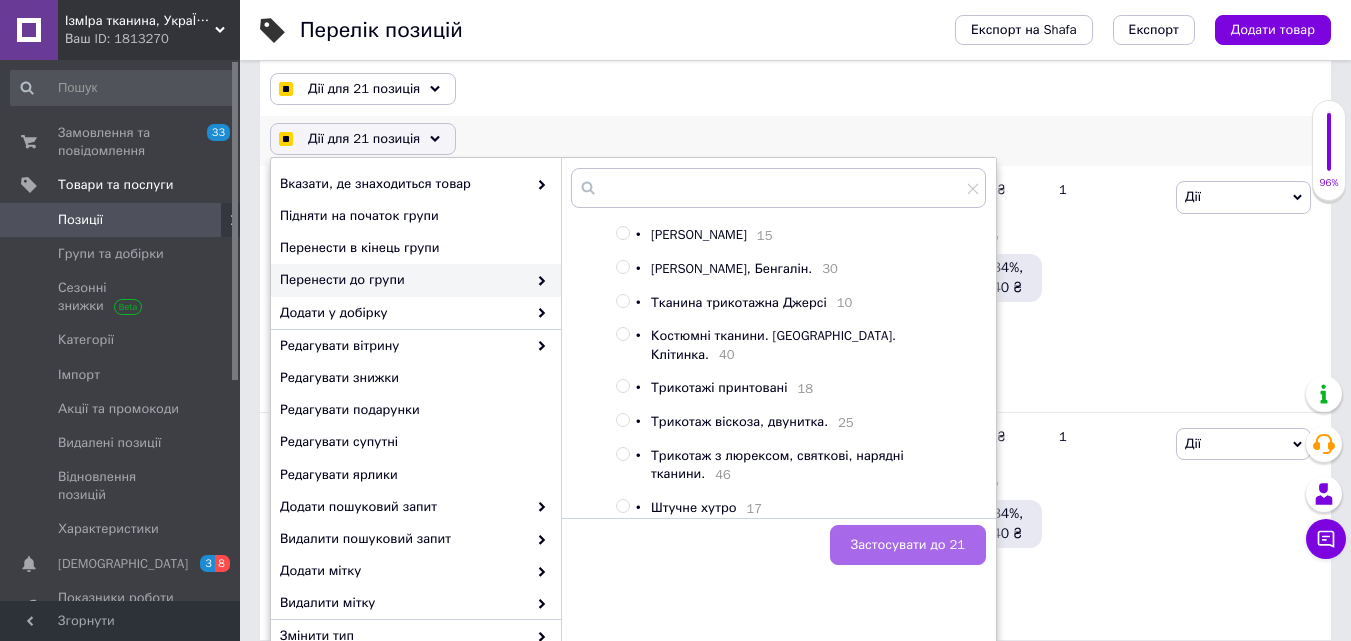 click on "Застосувати до 21" at bounding box center (908, 545) 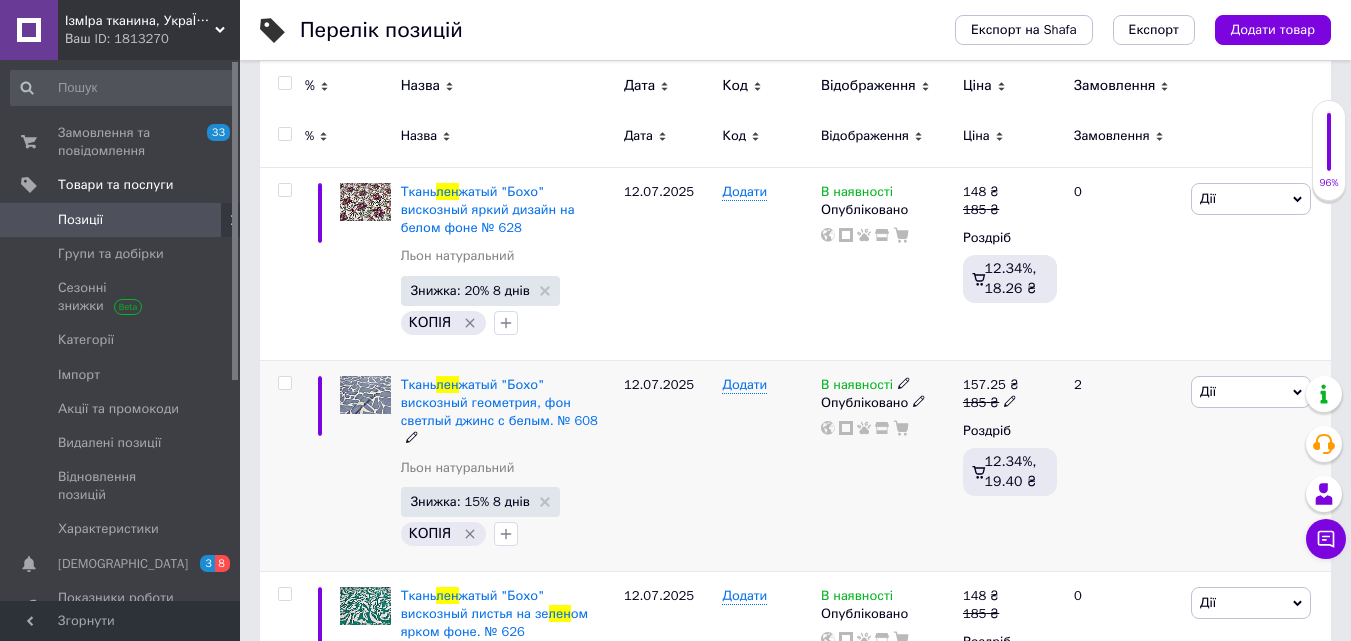 scroll, scrollTop: 0, scrollLeft: 0, axis: both 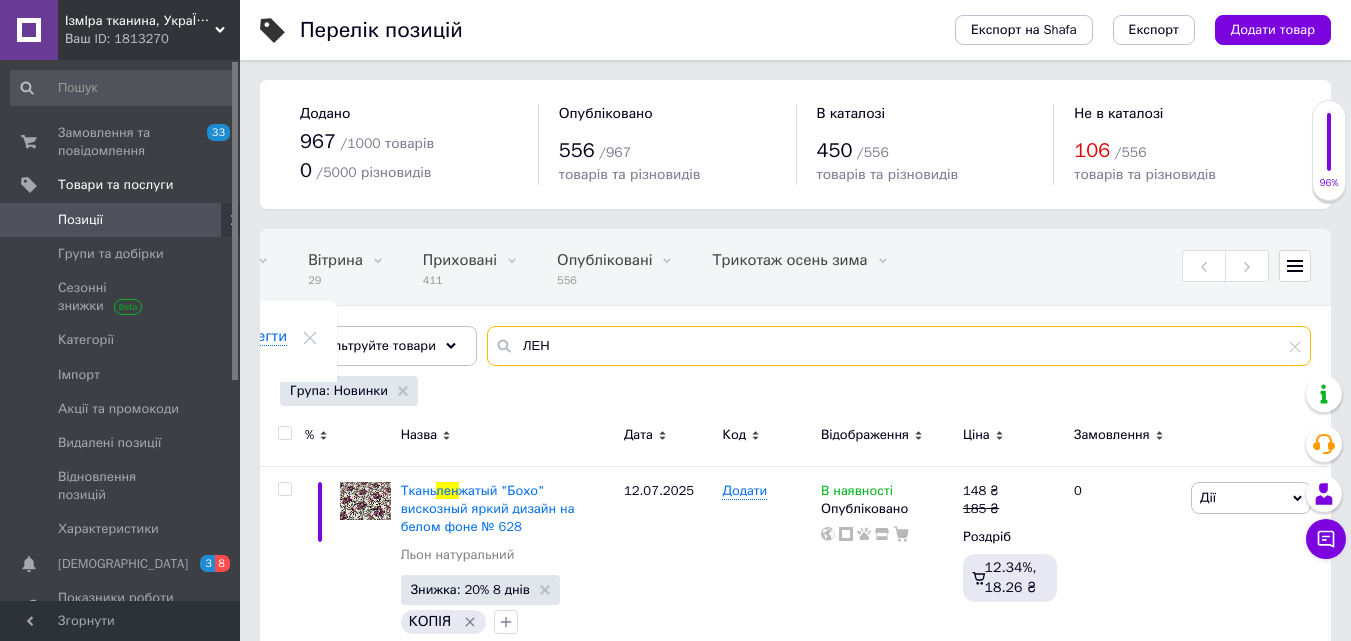drag, startPoint x: 542, startPoint y: 352, endPoint x: 500, endPoint y: 365, distance: 43.965897 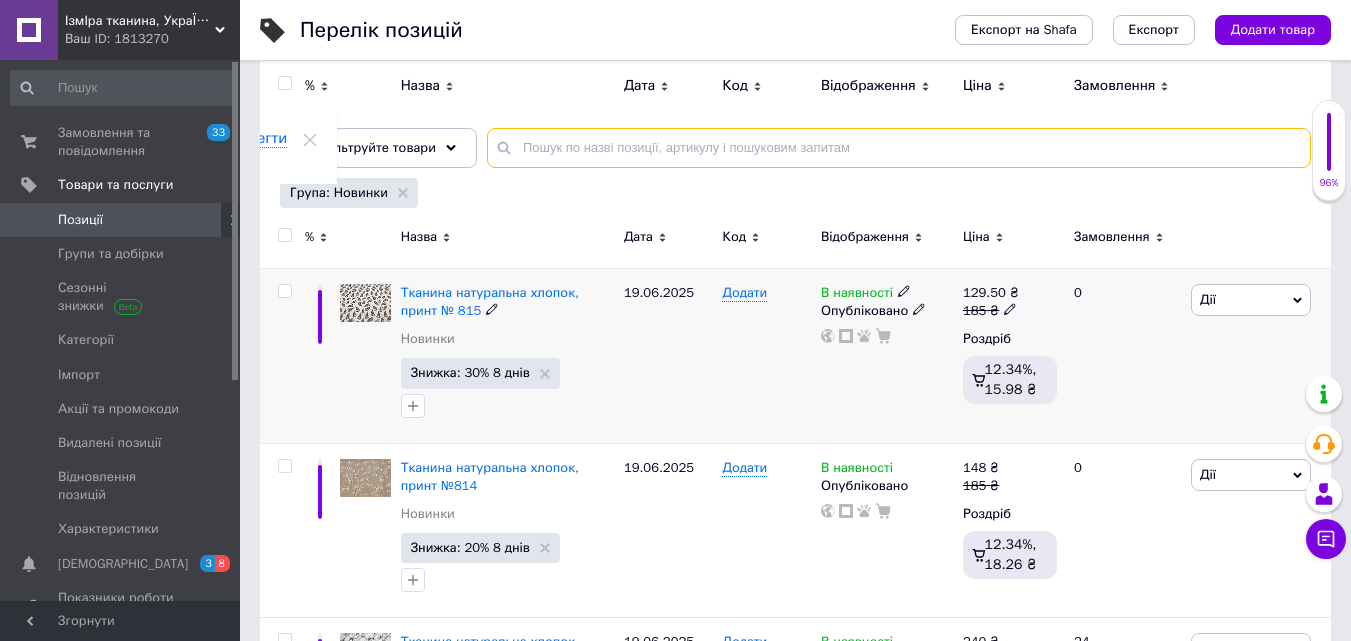 scroll, scrollTop: 200, scrollLeft: 0, axis: vertical 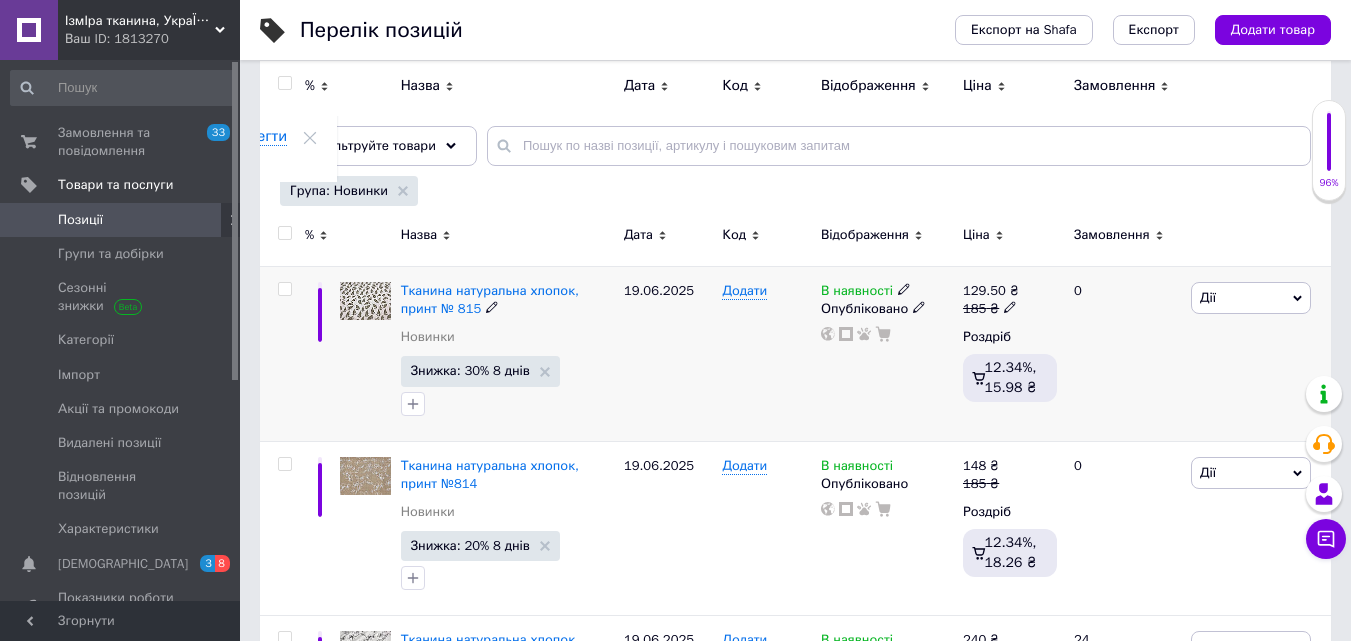 click at bounding box center (284, 289) 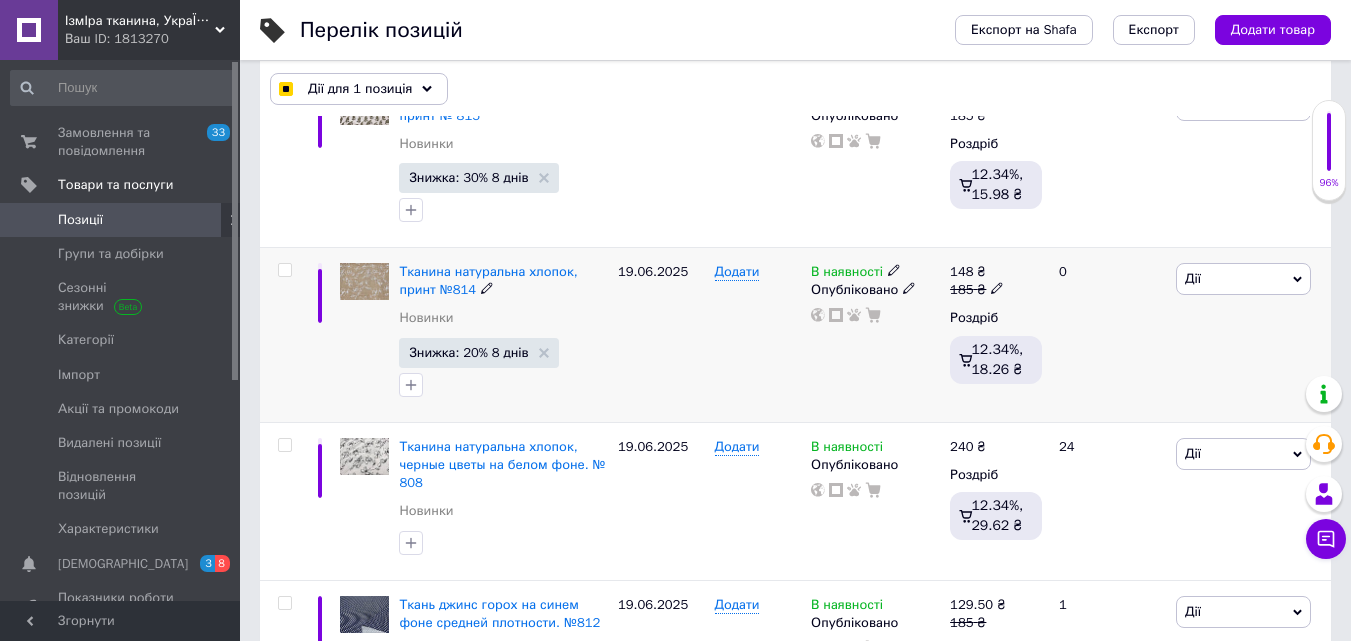 scroll, scrollTop: 400, scrollLeft: 0, axis: vertical 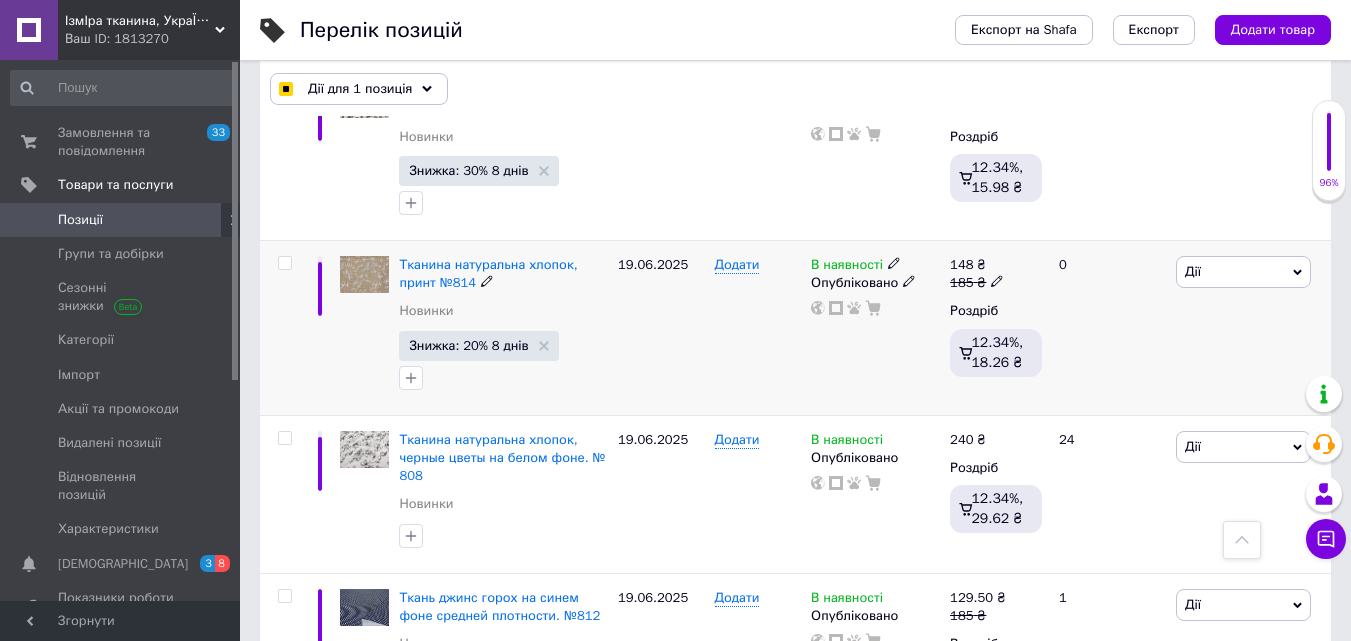 click at bounding box center (284, 263) 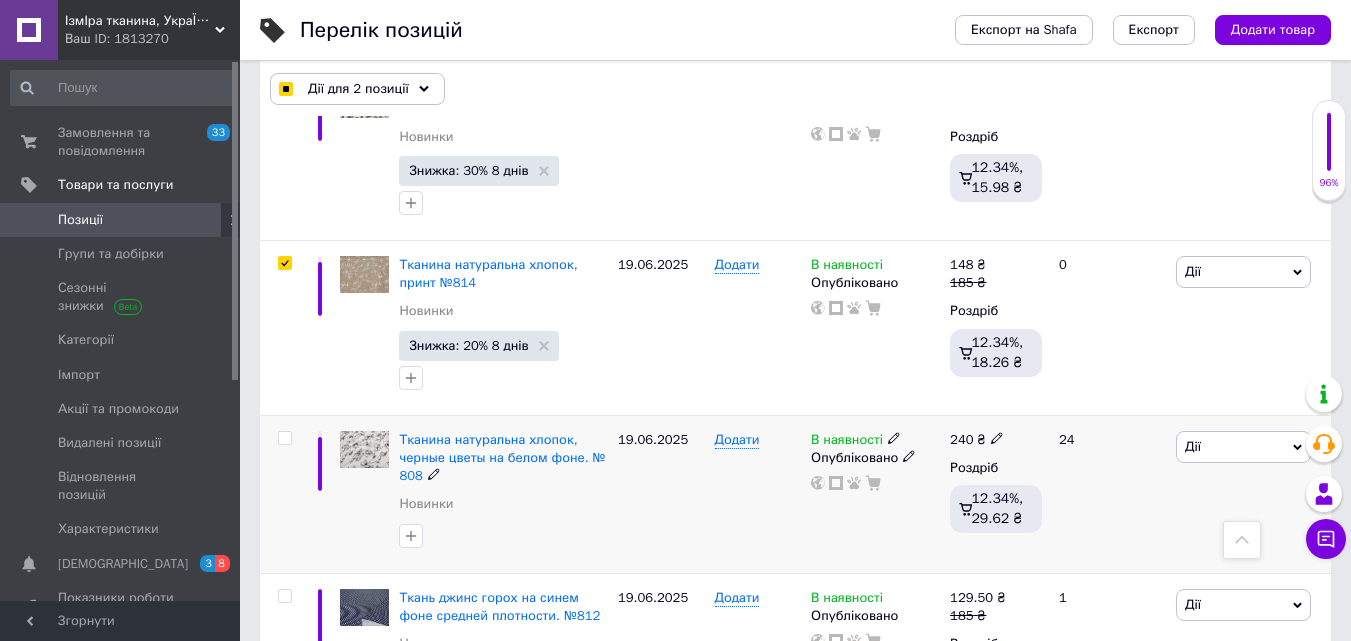click at bounding box center [284, 438] 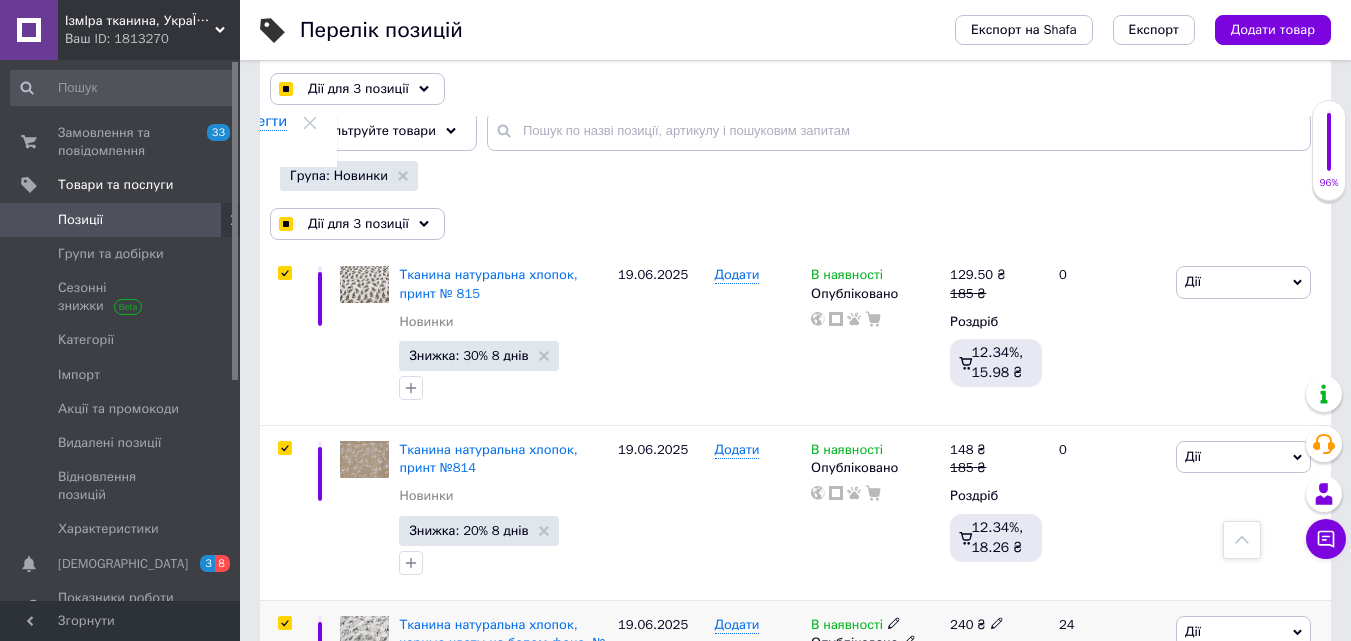 scroll, scrollTop: 200, scrollLeft: 0, axis: vertical 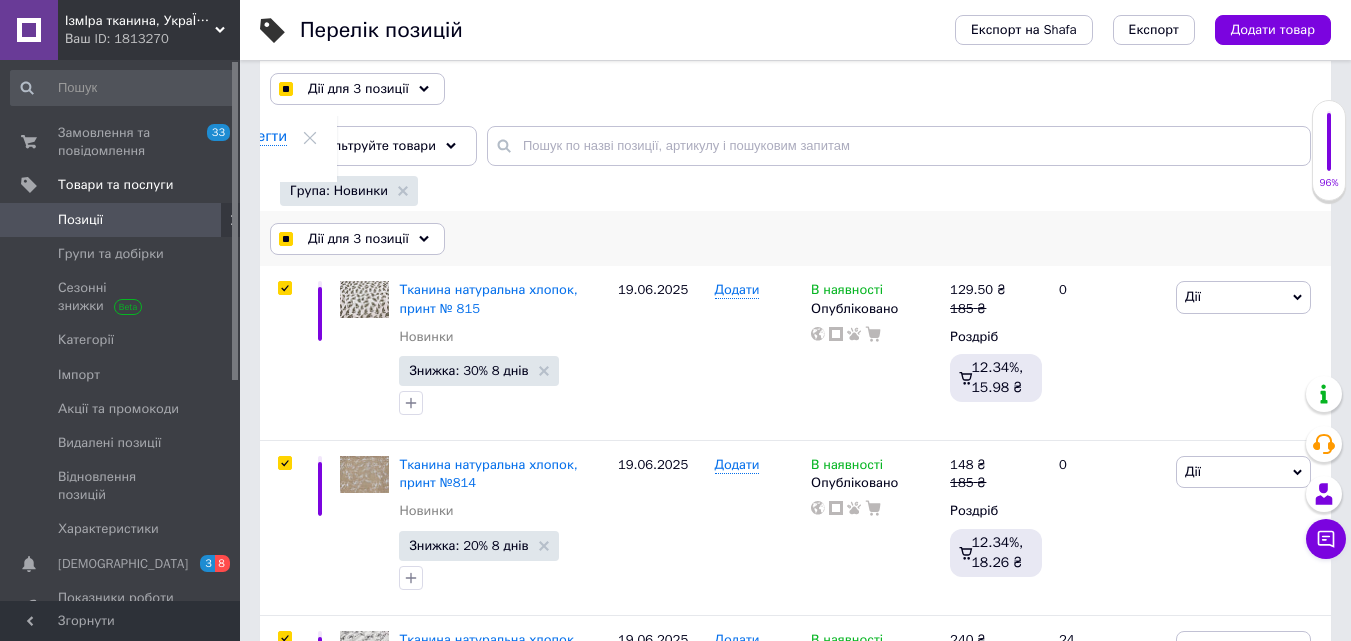 click 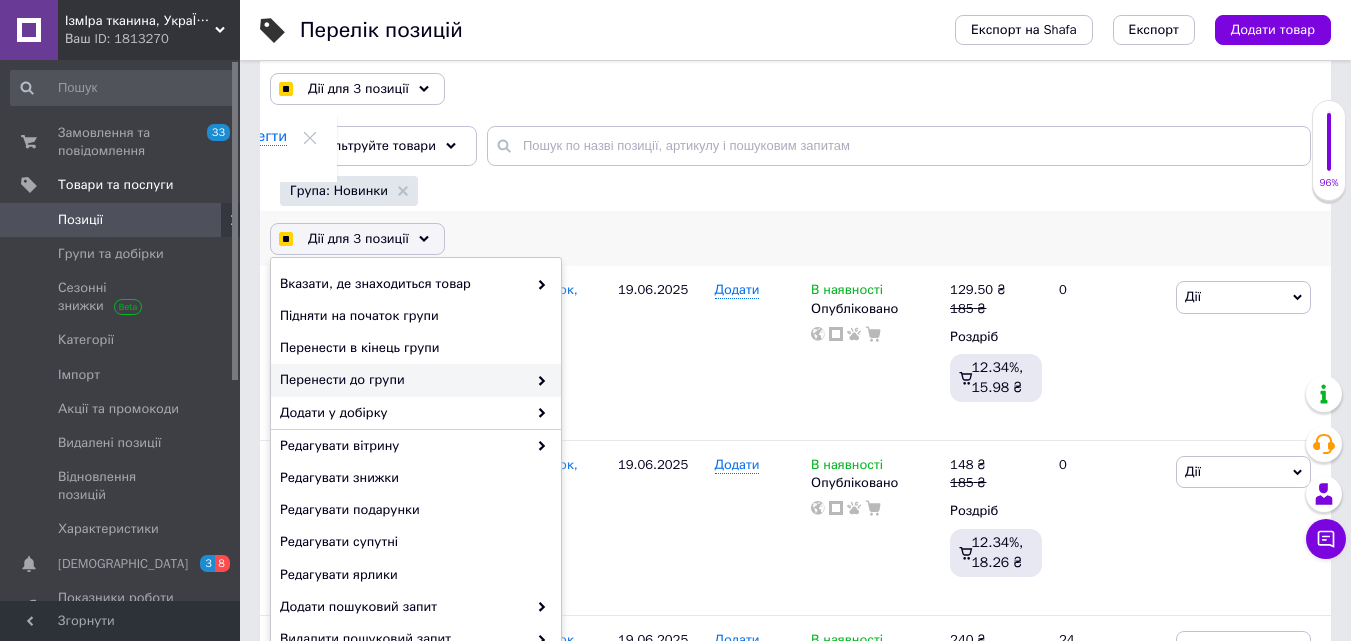click at bounding box center [537, 380] 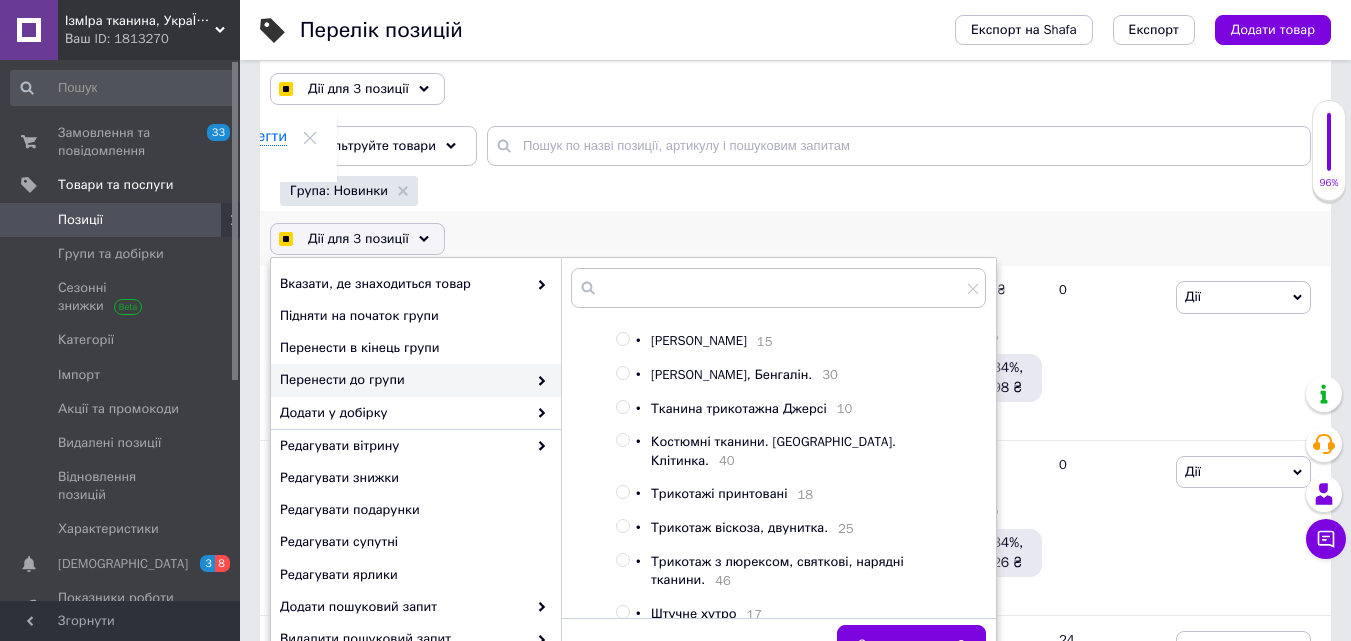 scroll, scrollTop: 329, scrollLeft: 0, axis: vertical 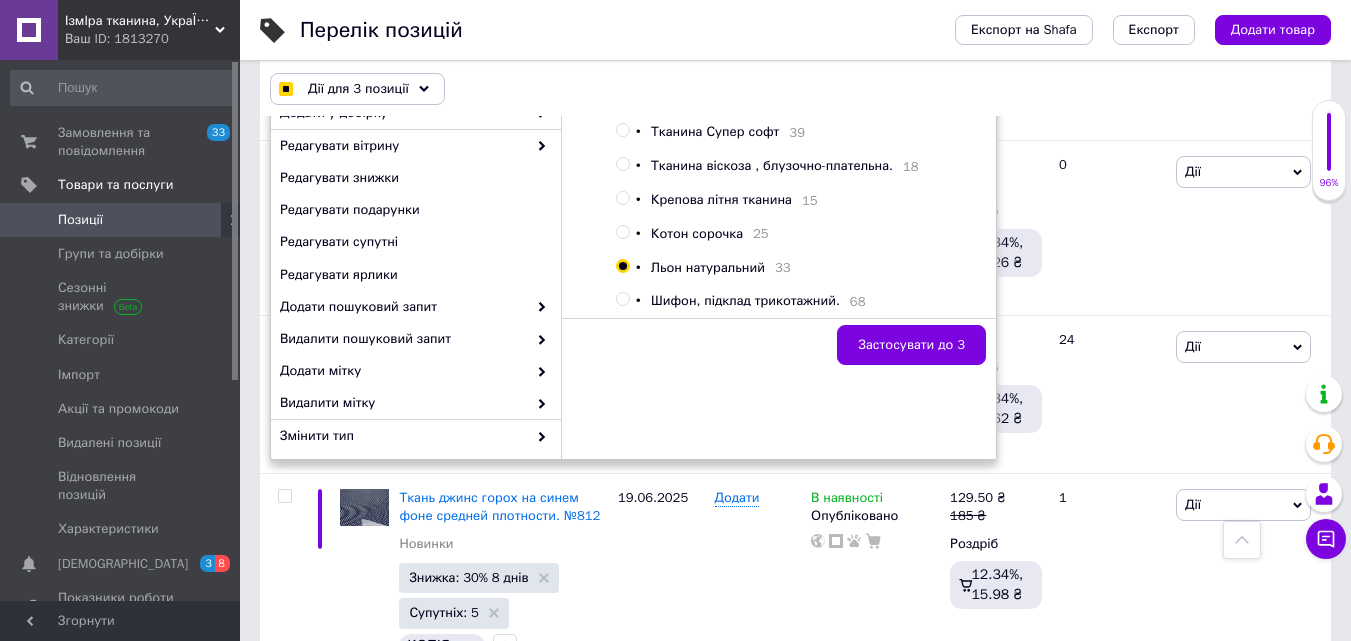 click at bounding box center [622, 232] 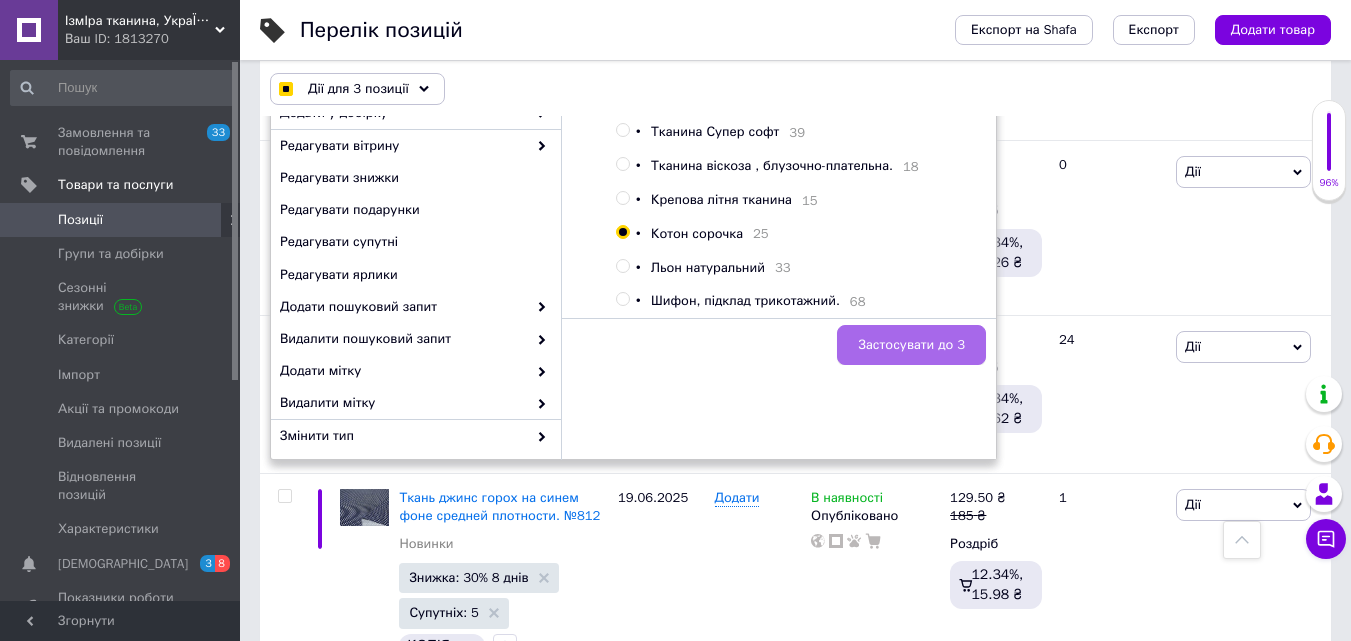 click on "Застосувати до 3" at bounding box center (911, 345) 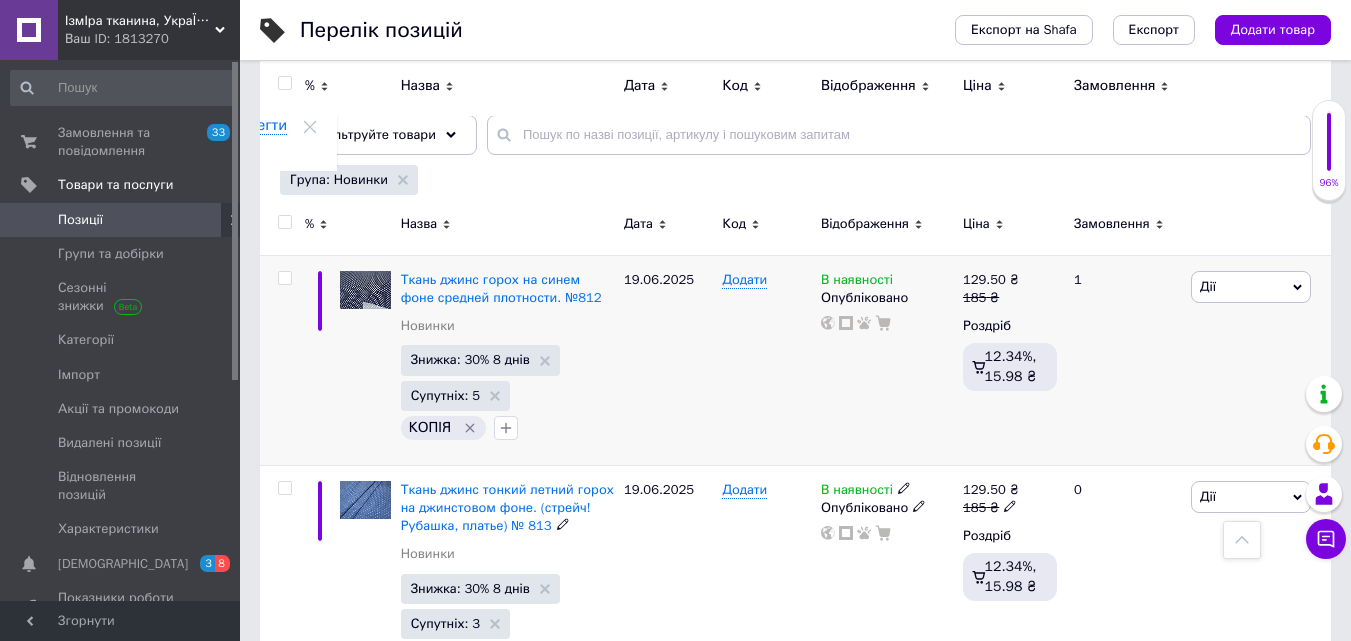 scroll, scrollTop: 200, scrollLeft: 0, axis: vertical 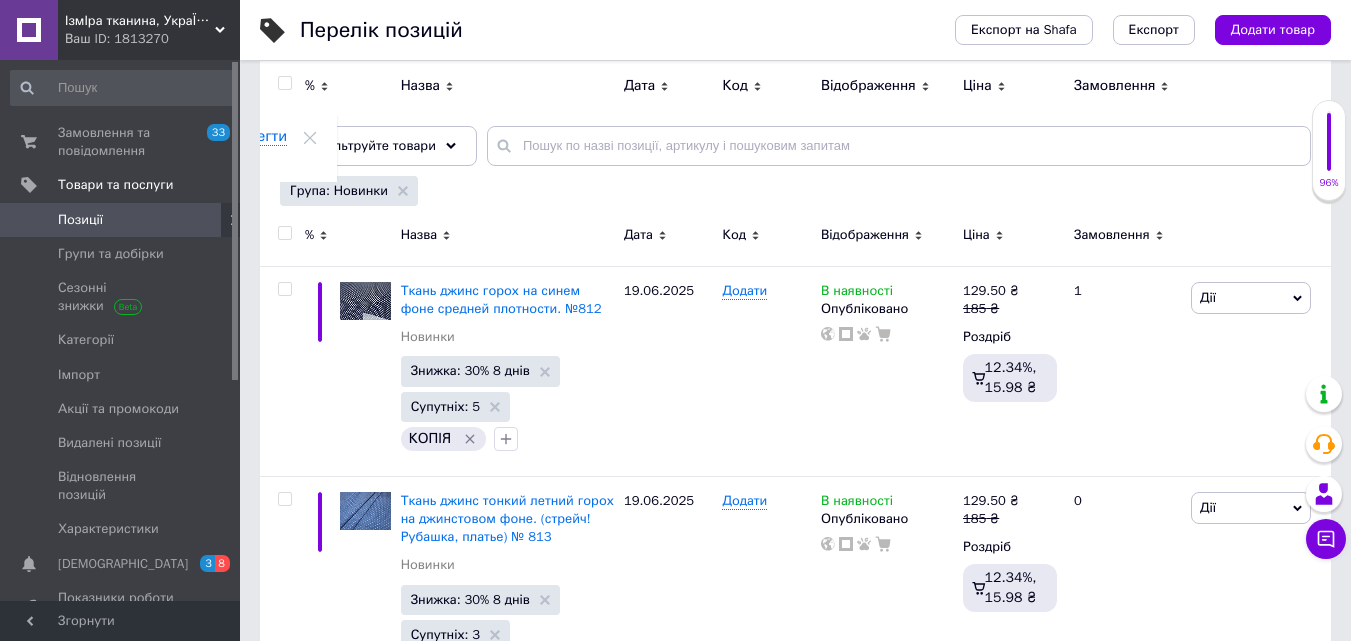 click at bounding box center [284, 233] 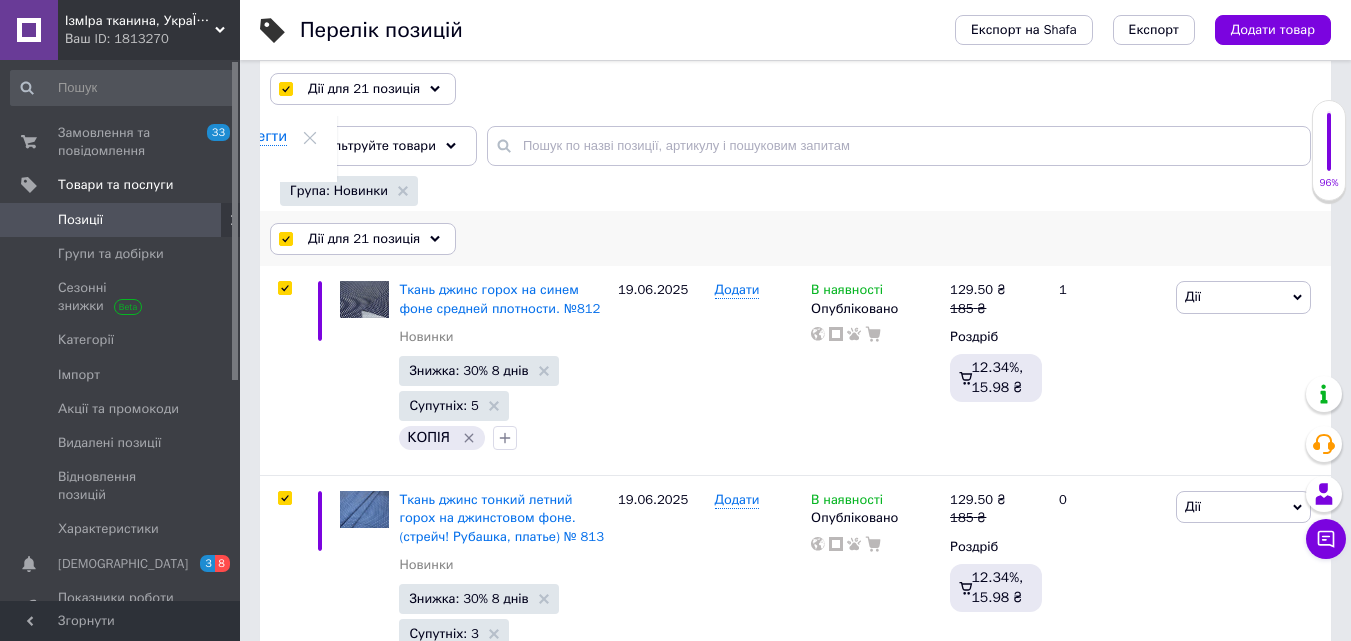 click at bounding box center [285, 239] 